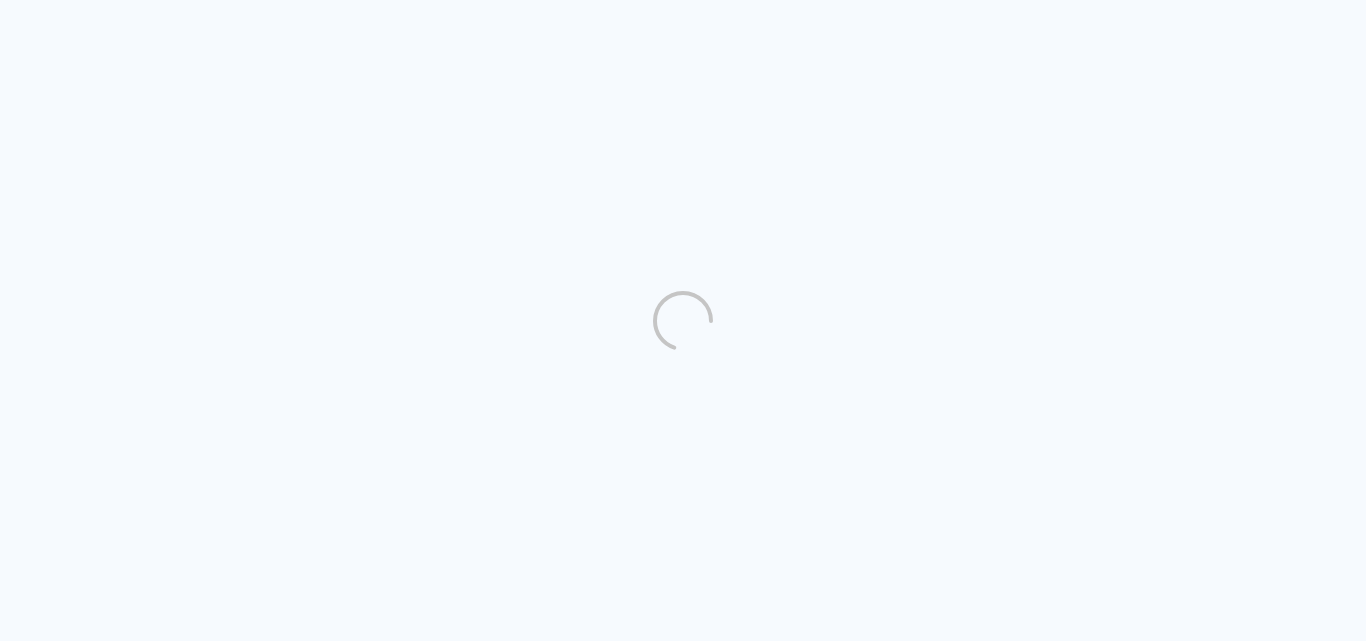 scroll, scrollTop: 0, scrollLeft: 0, axis: both 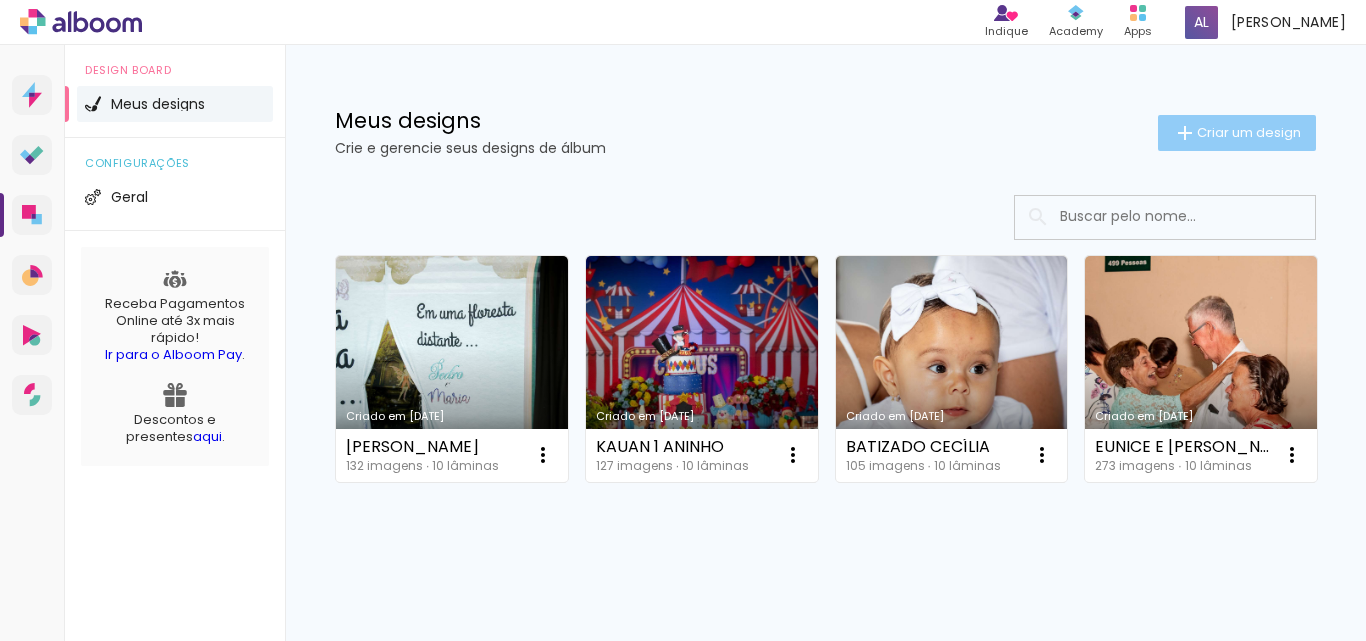 click on "Criar um design" 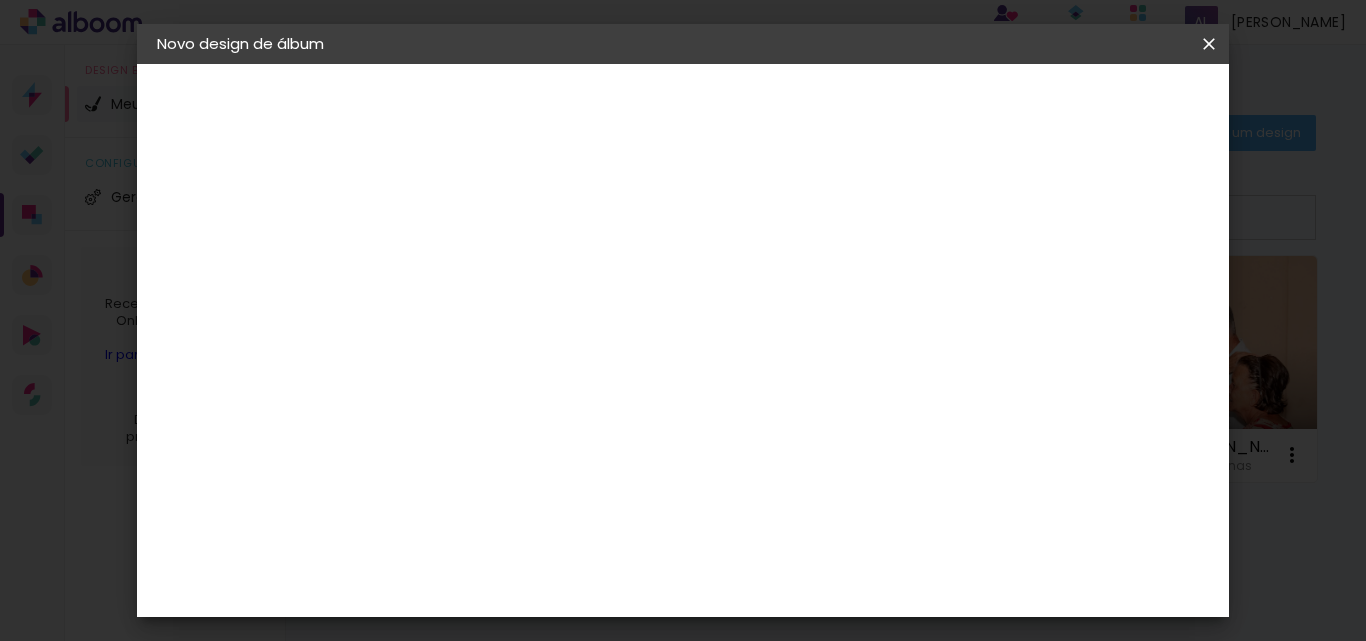 click at bounding box center [484, 268] 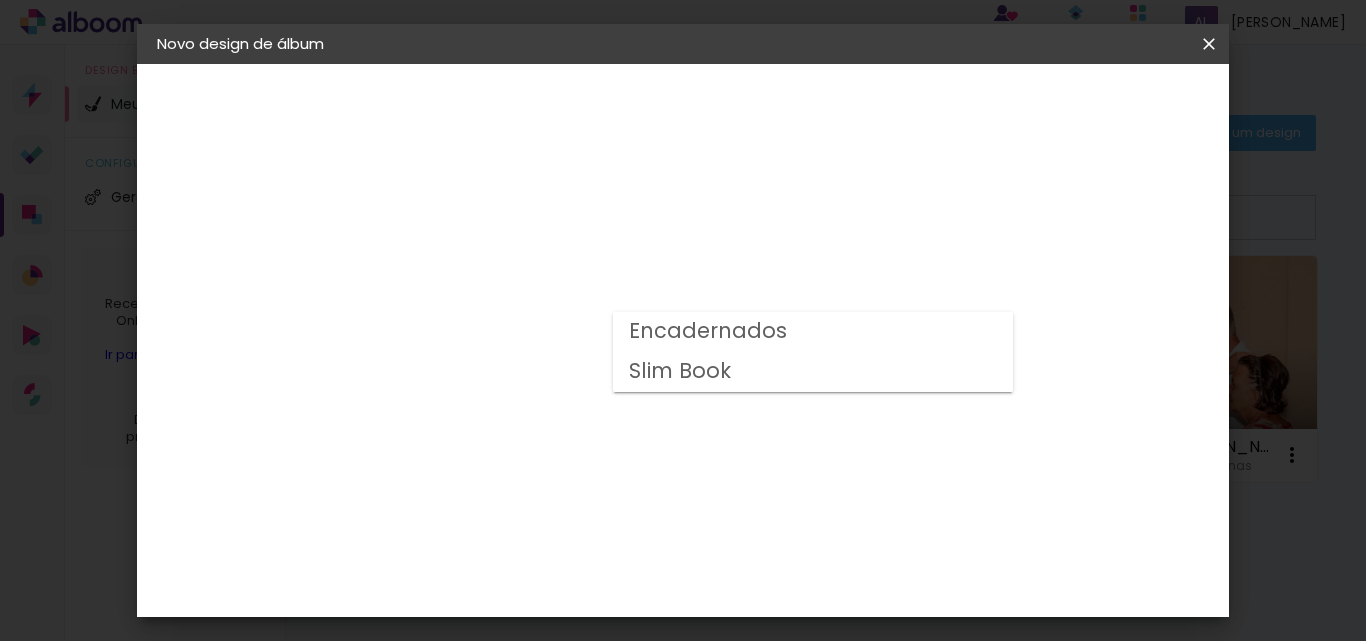 click on "Slim Book" at bounding box center [0, 0] 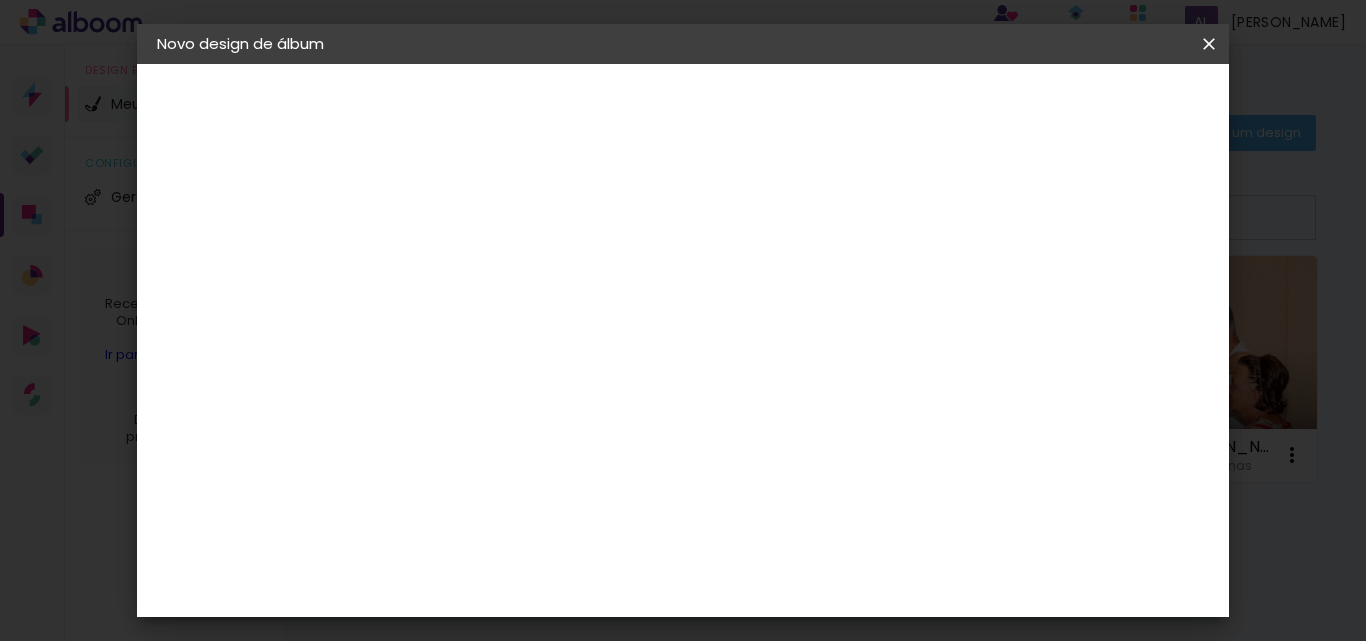 scroll, scrollTop: 500, scrollLeft: 0, axis: vertical 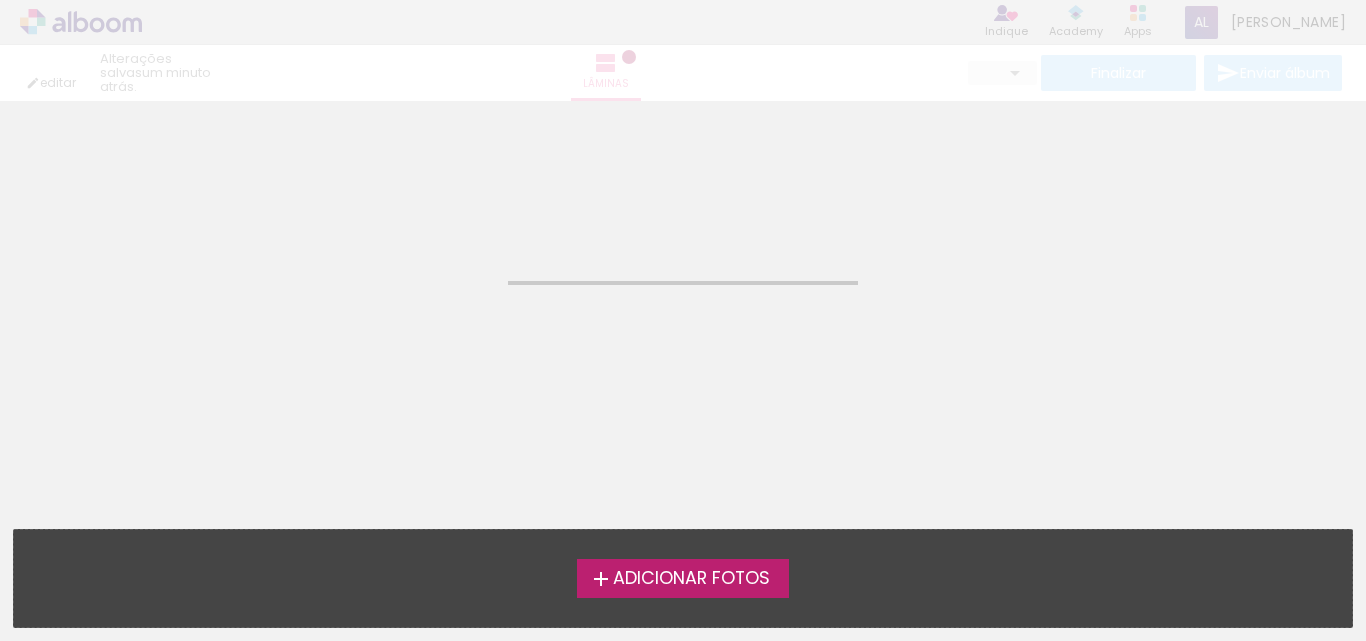 click on "Adicionar Fotos" at bounding box center [691, 579] 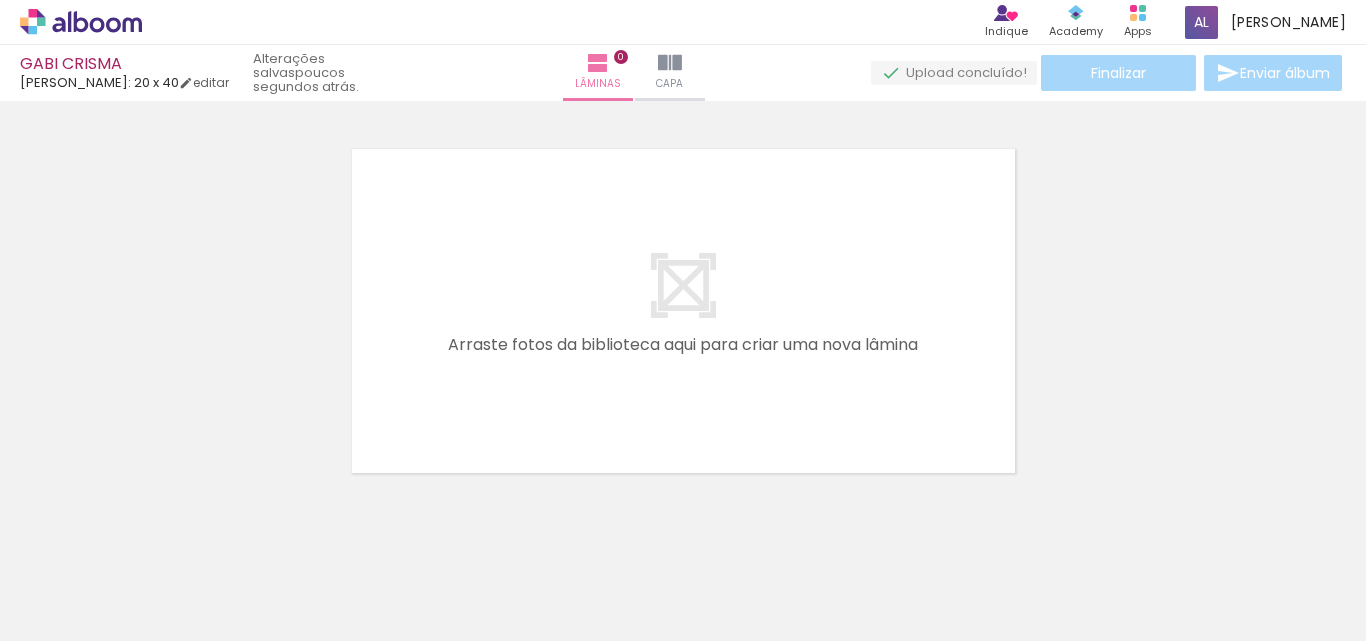 scroll, scrollTop: 26, scrollLeft: 0, axis: vertical 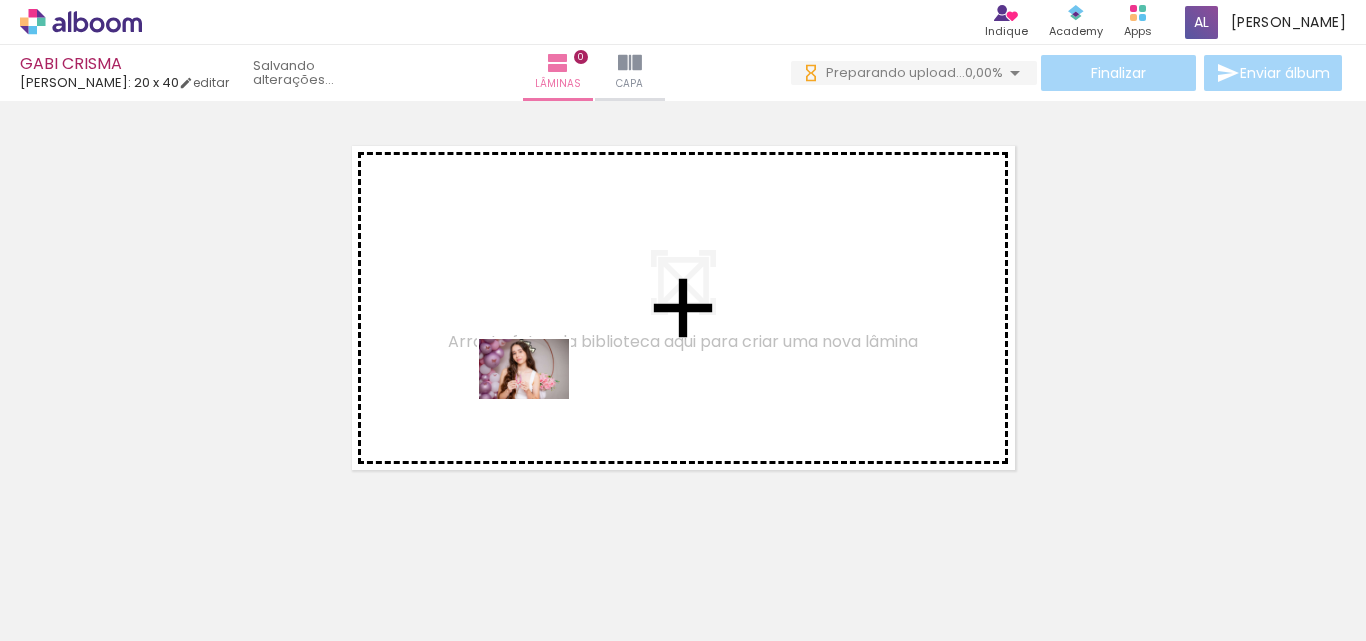drag, startPoint x: 202, startPoint y: 588, endPoint x: 547, endPoint y: 395, distance: 395.31506 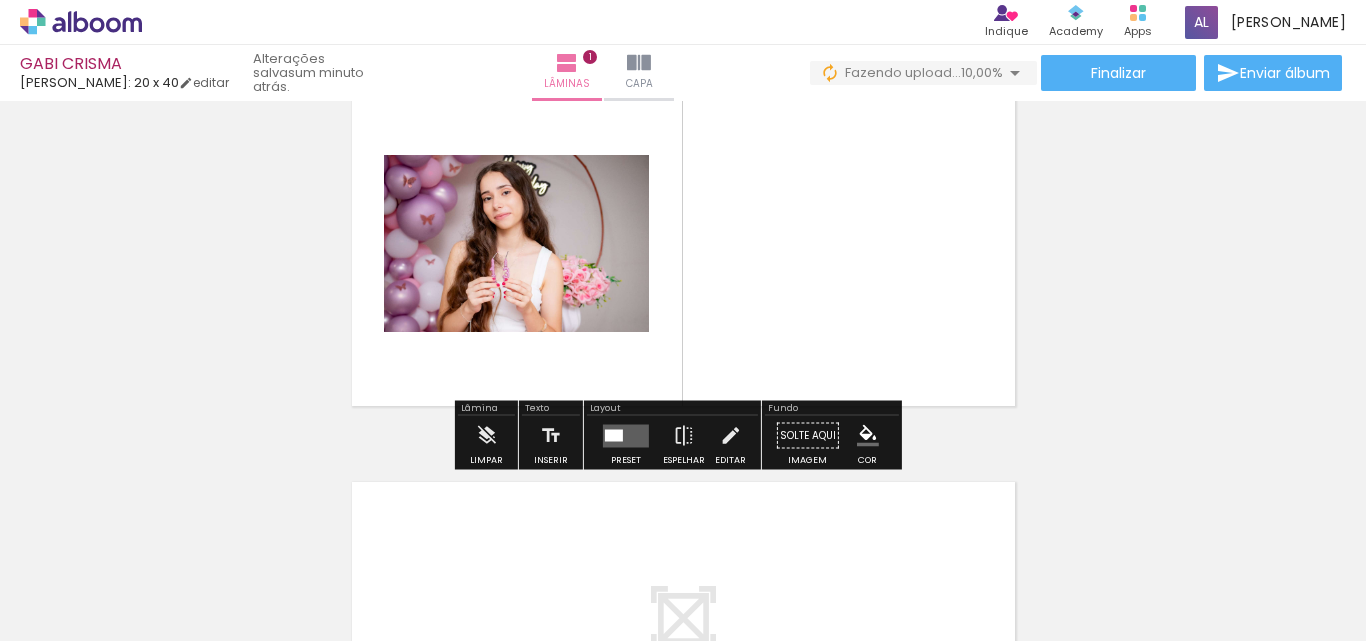 scroll, scrollTop: 126, scrollLeft: 0, axis: vertical 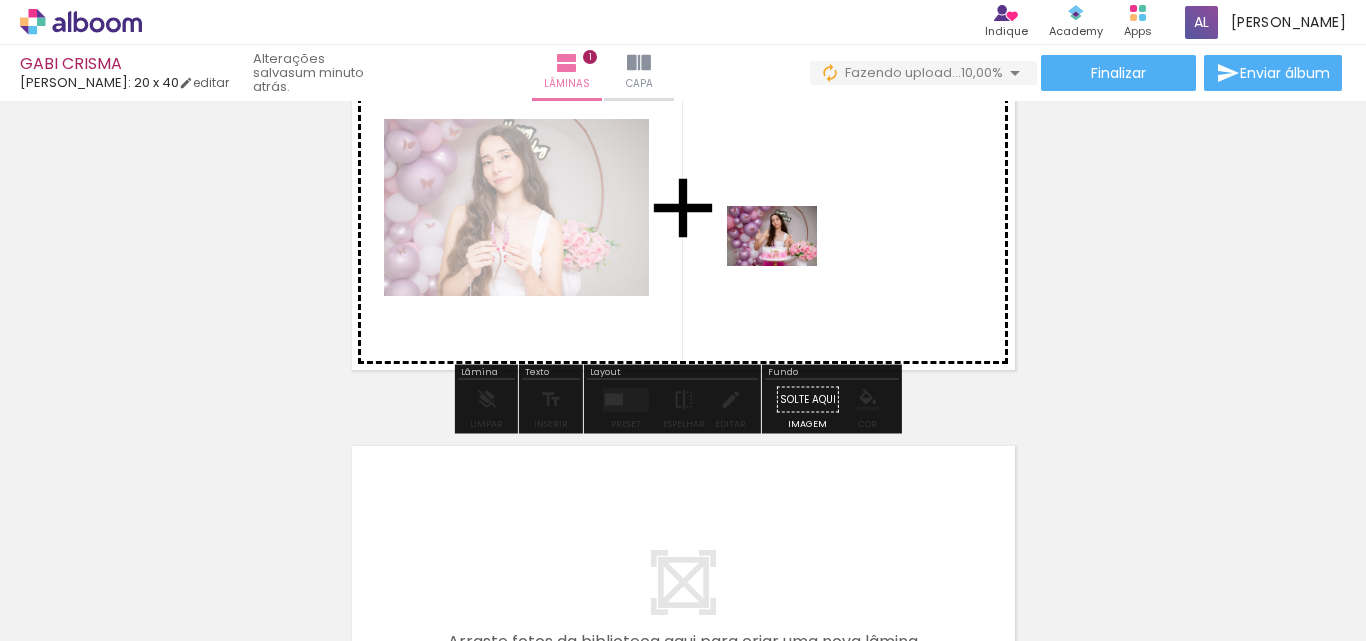 drag, startPoint x: 458, startPoint y: 596, endPoint x: 787, endPoint y: 266, distance: 465.98392 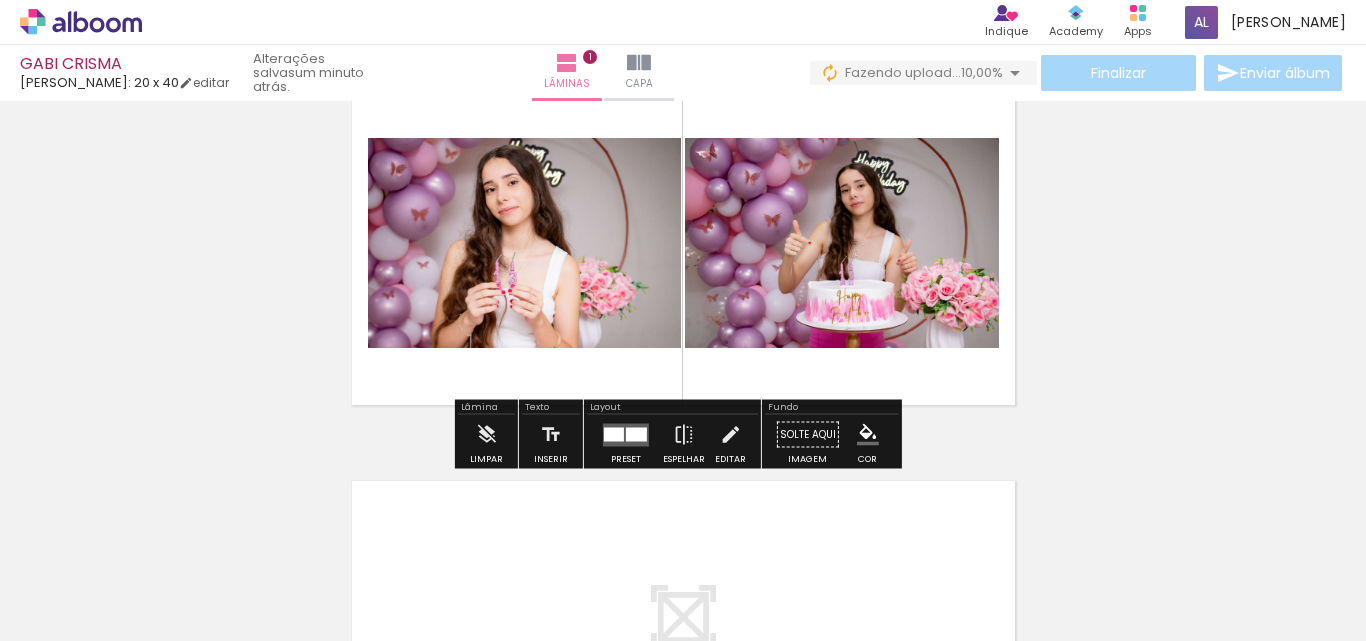 scroll, scrollTop: 126, scrollLeft: 0, axis: vertical 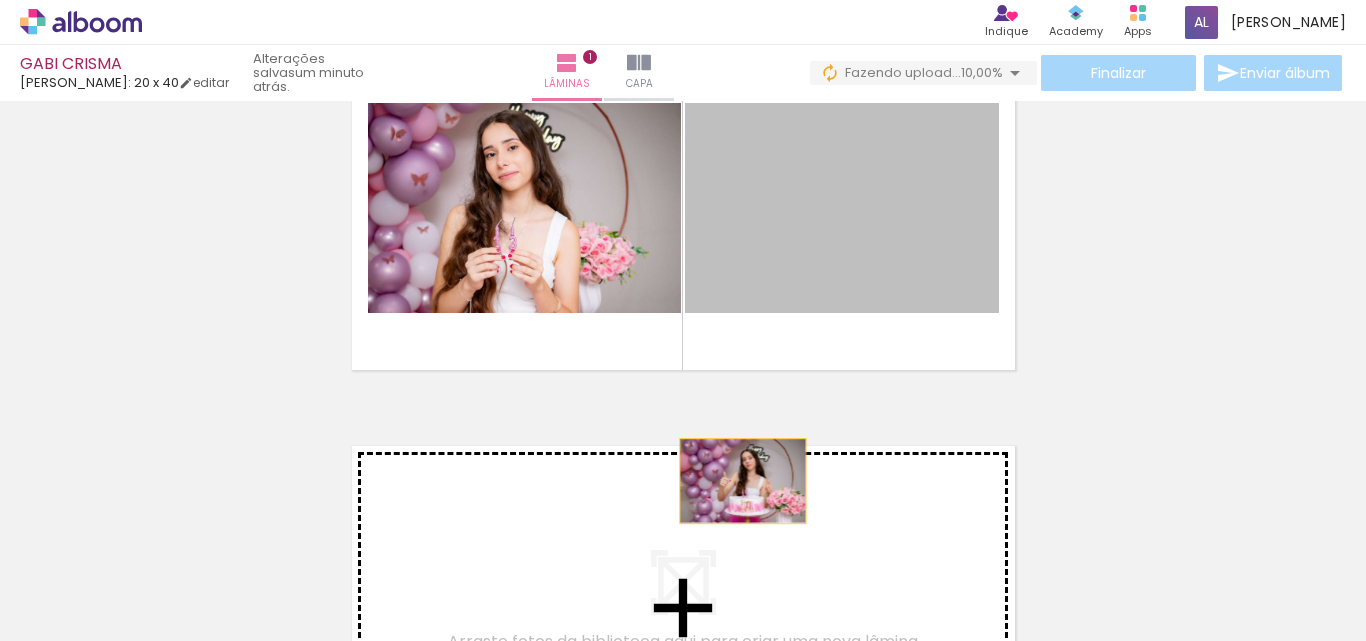 drag, startPoint x: 843, startPoint y: 216, endPoint x: 733, endPoint y: 481, distance: 286.92334 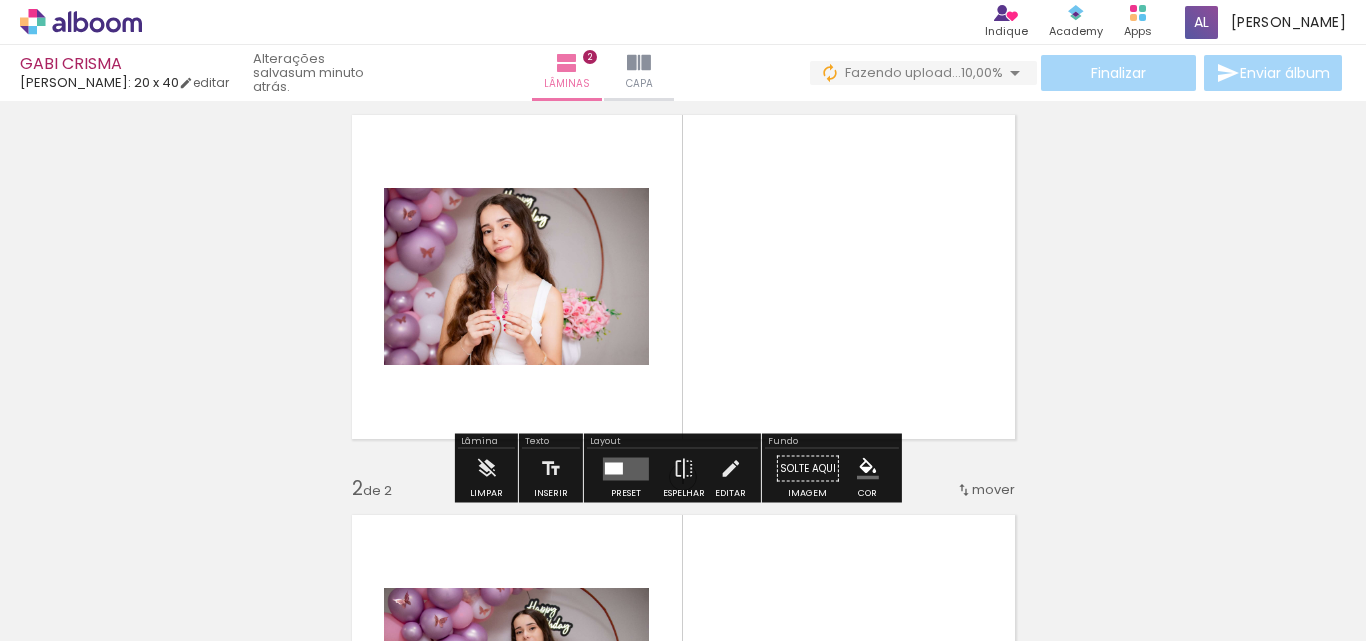 scroll, scrollTop: 26, scrollLeft: 0, axis: vertical 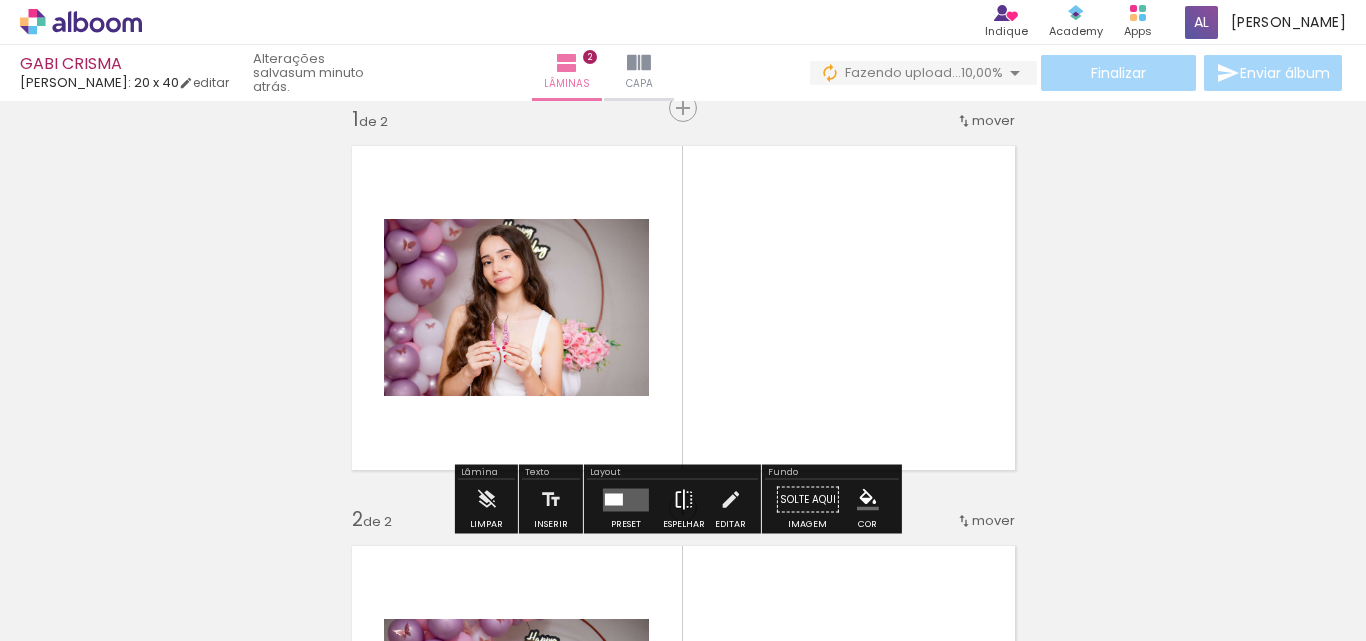 click at bounding box center [684, 500] 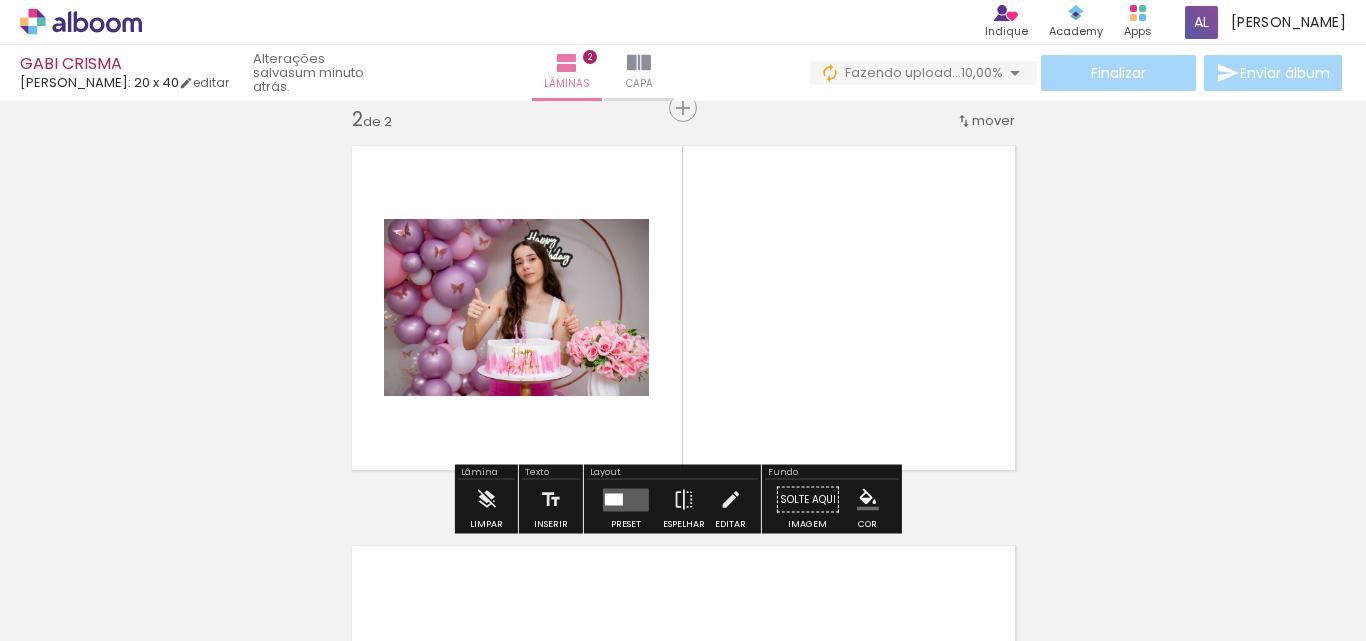 scroll, scrollTop: 626, scrollLeft: 0, axis: vertical 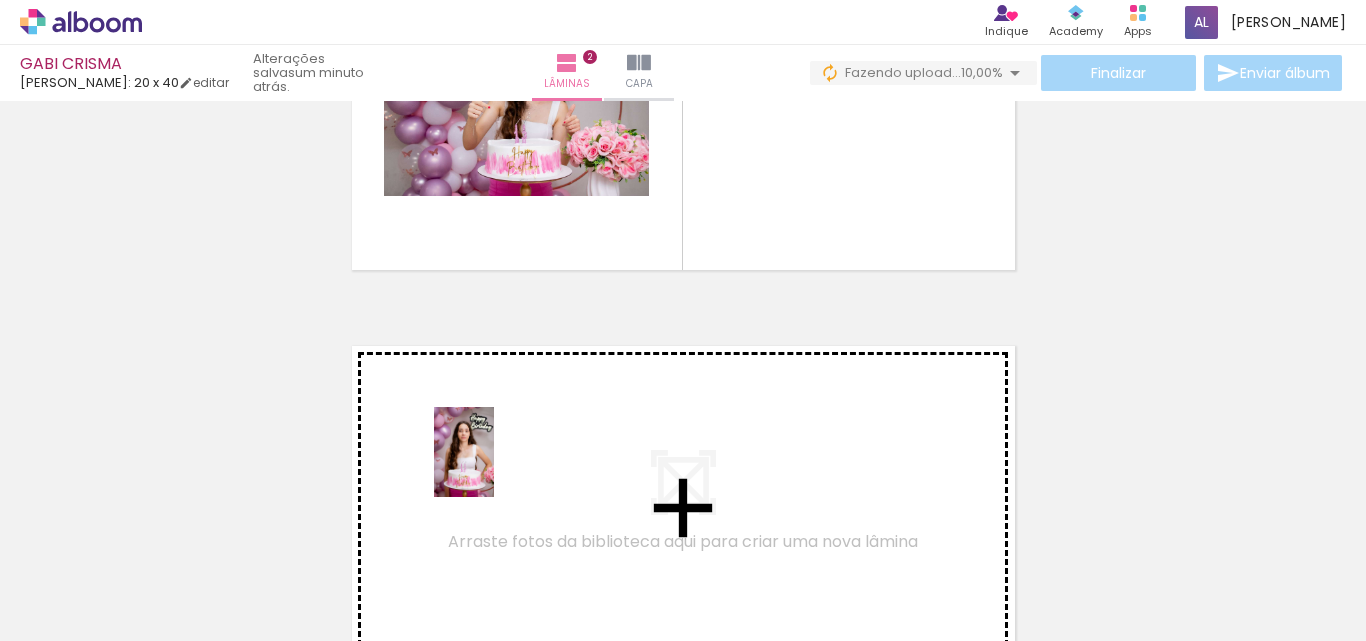 drag, startPoint x: 547, startPoint y: 573, endPoint x: 492, endPoint y: 464, distance: 122.09013 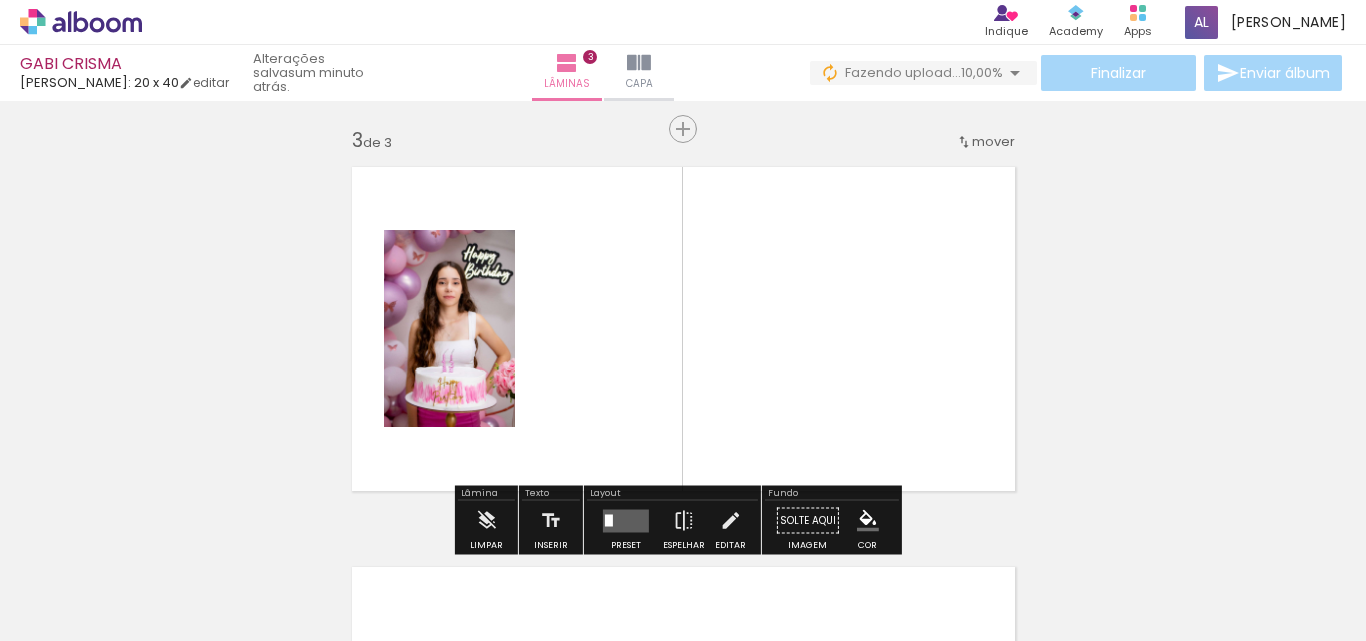 scroll, scrollTop: 826, scrollLeft: 0, axis: vertical 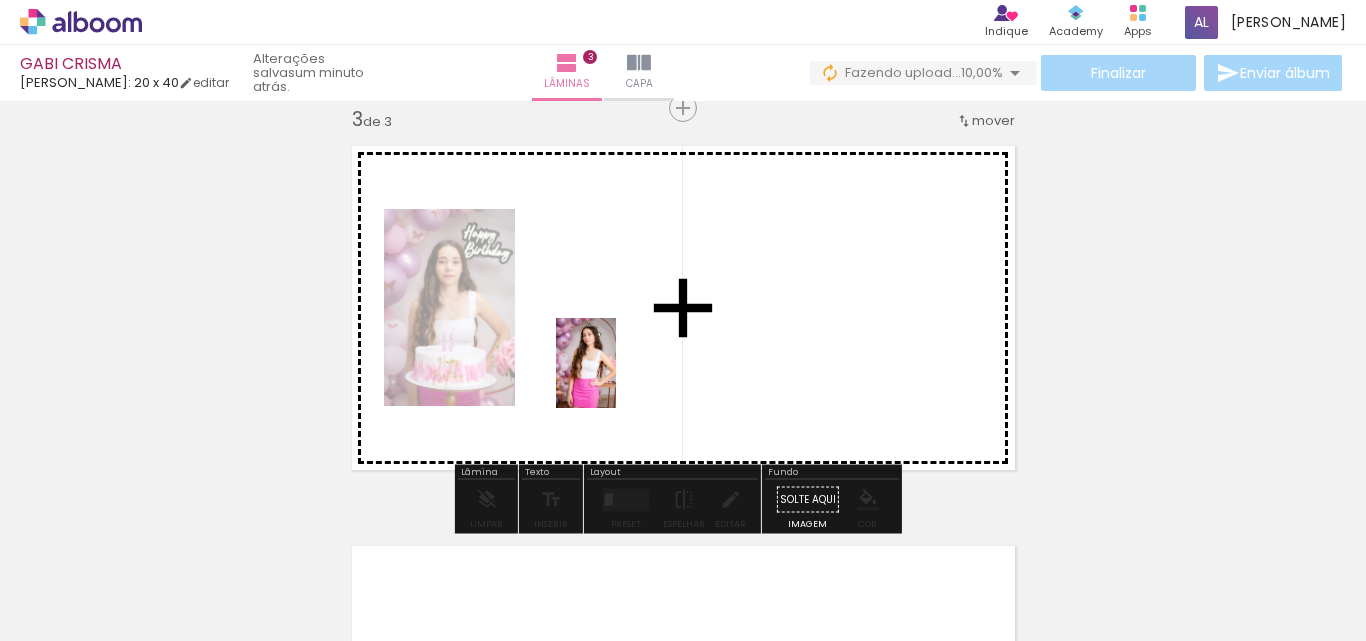 drag, startPoint x: 667, startPoint y: 587, endPoint x: 612, endPoint y: 366, distance: 227.74107 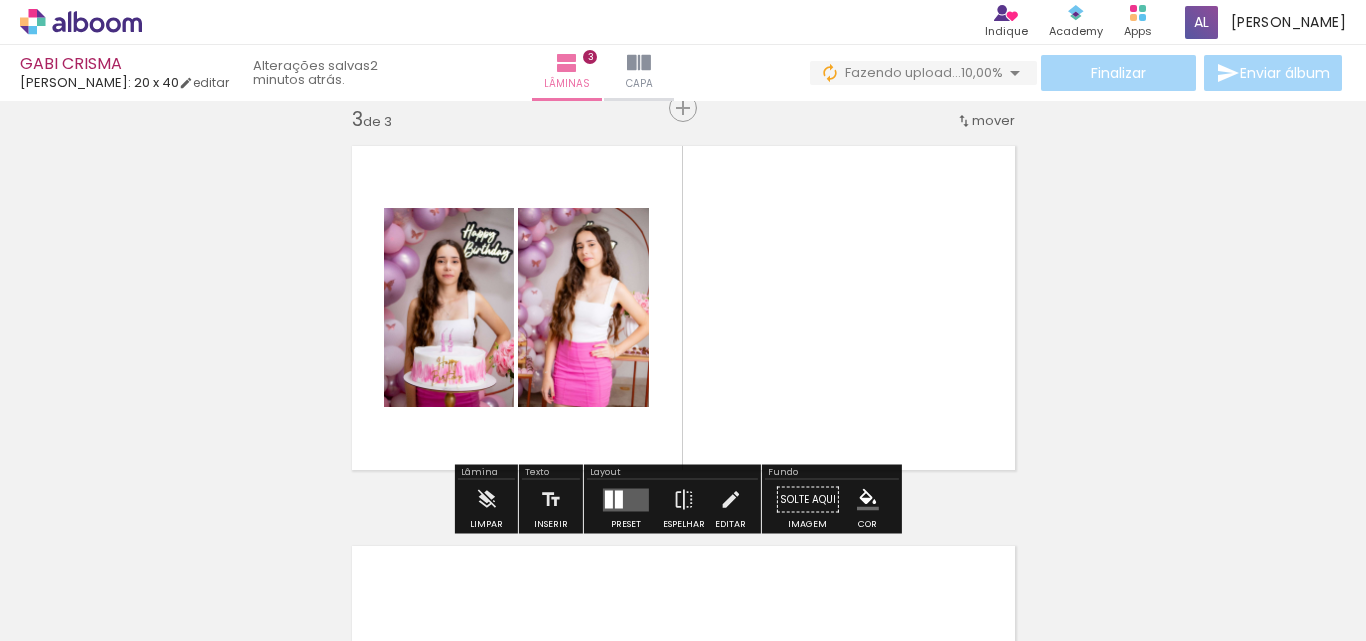 scroll, scrollTop: 926, scrollLeft: 0, axis: vertical 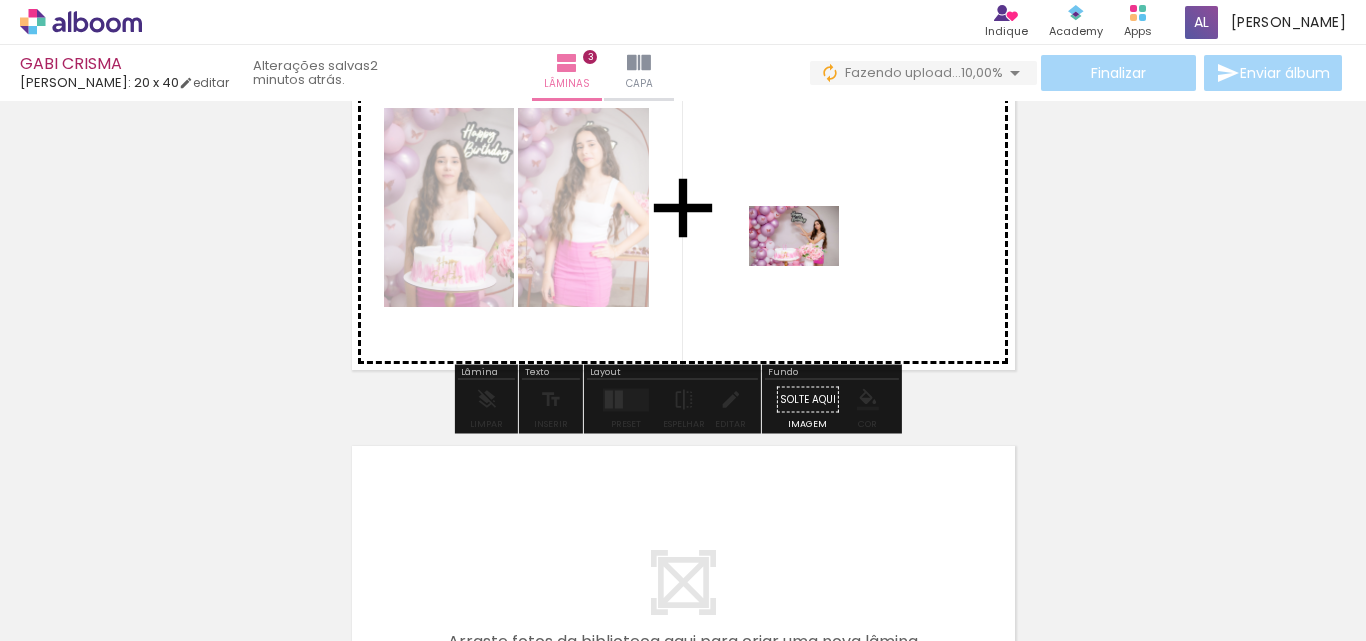 drag, startPoint x: 777, startPoint y: 590, endPoint x: 809, endPoint y: 266, distance: 325.57642 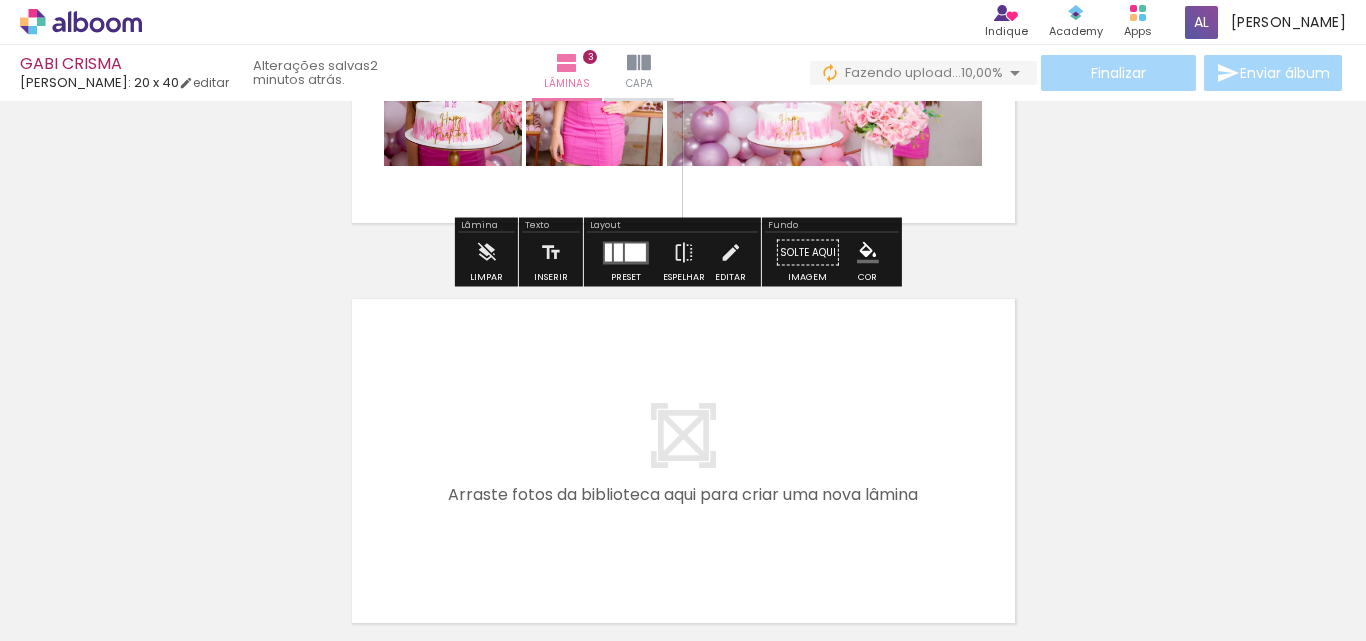 scroll, scrollTop: 1026, scrollLeft: 0, axis: vertical 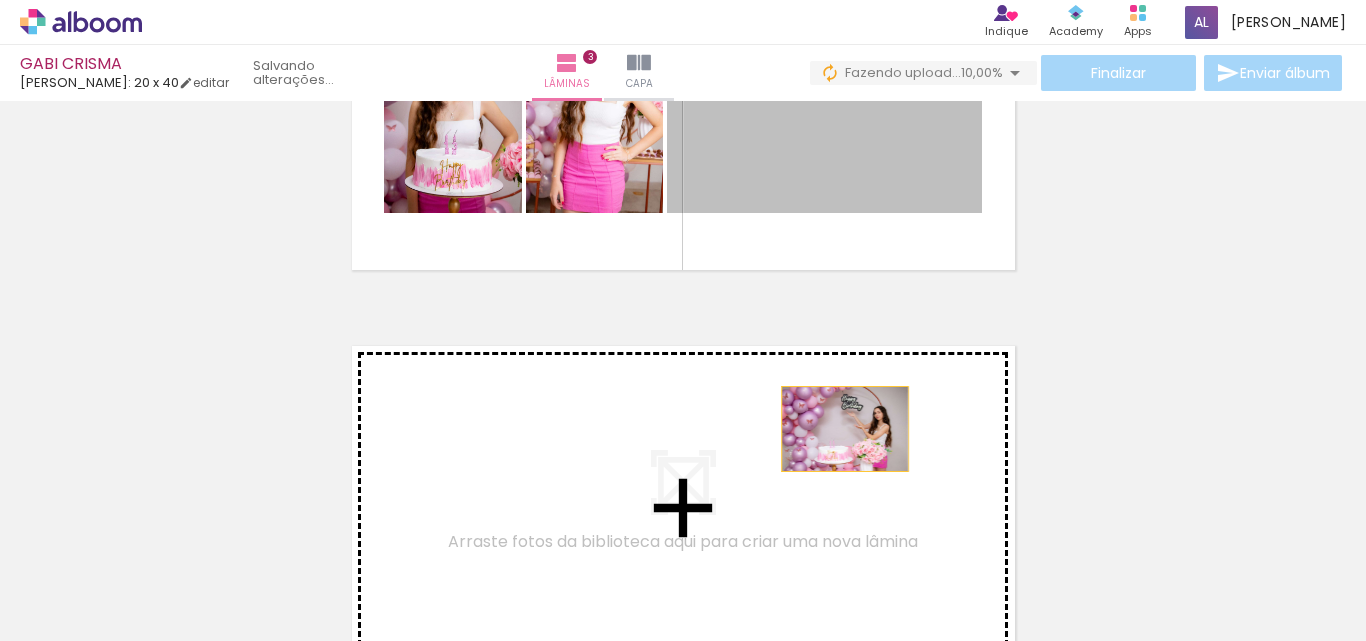 drag, startPoint x: 889, startPoint y: 163, endPoint x: 836, endPoint y: 429, distance: 271.2287 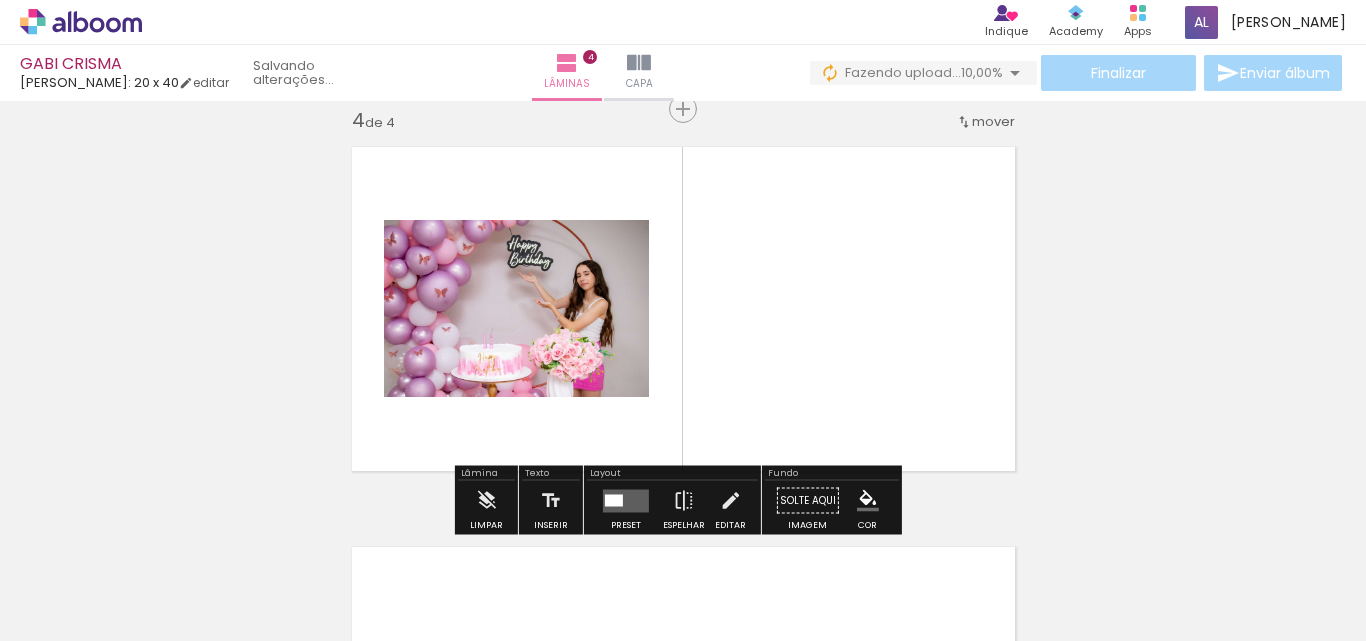 scroll, scrollTop: 1226, scrollLeft: 0, axis: vertical 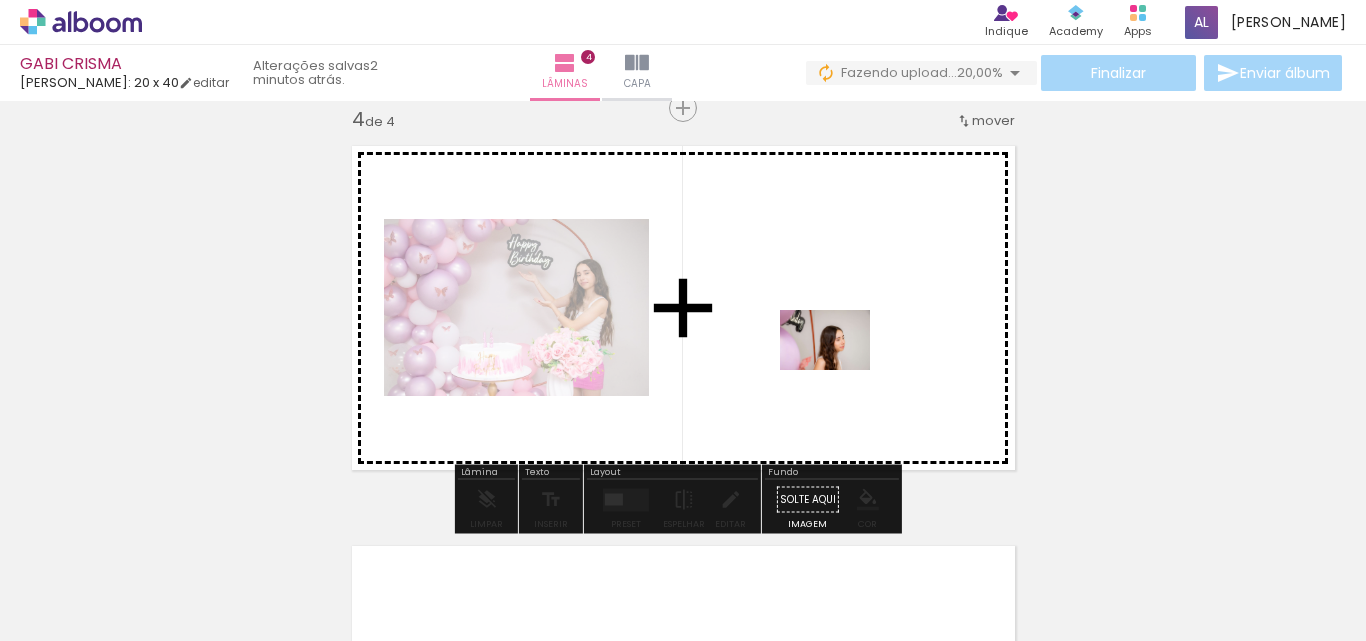 drag, startPoint x: 874, startPoint y: 485, endPoint x: 840, endPoint y: 376, distance: 114.17968 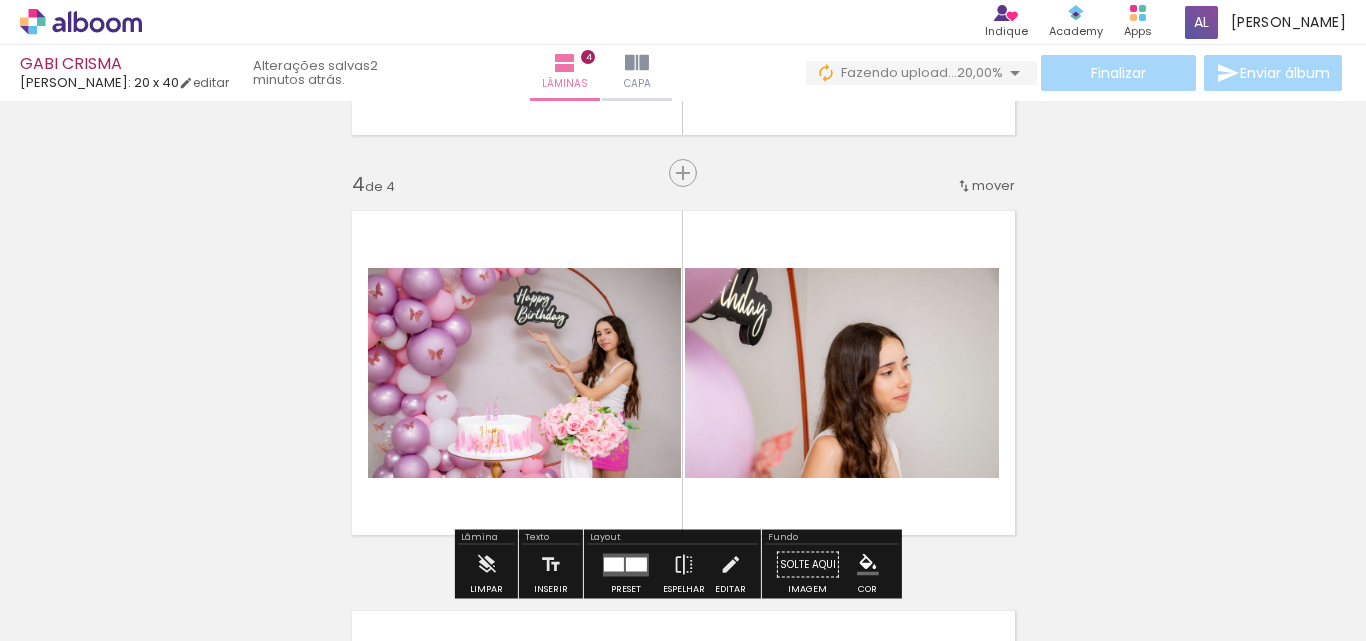 scroll, scrollTop: 1026, scrollLeft: 0, axis: vertical 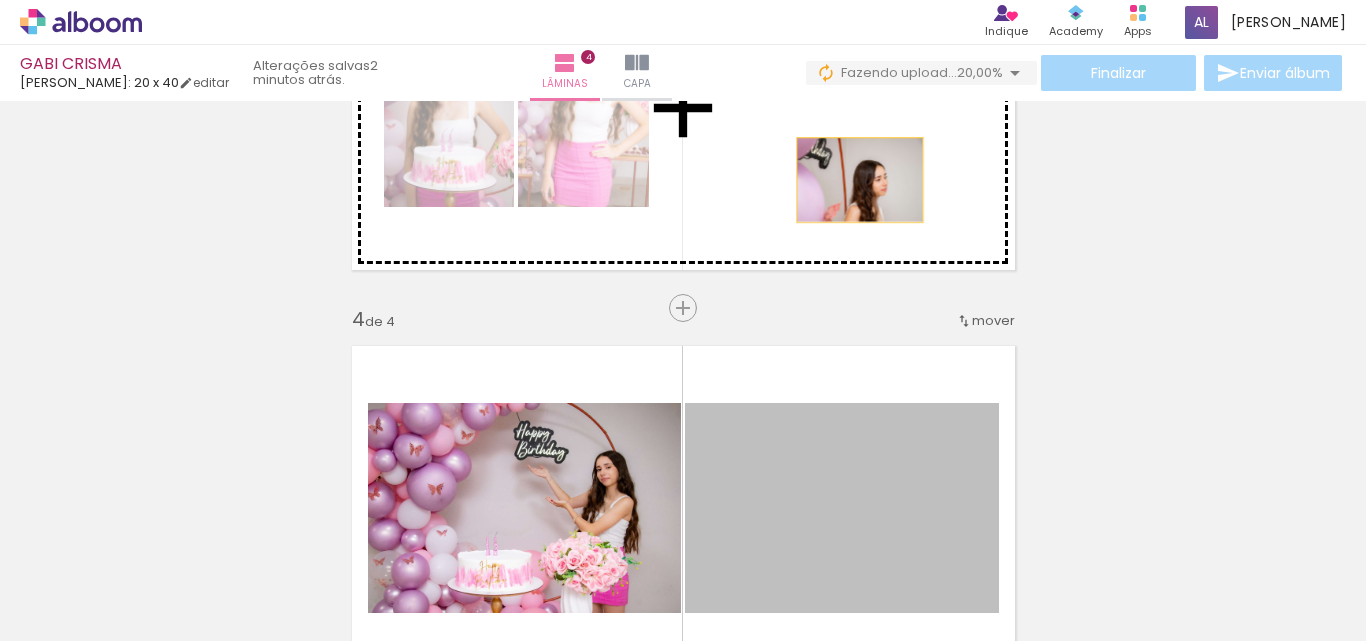 drag, startPoint x: 928, startPoint y: 473, endPoint x: 852, endPoint y: 180, distance: 302.69623 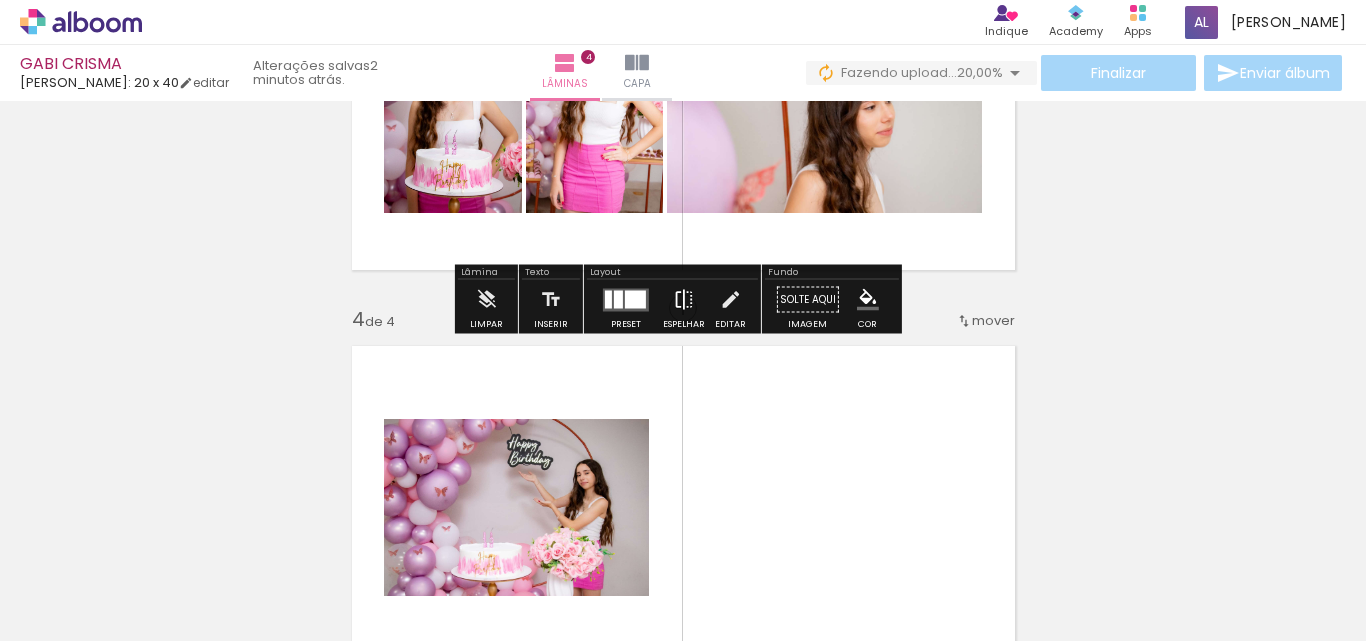 click at bounding box center [684, 300] 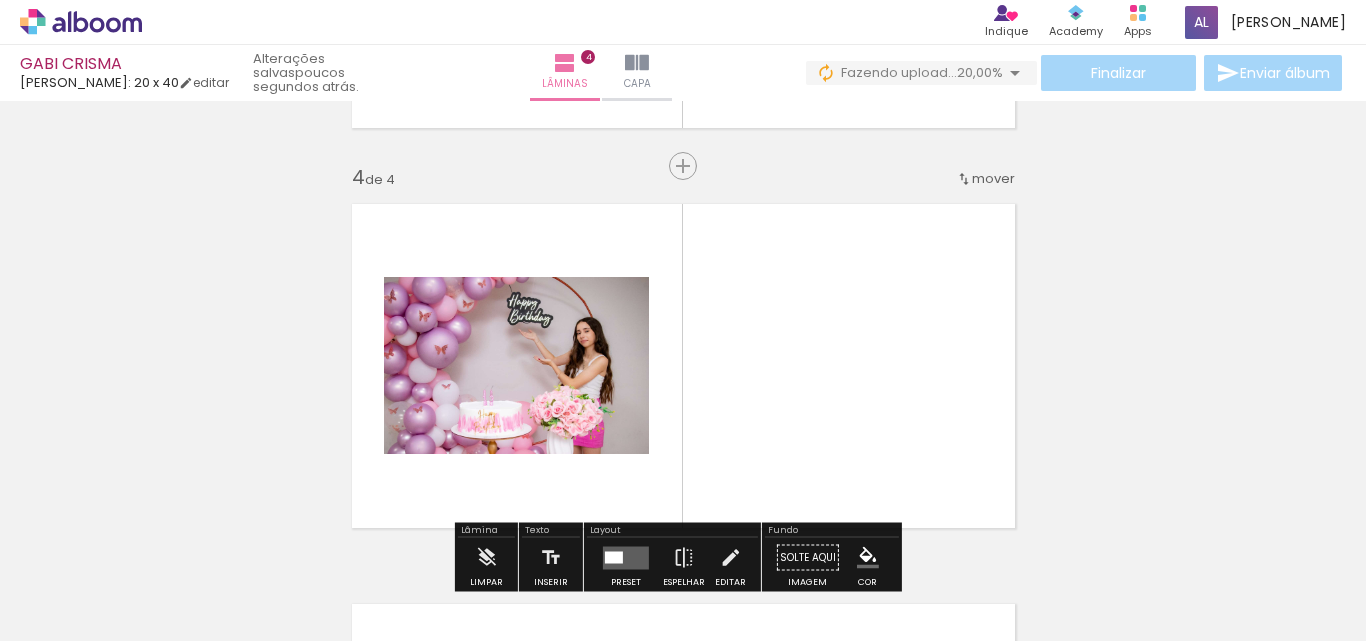 scroll, scrollTop: 1226, scrollLeft: 0, axis: vertical 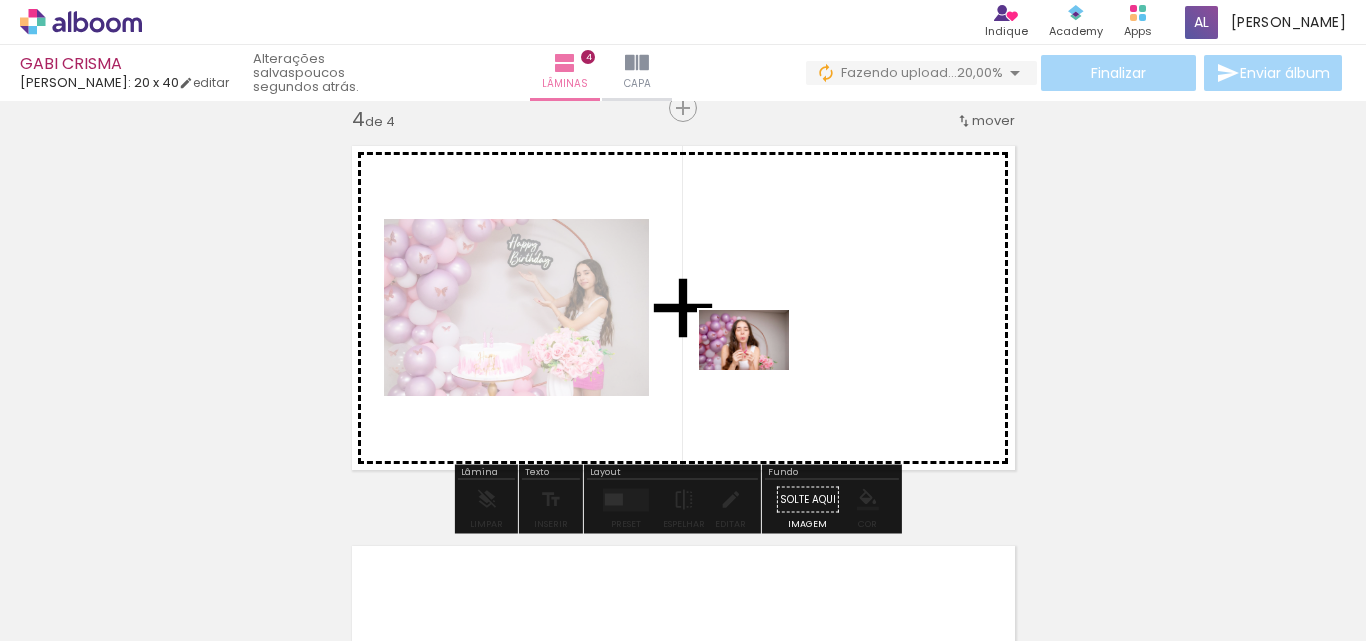 drag, startPoint x: 306, startPoint y: 595, endPoint x: 759, endPoint y: 370, distance: 505.80035 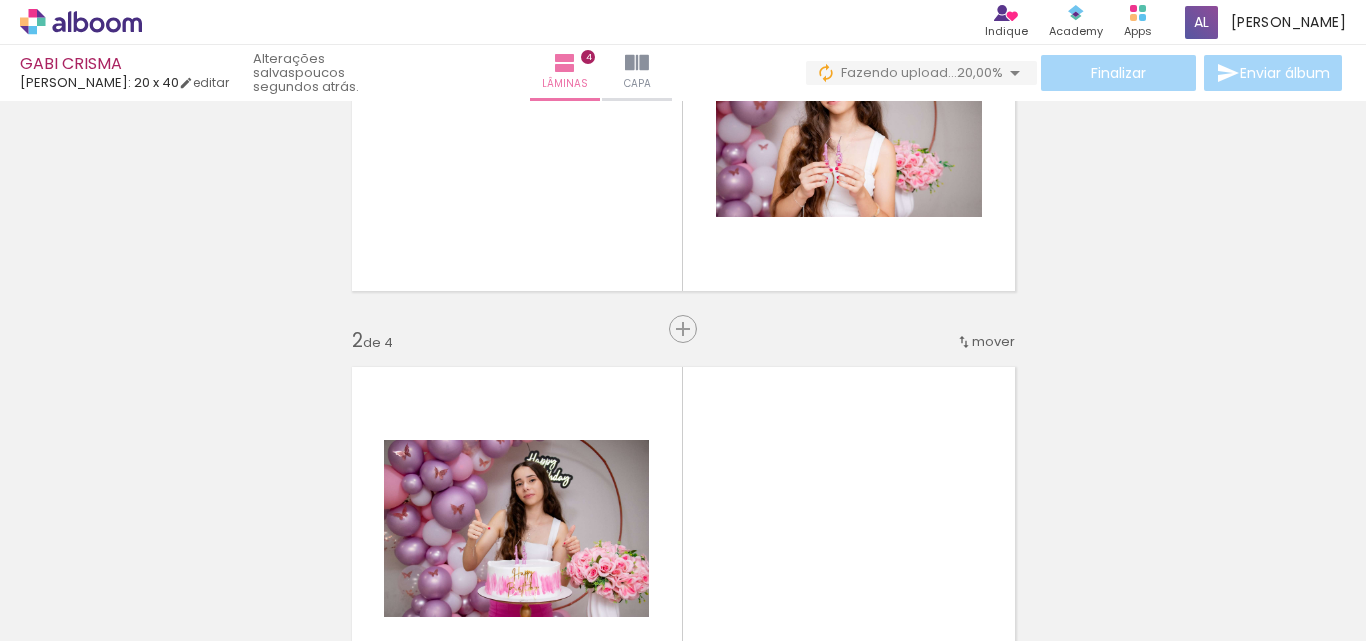 scroll, scrollTop: 200, scrollLeft: 0, axis: vertical 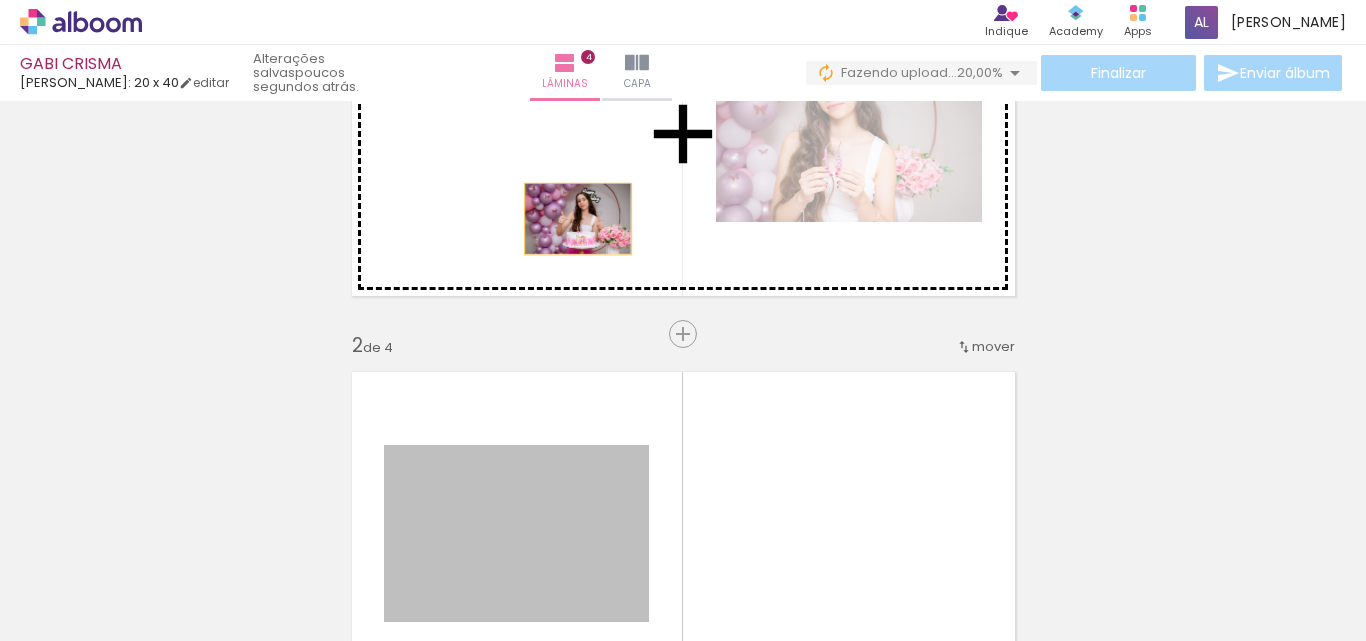 drag, startPoint x: 624, startPoint y: 486, endPoint x: 570, endPoint y: 219, distance: 272.40594 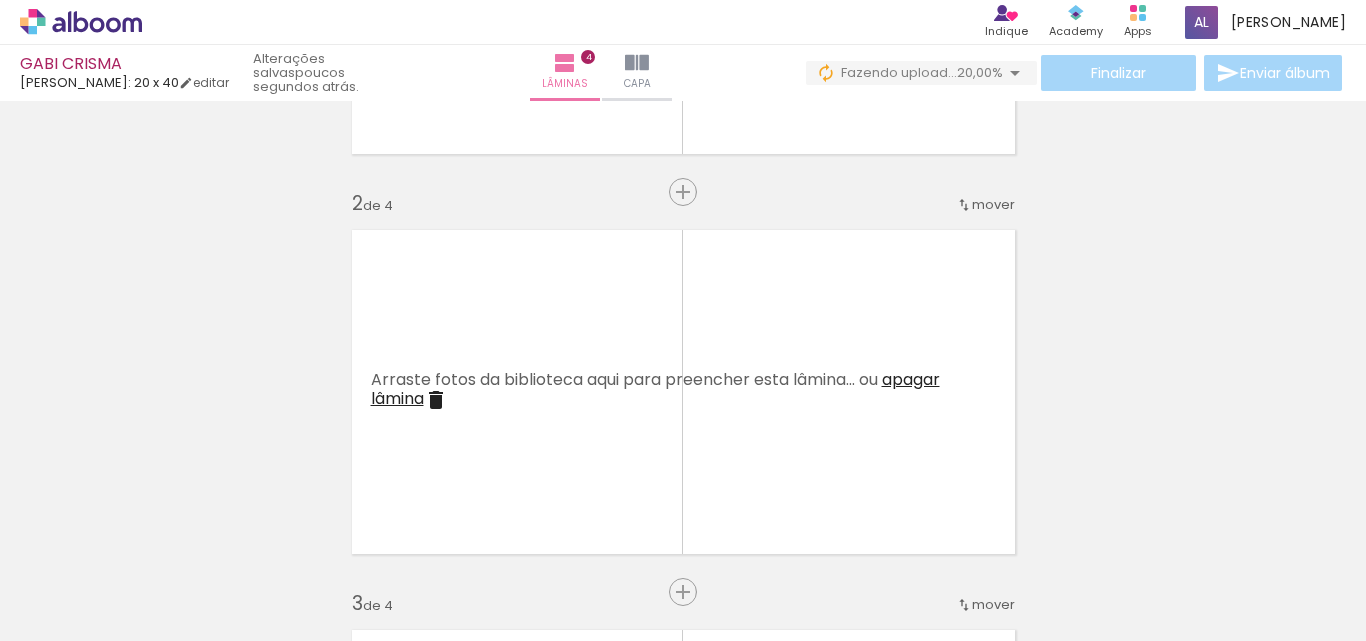 scroll, scrollTop: 300, scrollLeft: 0, axis: vertical 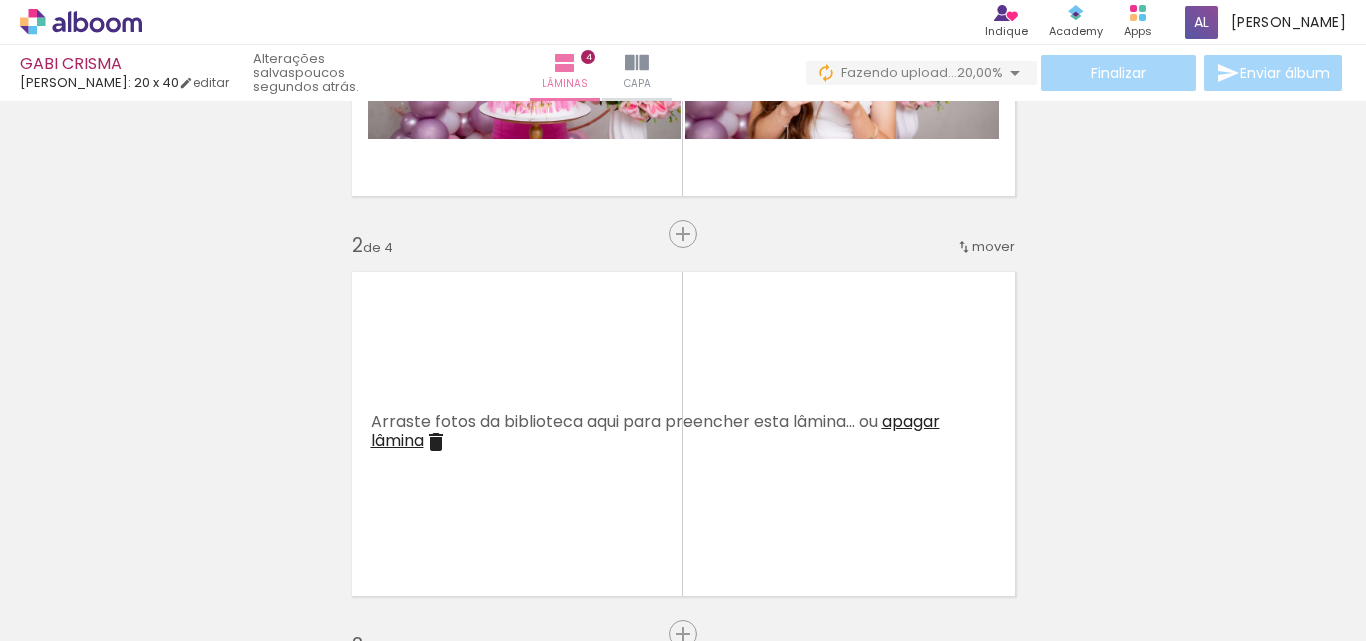 click on "mover" at bounding box center (993, 246) 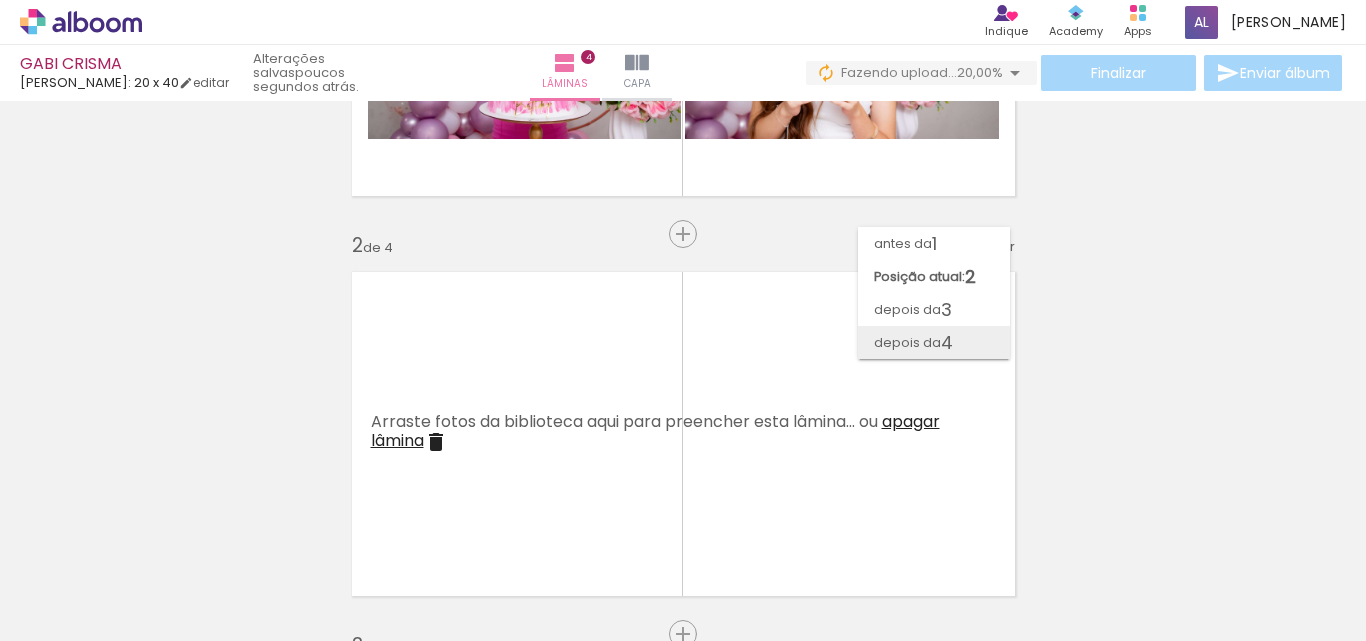 click on "4" at bounding box center (947, 342) 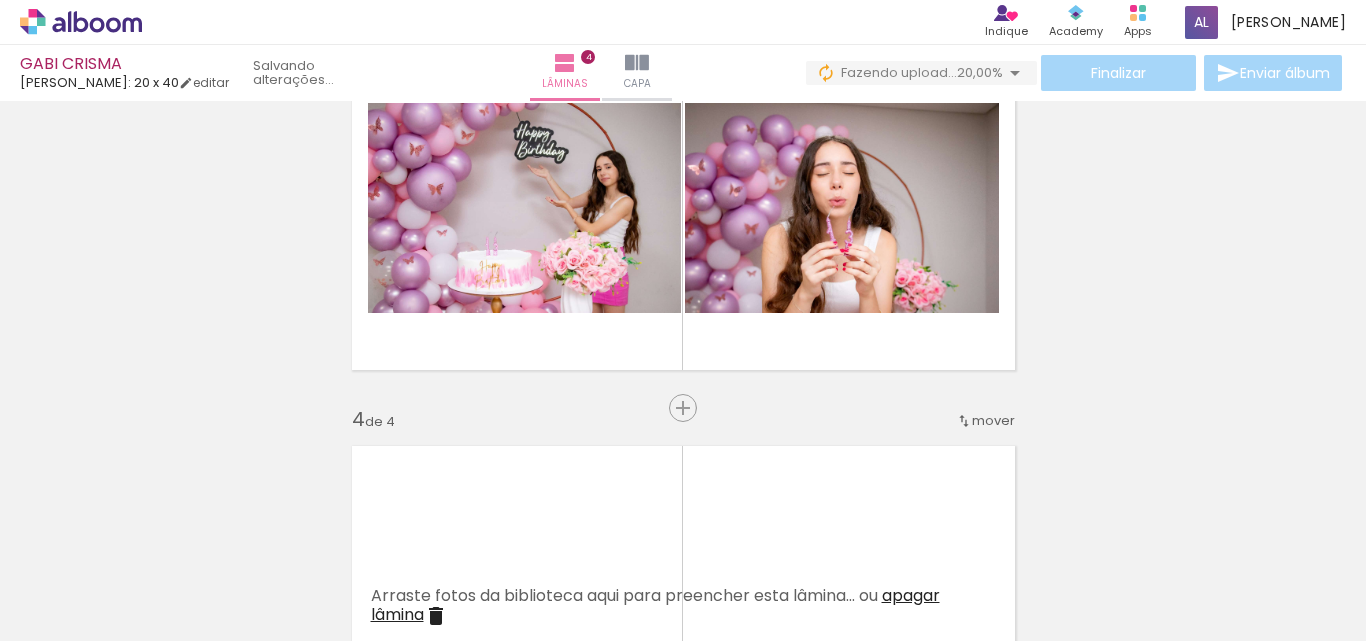 scroll, scrollTop: 1026, scrollLeft: 0, axis: vertical 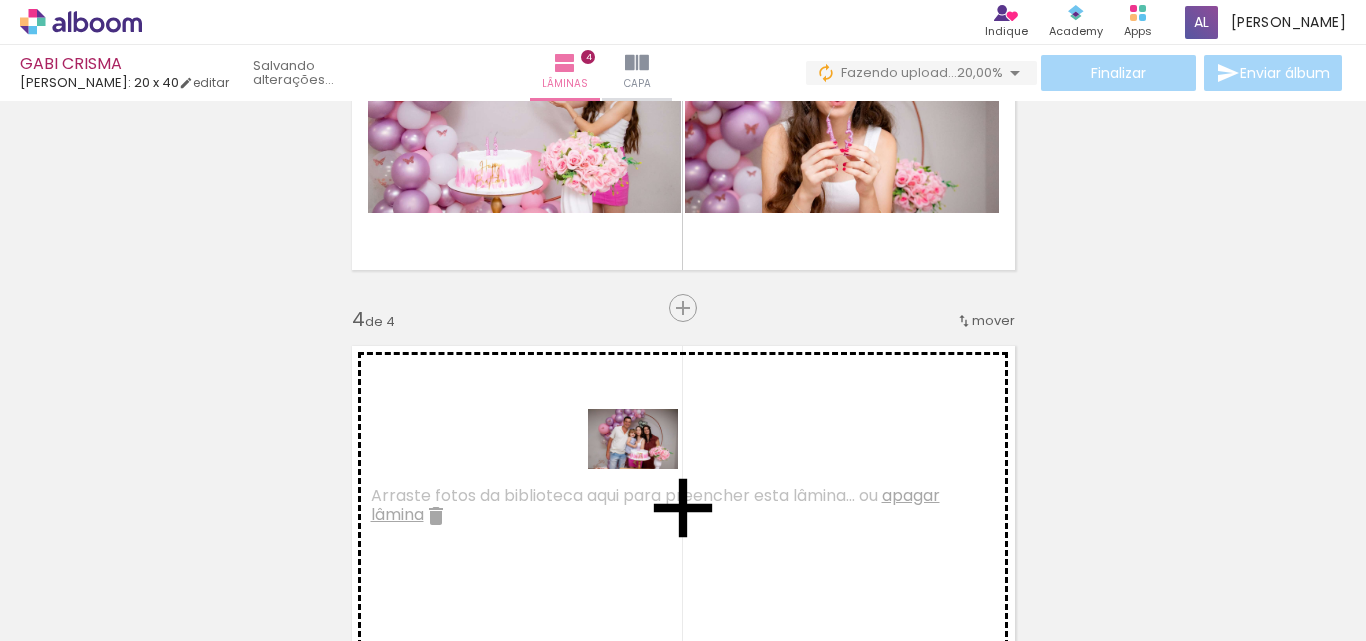 drag, startPoint x: 992, startPoint y: 585, endPoint x: 644, endPoint y: 469, distance: 366.82422 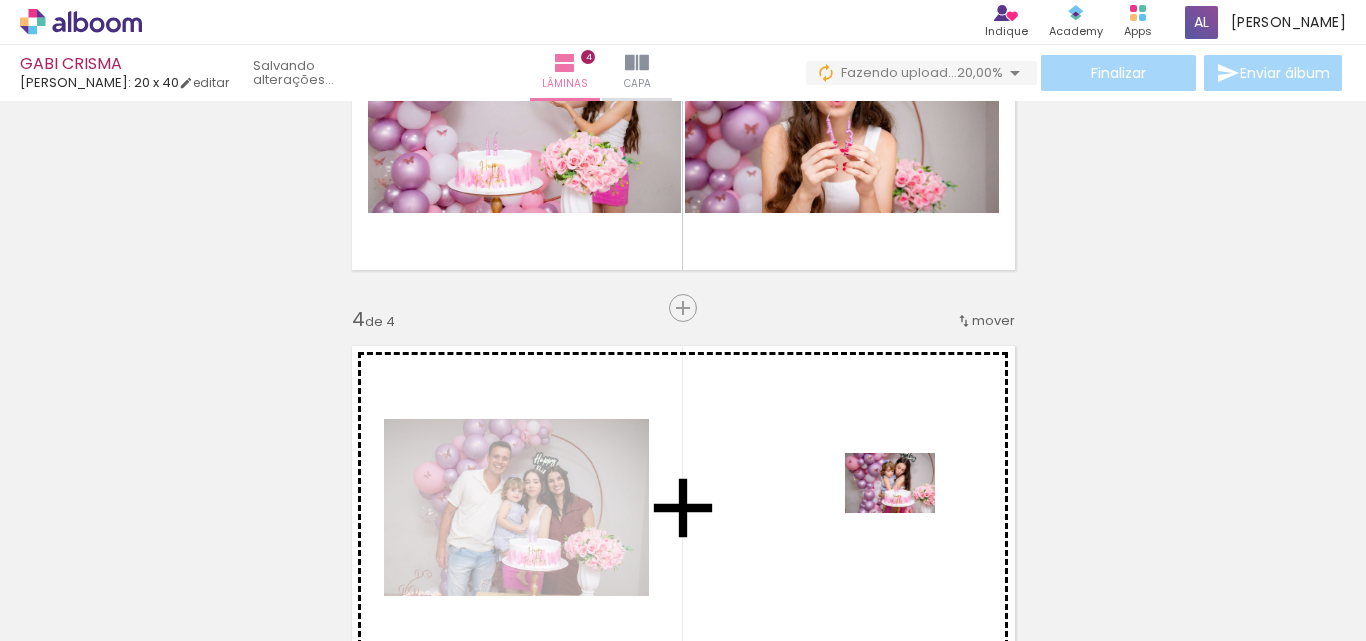 drag, startPoint x: 1094, startPoint y: 602, endPoint x: 1025, endPoint y: 466, distance: 152.50246 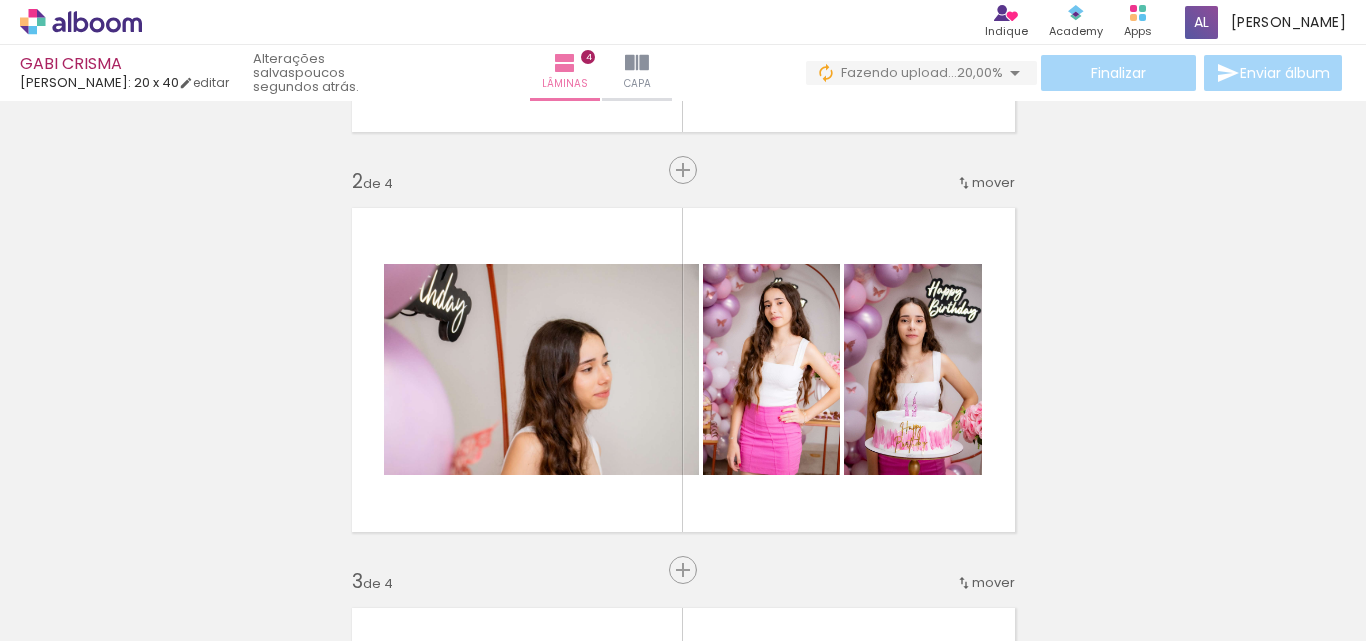 scroll, scrollTop: 400, scrollLeft: 0, axis: vertical 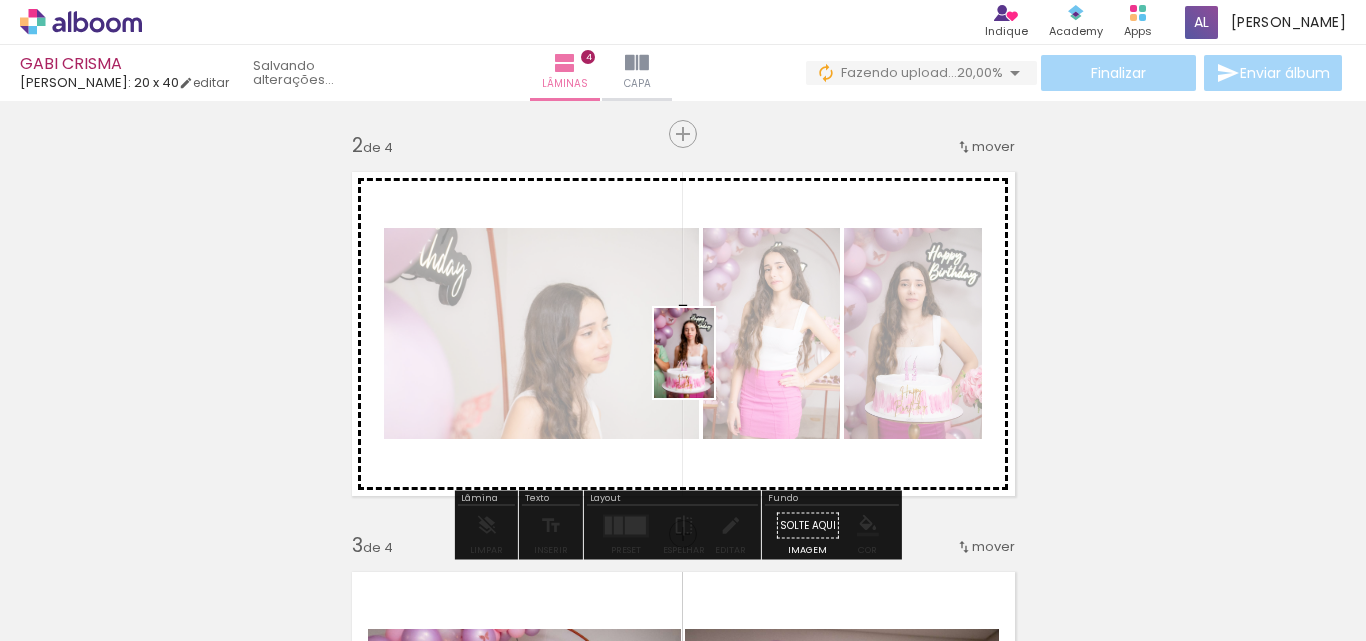 drag, startPoint x: 1209, startPoint y: 583, endPoint x: 703, endPoint y: 359, distance: 553.36426 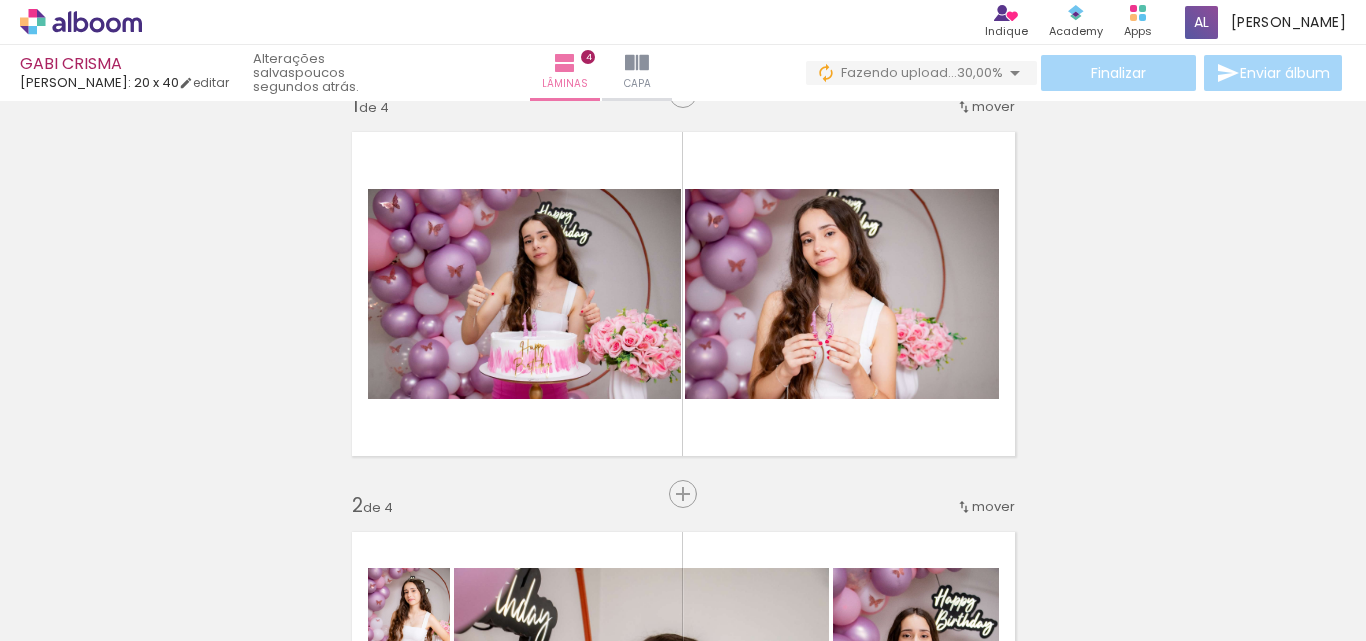 scroll, scrollTop: 0, scrollLeft: 0, axis: both 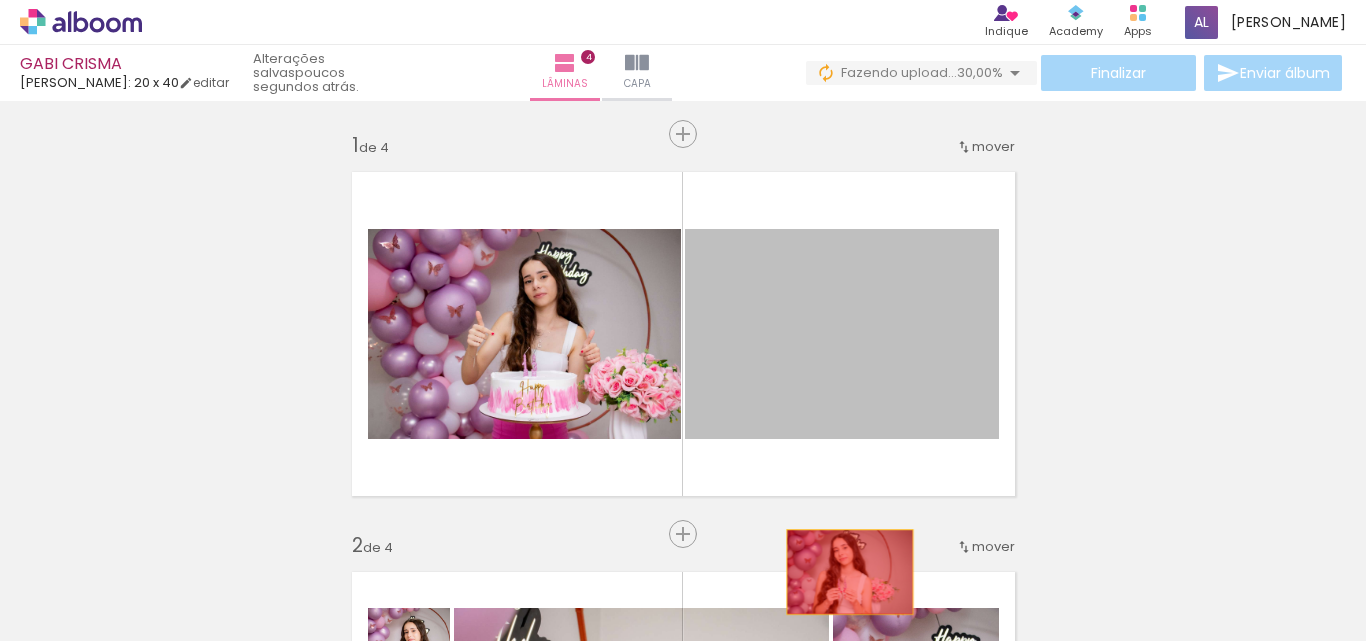 drag, startPoint x: 869, startPoint y: 359, endPoint x: 842, endPoint y: 572, distance: 214.70445 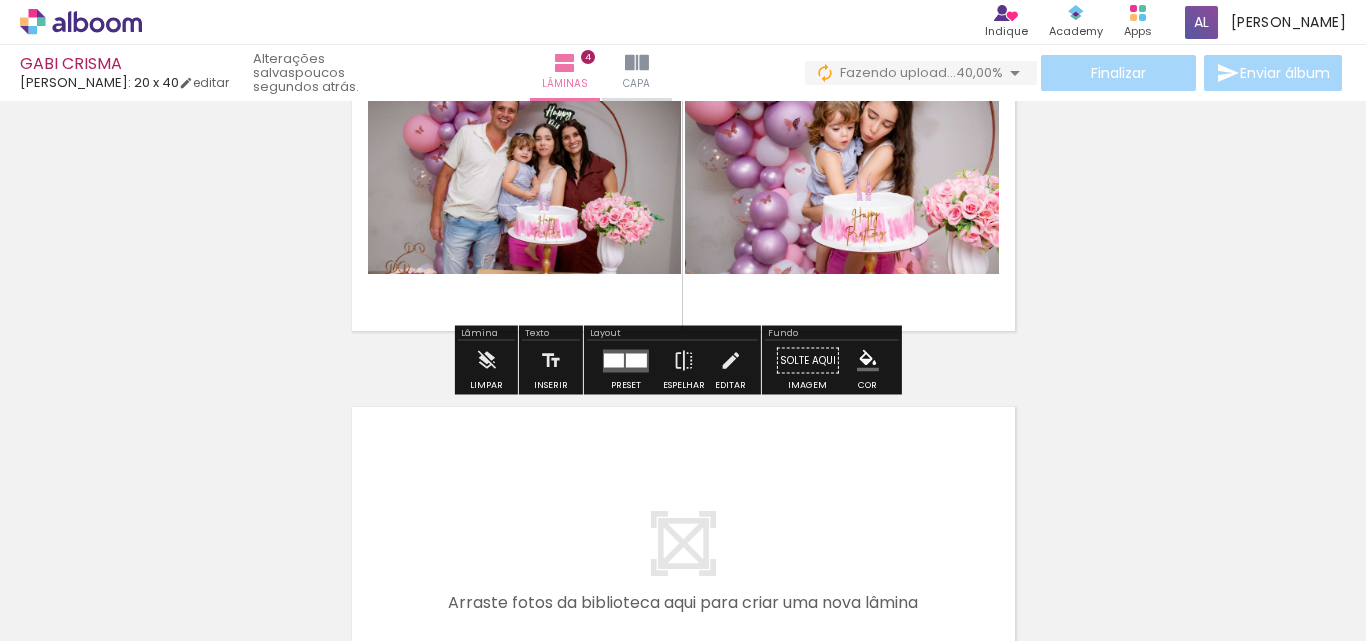 scroll, scrollTop: 1400, scrollLeft: 0, axis: vertical 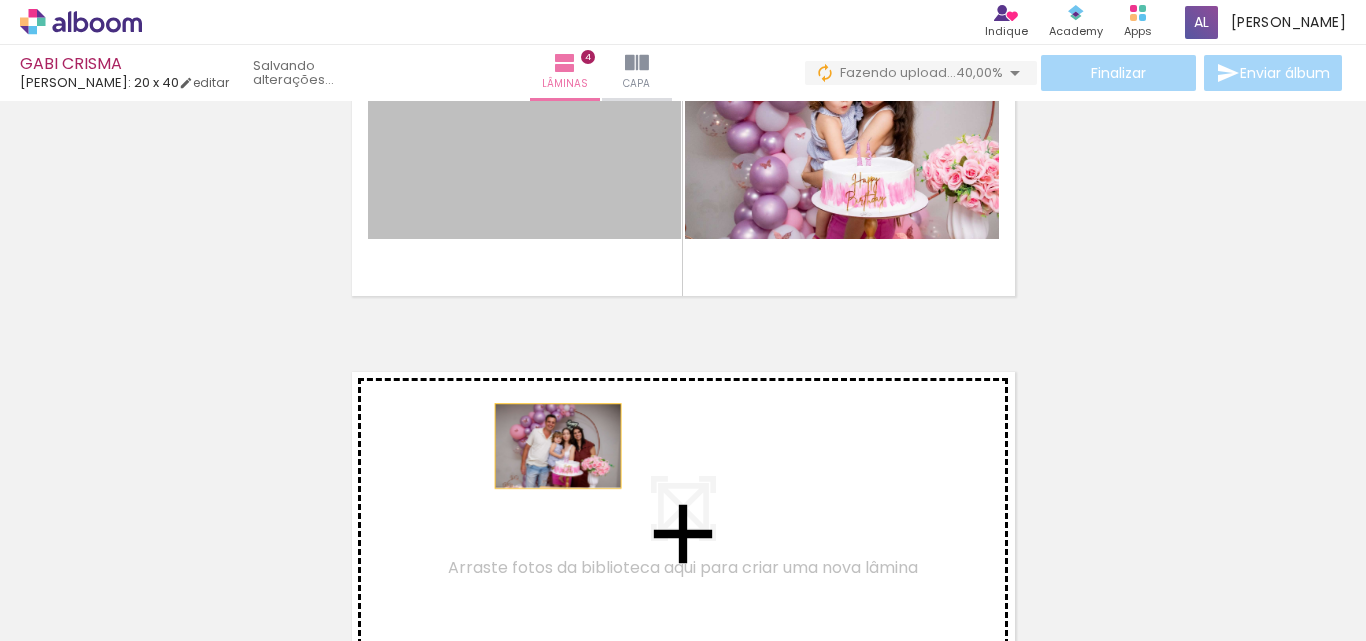 drag, startPoint x: 552, startPoint y: 156, endPoint x: 550, endPoint y: 446, distance: 290.0069 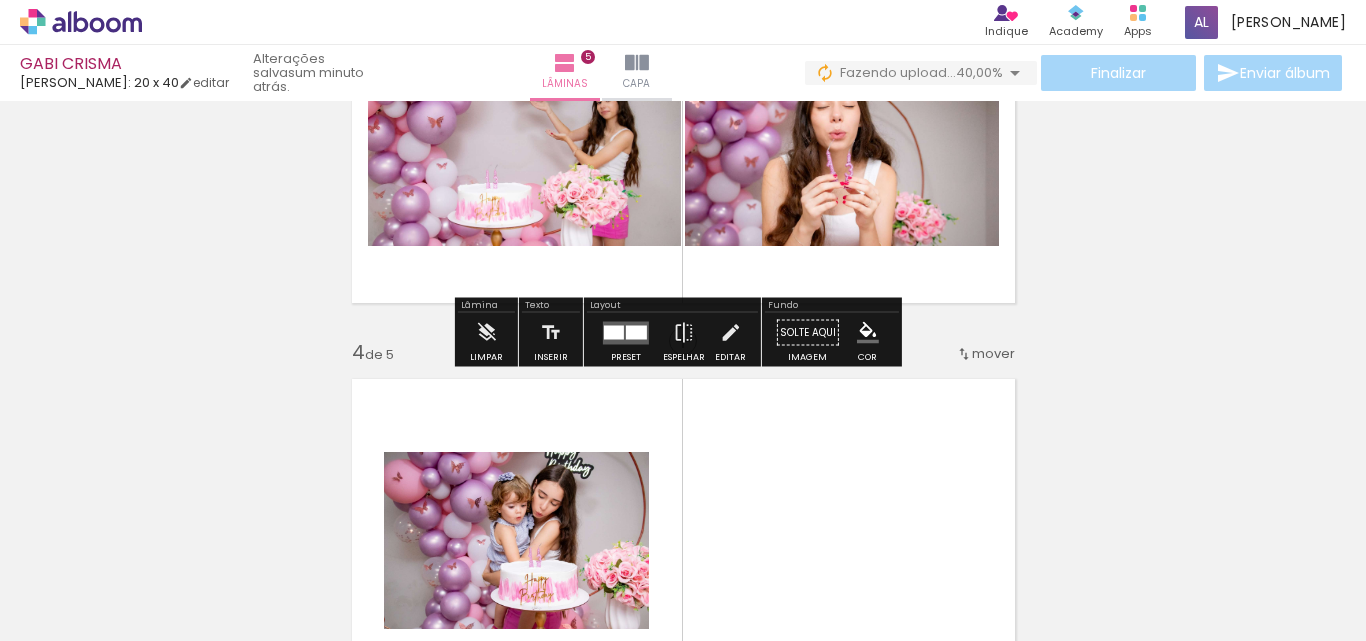 scroll, scrollTop: 1026, scrollLeft: 0, axis: vertical 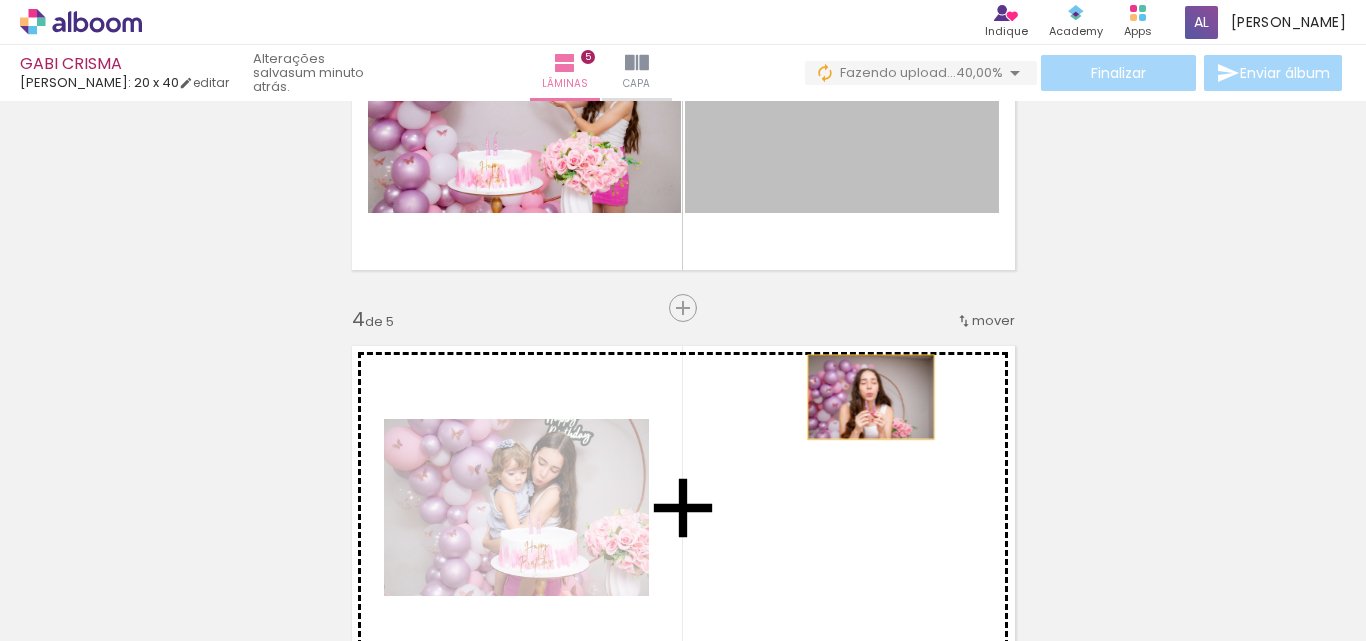 drag, startPoint x: 888, startPoint y: 163, endPoint x: 934, endPoint y: 369, distance: 211.07344 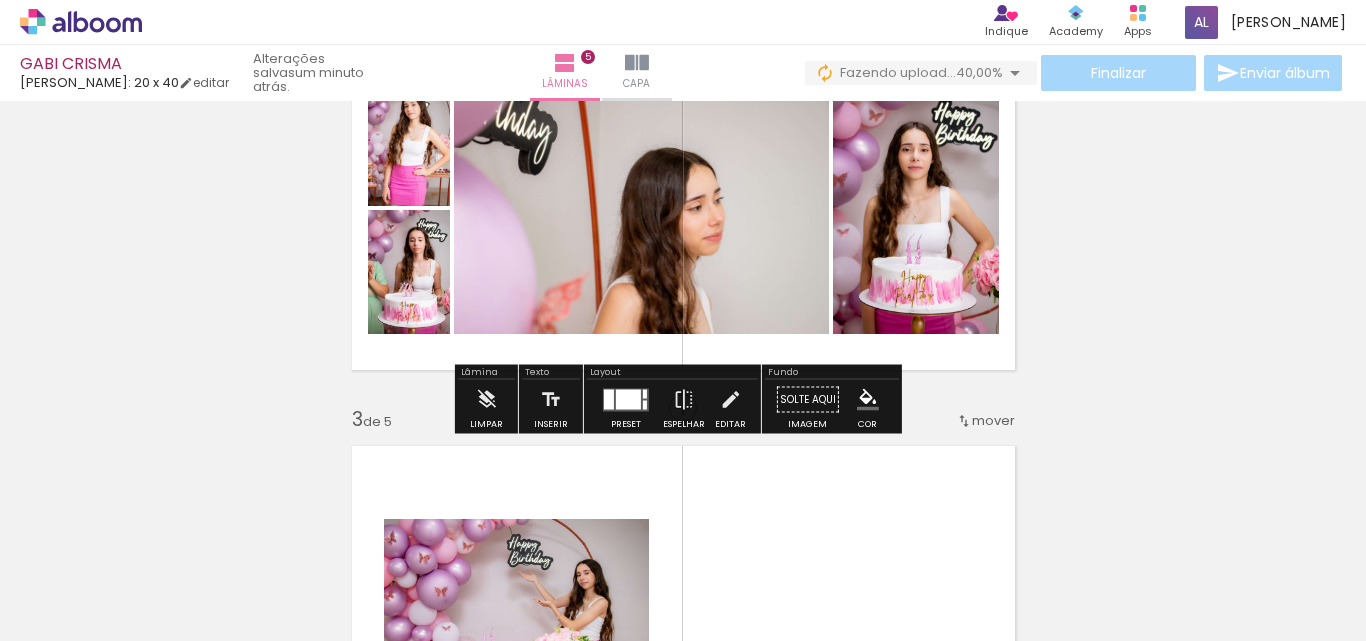 scroll, scrollTop: 626, scrollLeft: 0, axis: vertical 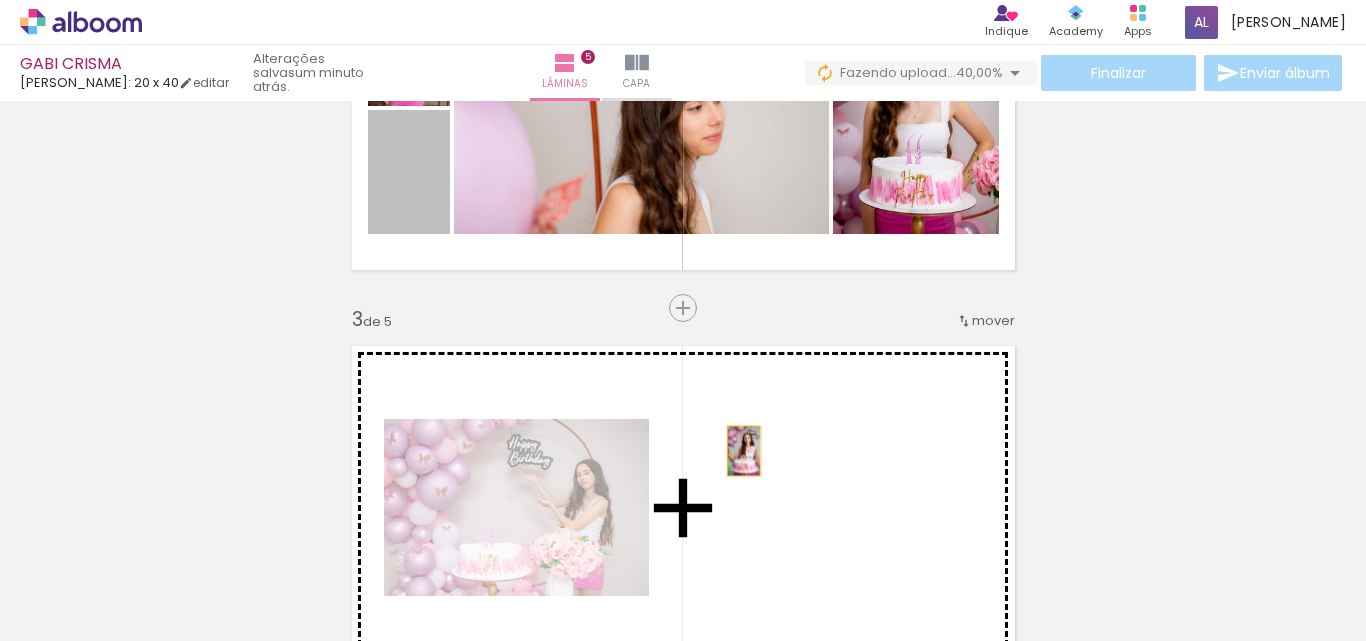 drag, startPoint x: 453, startPoint y: 259, endPoint x: 1007, endPoint y: 386, distance: 568.3705 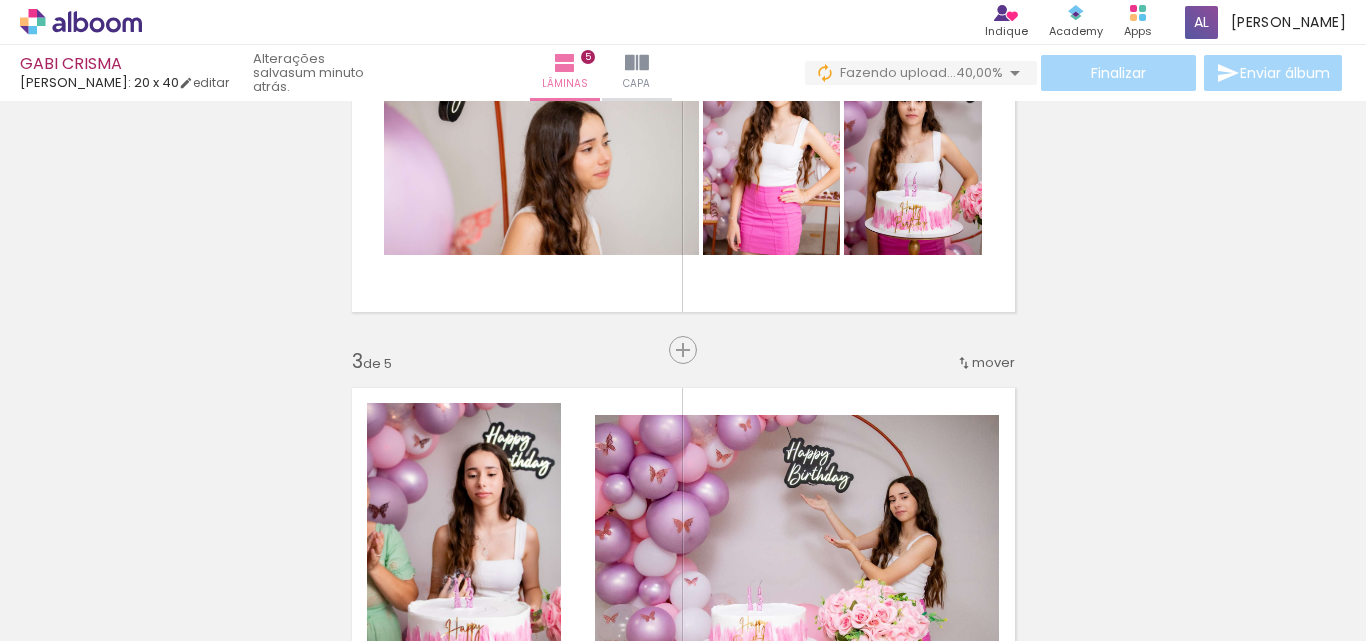 scroll, scrollTop: 526, scrollLeft: 0, axis: vertical 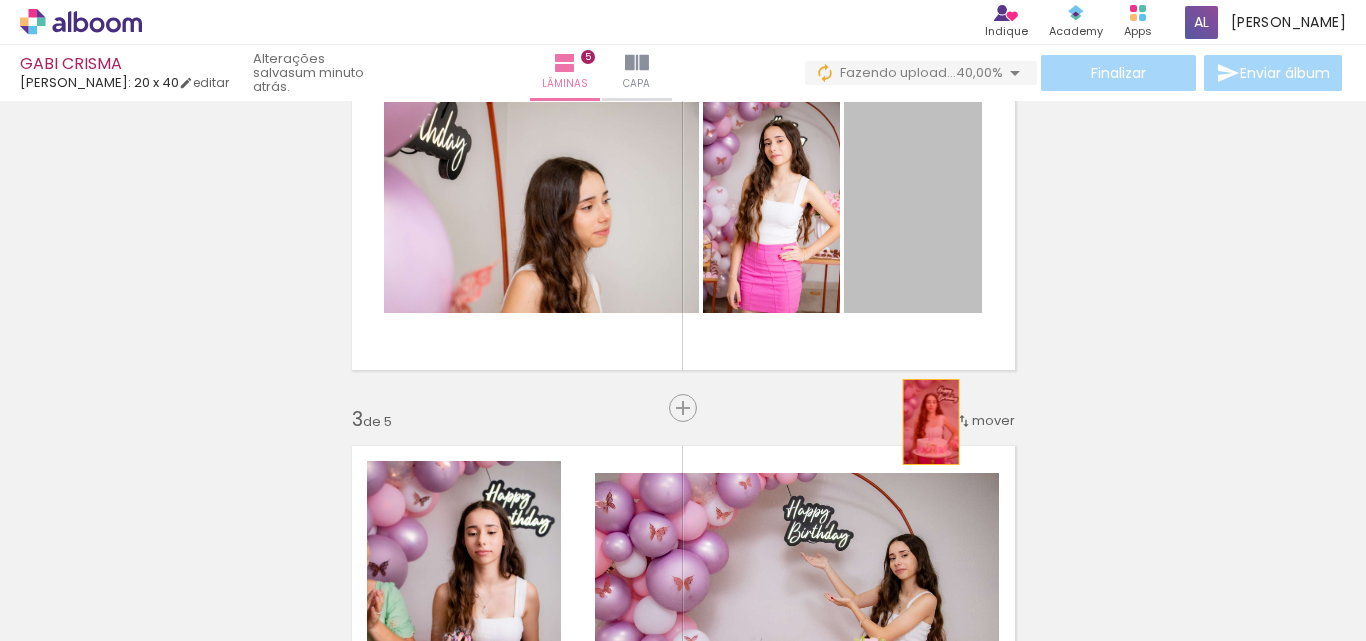 drag, startPoint x: 914, startPoint y: 261, endPoint x: 1117, endPoint y: 412, distance: 253.00198 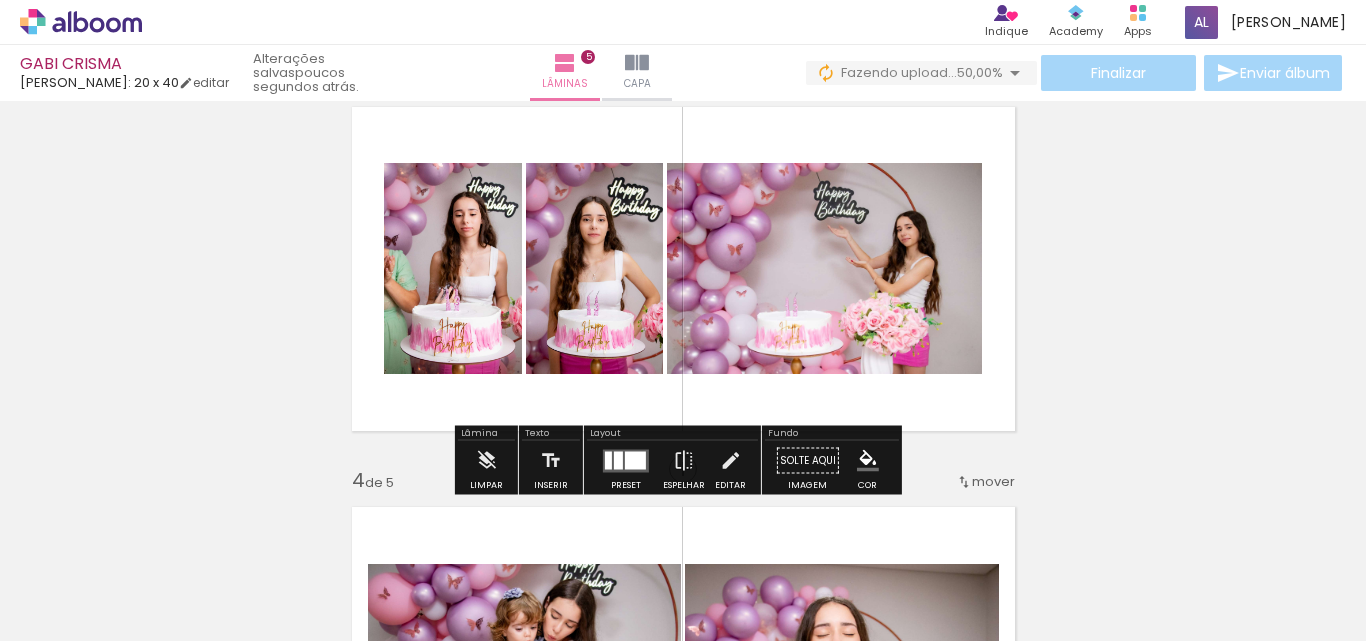 scroll, scrollTop: 900, scrollLeft: 0, axis: vertical 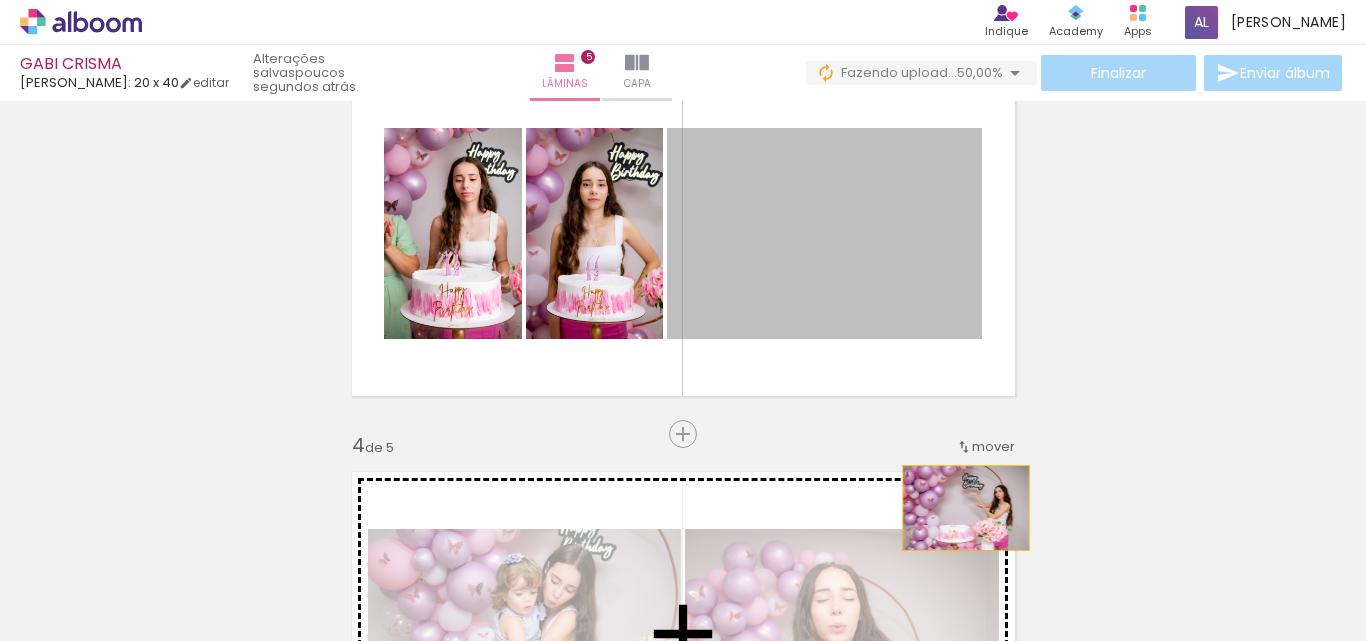 drag, startPoint x: 896, startPoint y: 281, endPoint x: 959, endPoint y: 537, distance: 263.638 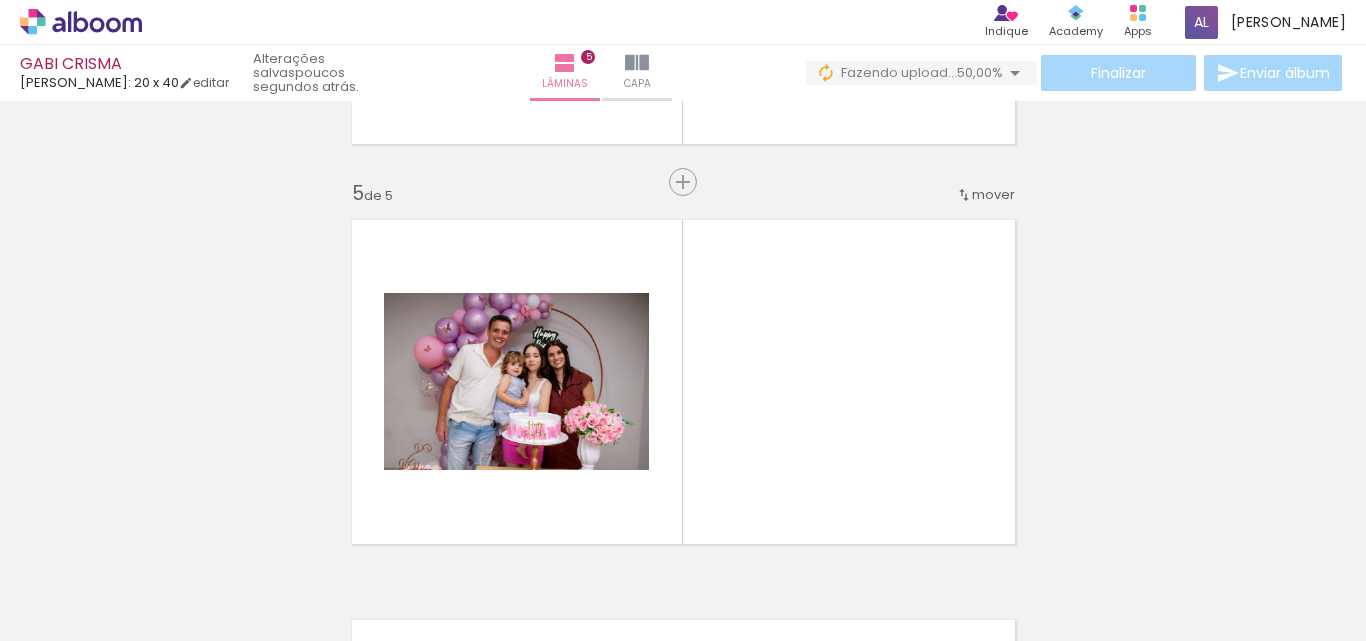scroll, scrollTop: 1600, scrollLeft: 0, axis: vertical 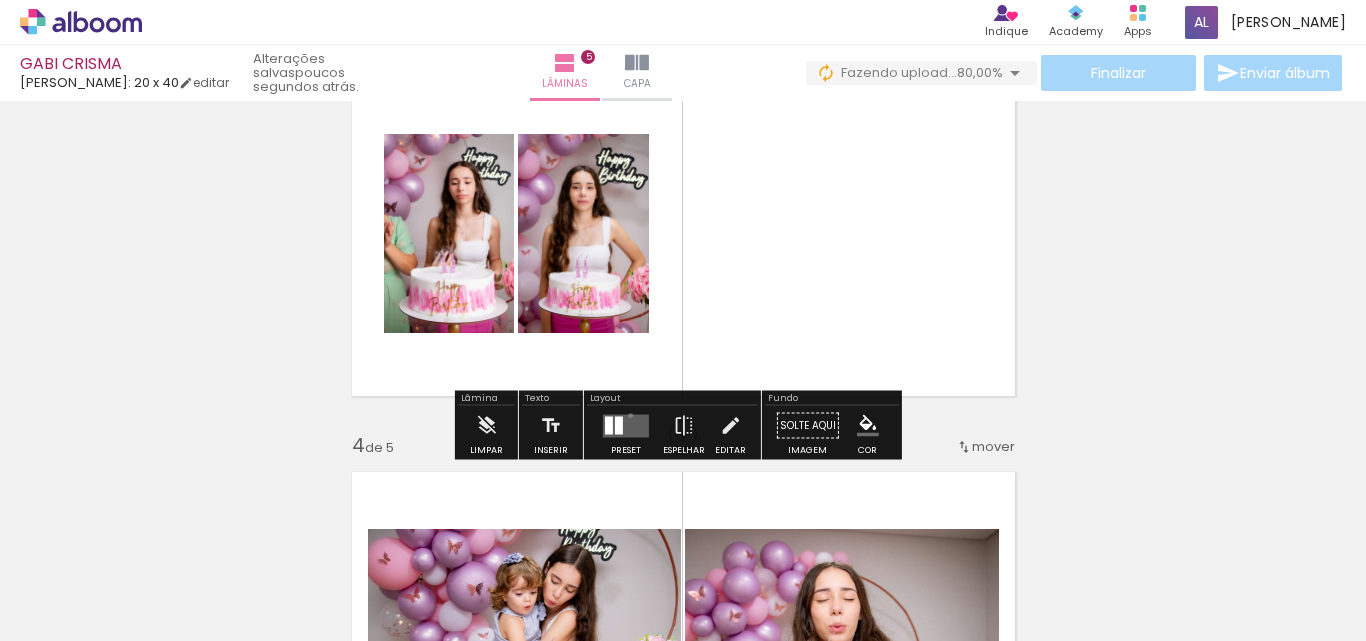 click at bounding box center [626, 425] 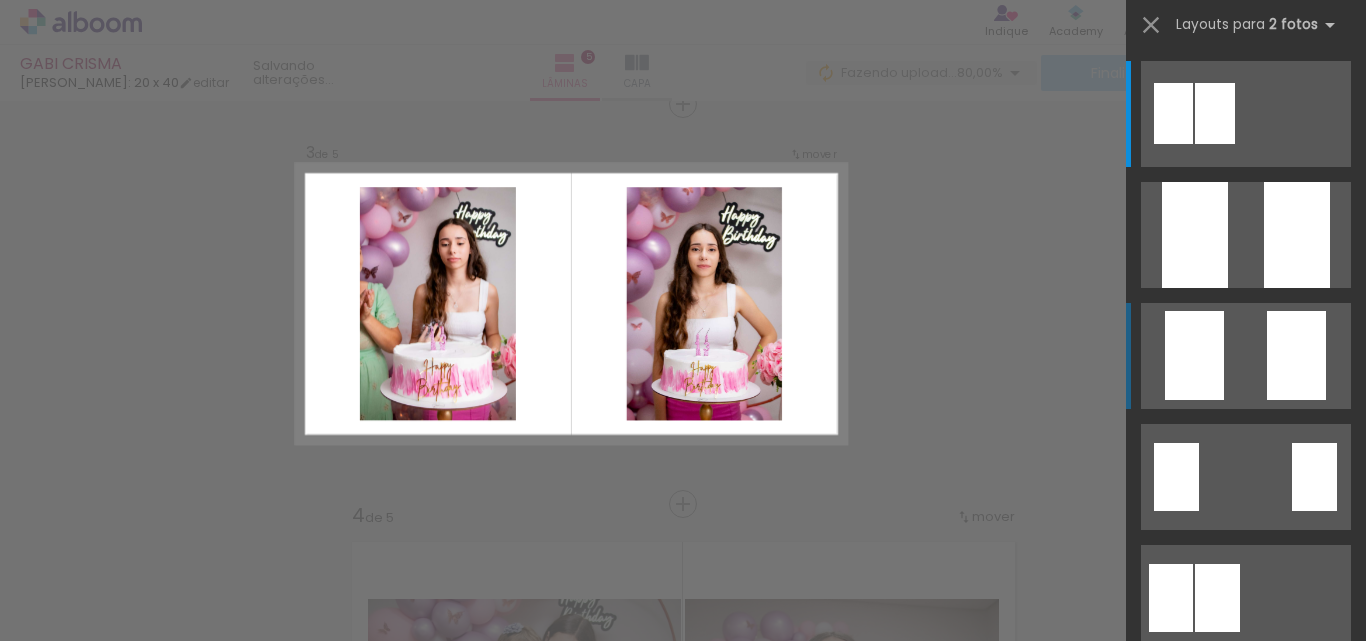scroll, scrollTop: 826, scrollLeft: 0, axis: vertical 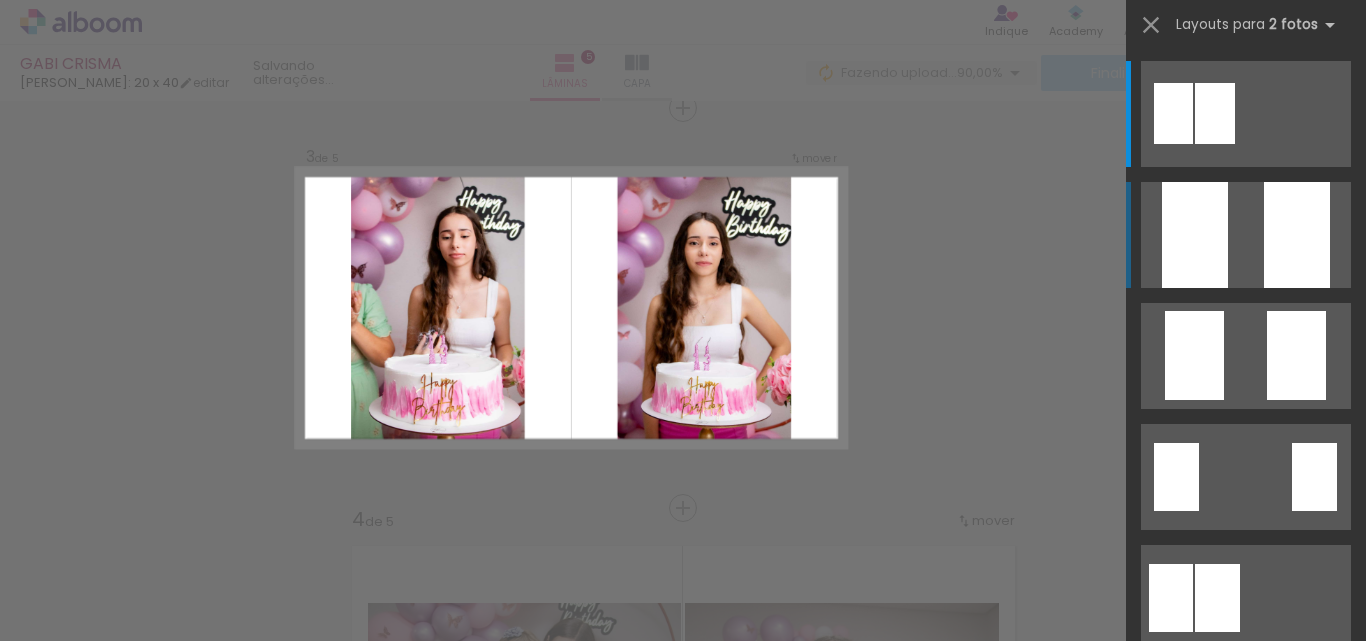 click at bounding box center (1297, 235) 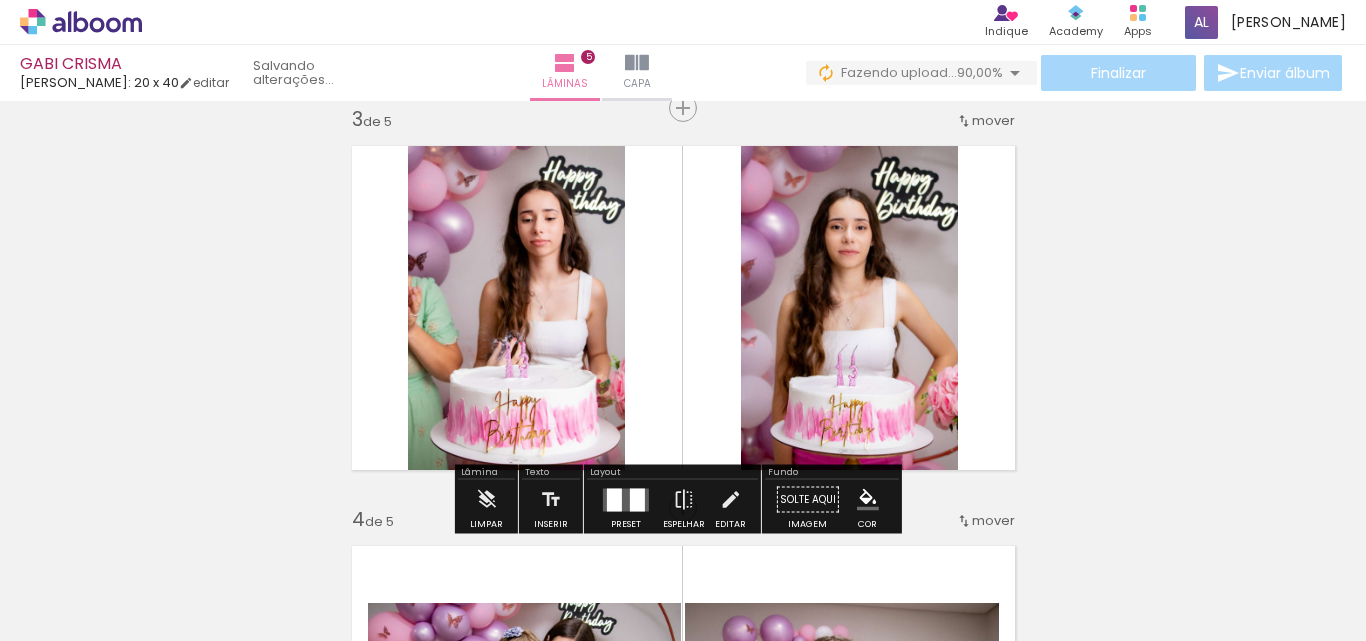 click at bounding box center [637, 499] 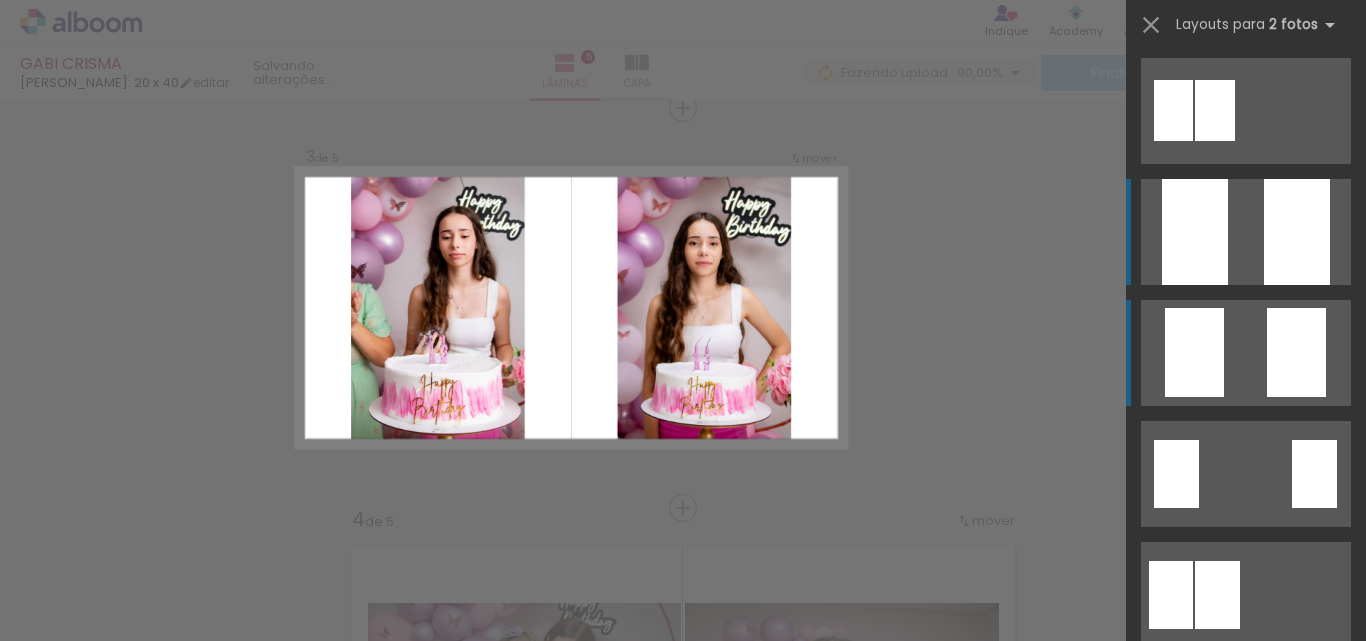 scroll, scrollTop: 0, scrollLeft: 0, axis: both 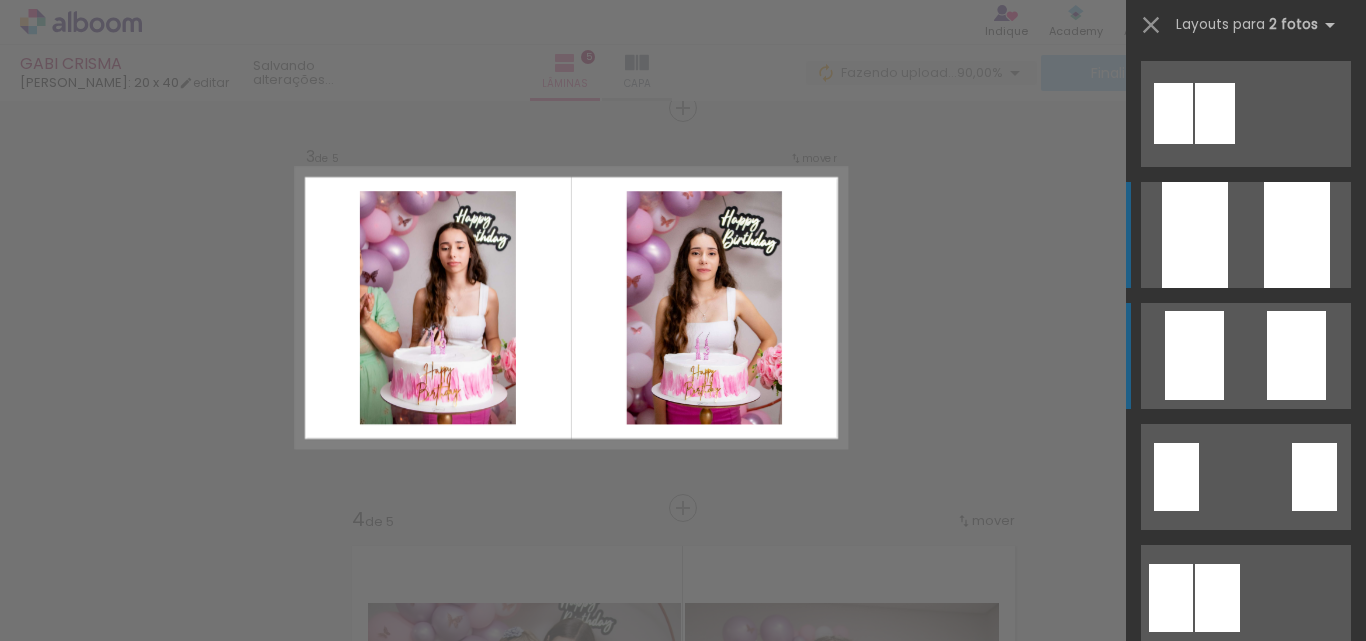click at bounding box center (1215, 113) 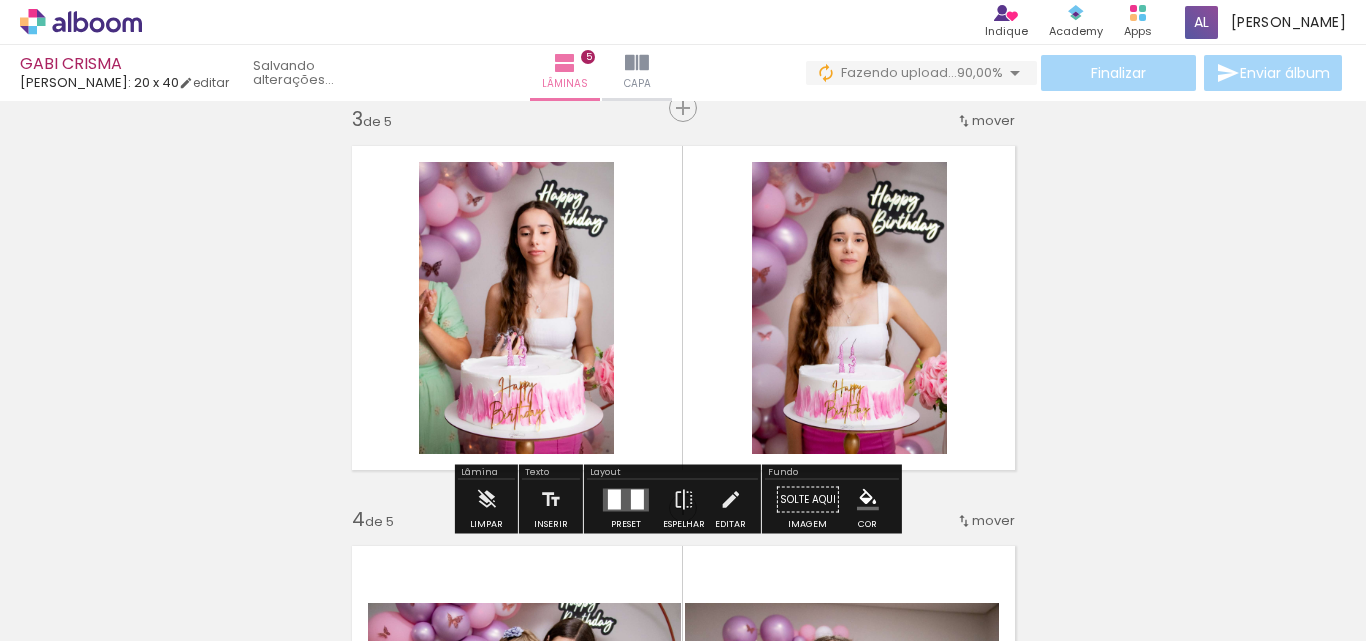 click on "Inserir lâmina 1  de 5  Inserir lâmina 2  de 5  Inserir lâmina 3  de 5  Inserir lâmina 4  de 5  Inserir lâmina 5  de 5" at bounding box center [683, 482] 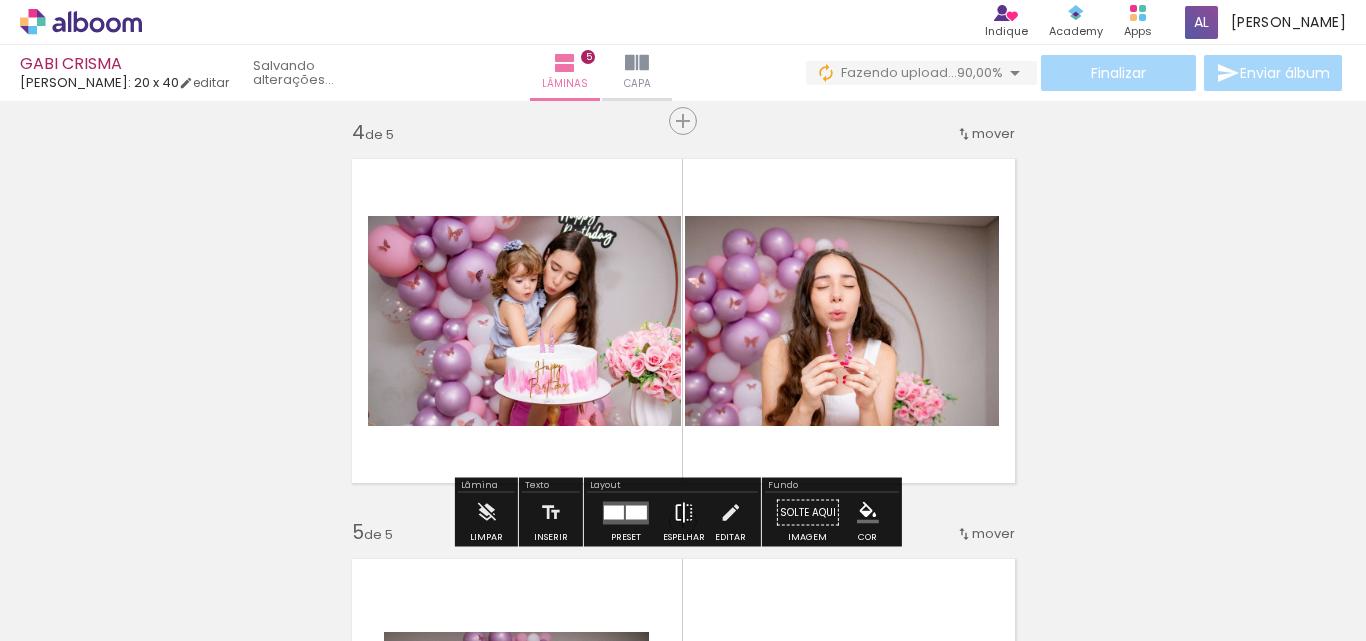 scroll, scrollTop: 1326, scrollLeft: 0, axis: vertical 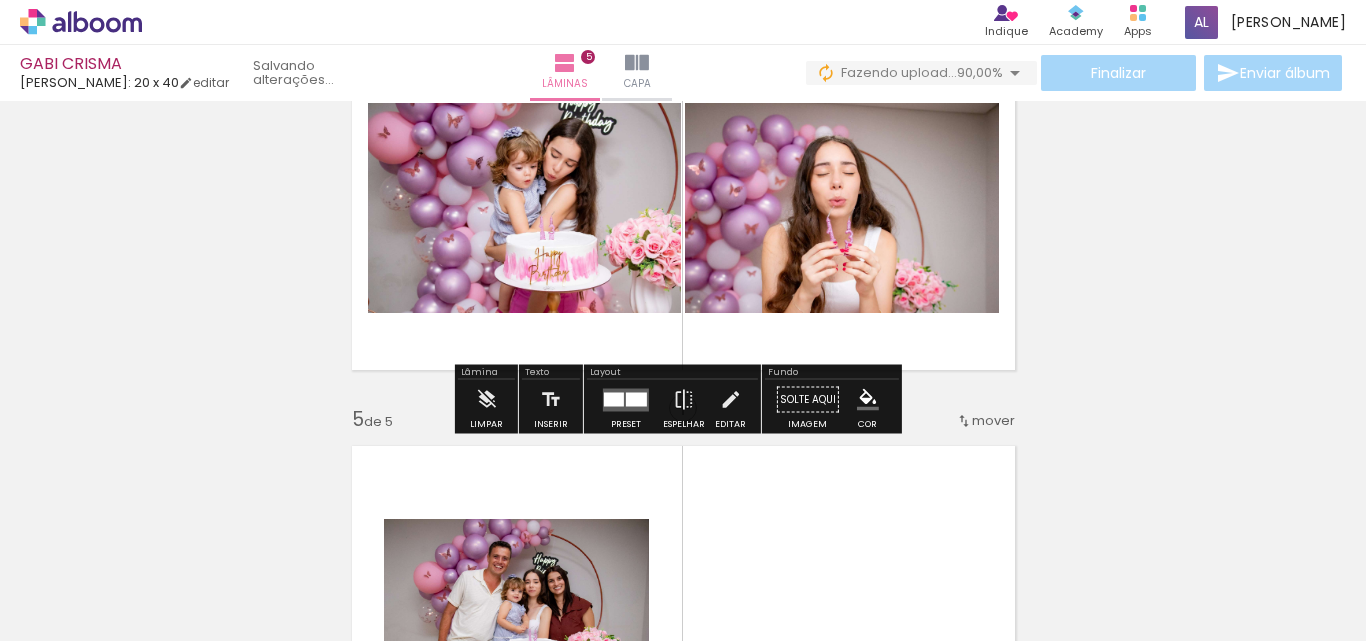 click at bounding box center [636, 399] 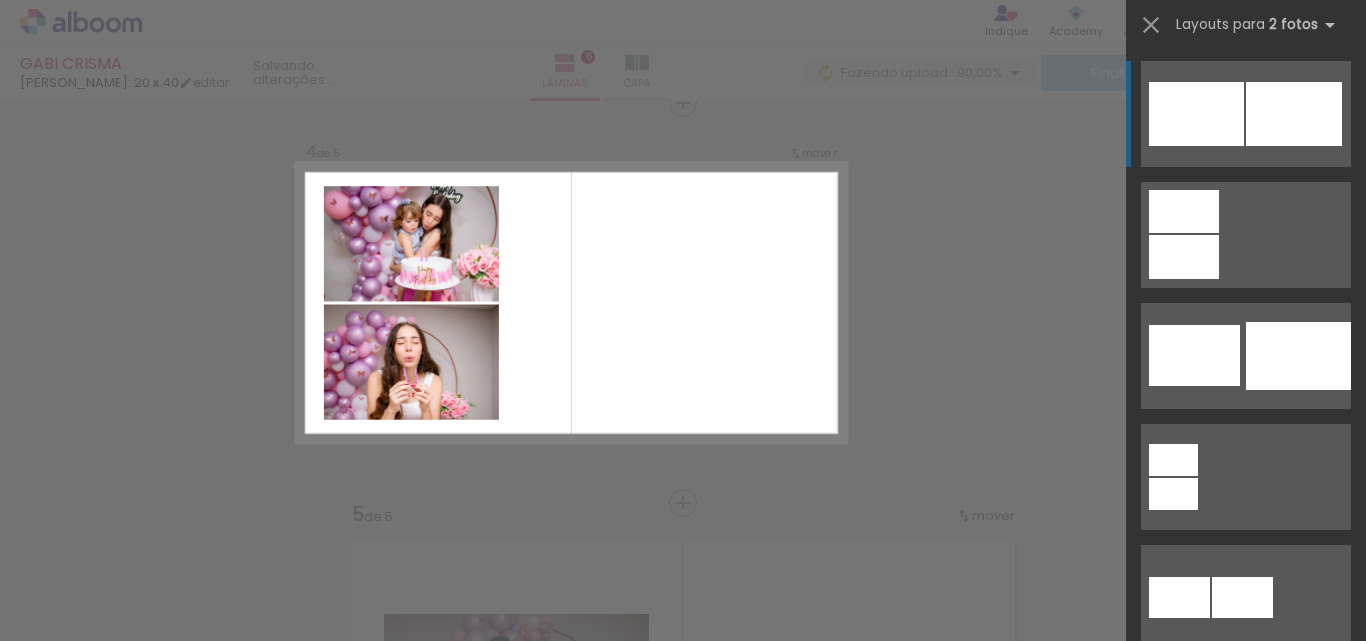 scroll, scrollTop: 1226, scrollLeft: 0, axis: vertical 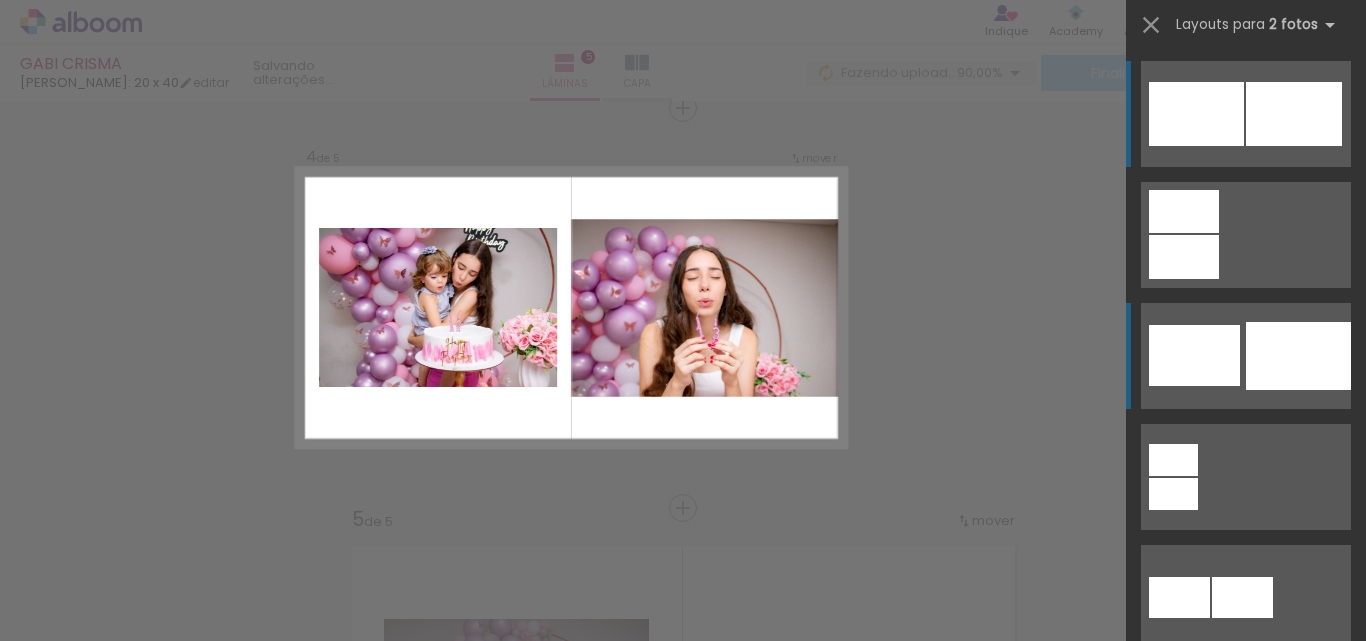 click at bounding box center (1298, 356) 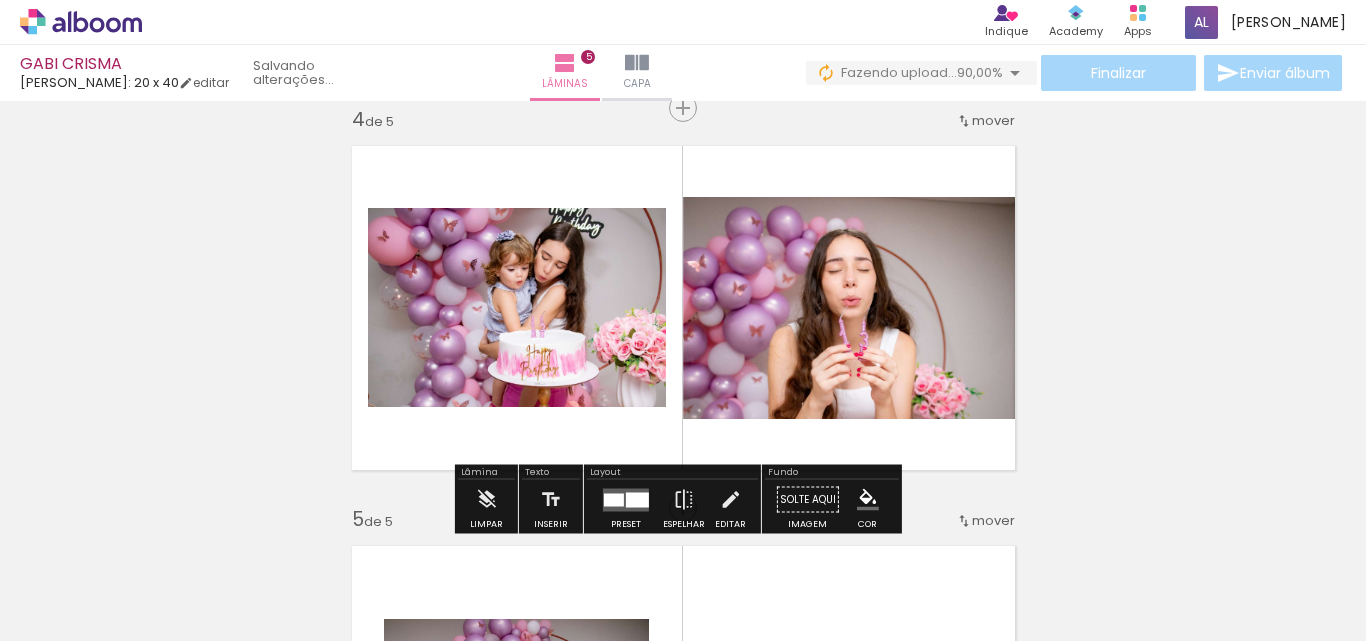 click 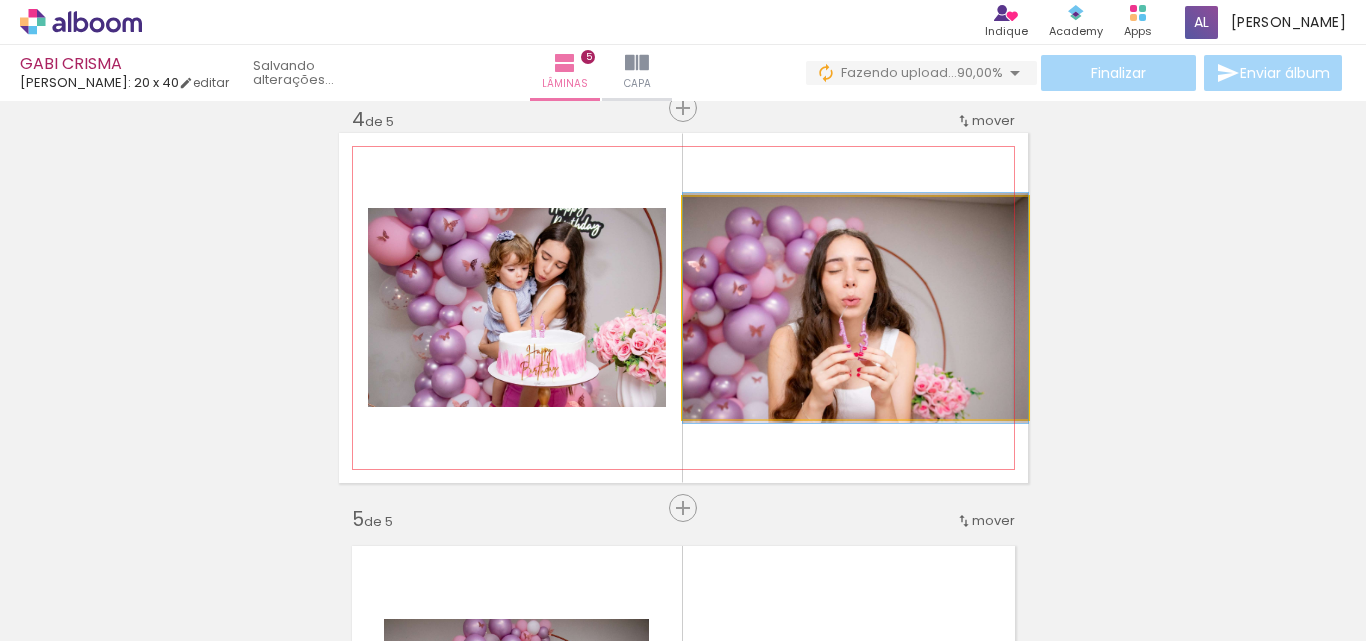 click 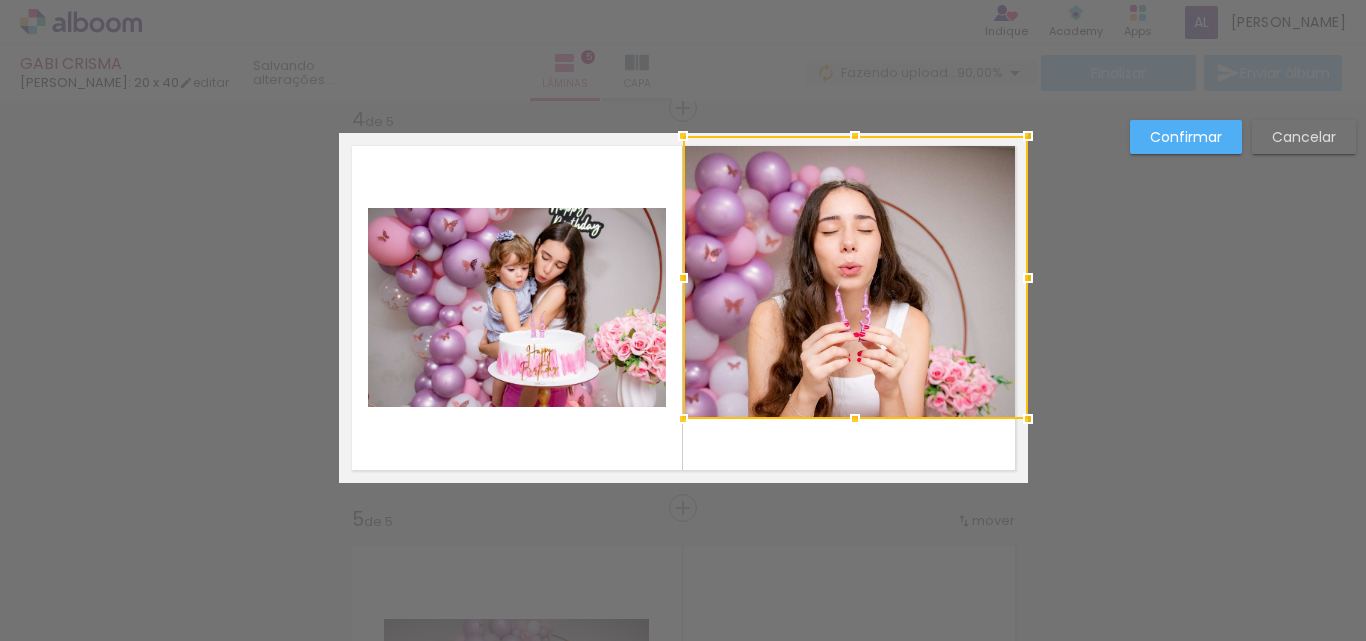 drag, startPoint x: 853, startPoint y: 194, endPoint x: 837, endPoint y: 137, distance: 59.20304 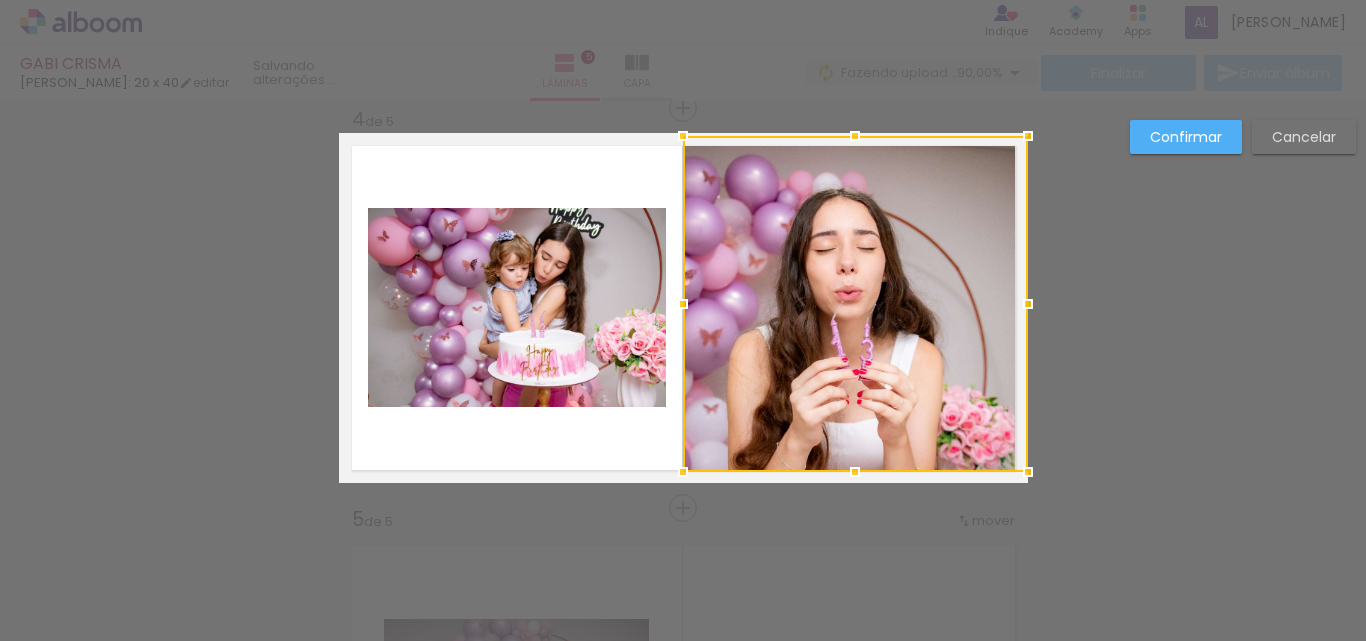 drag, startPoint x: 850, startPoint y: 418, endPoint x: 861, endPoint y: 467, distance: 50.219517 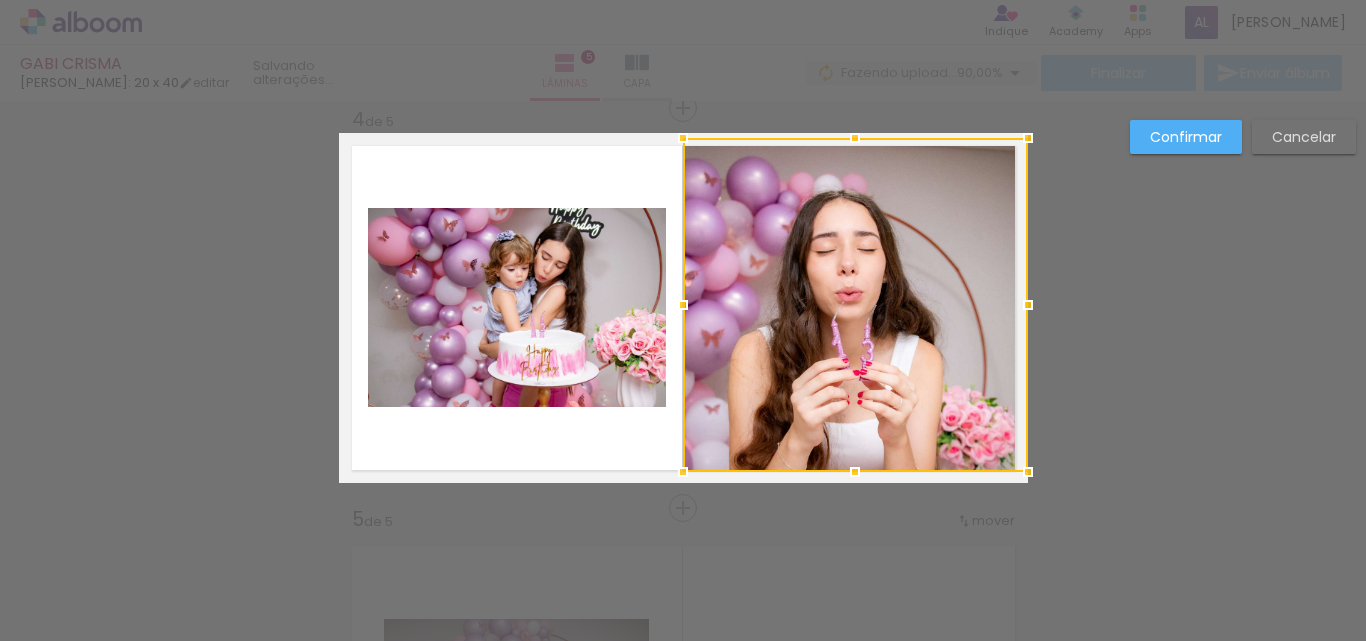 drag, startPoint x: 852, startPoint y: 131, endPoint x: 840, endPoint y: 108, distance: 25.942244 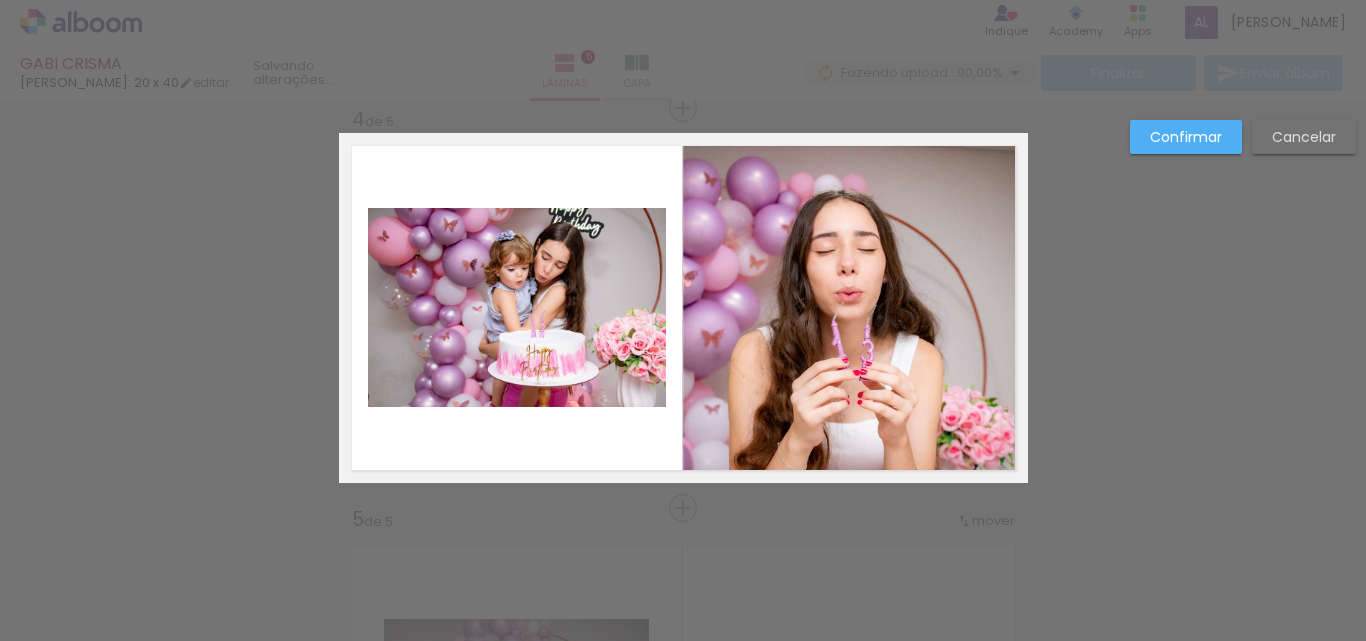 click on "Confirmar" at bounding box center [0, 0] 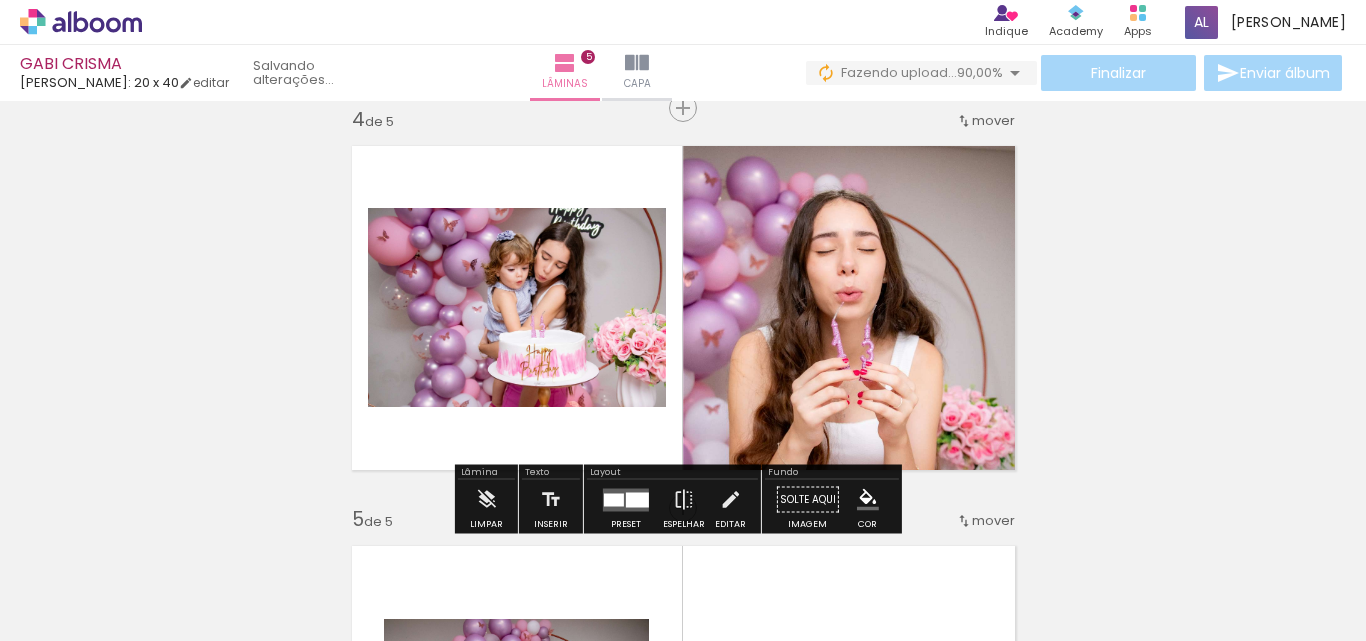 click 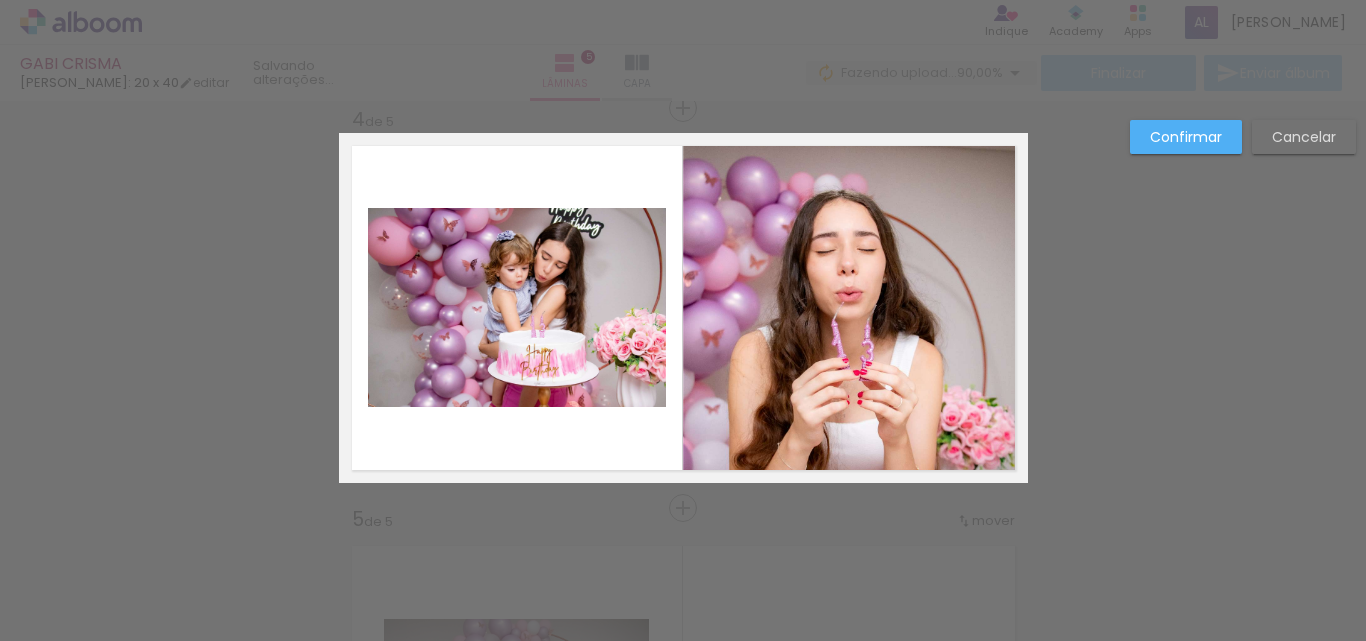 click 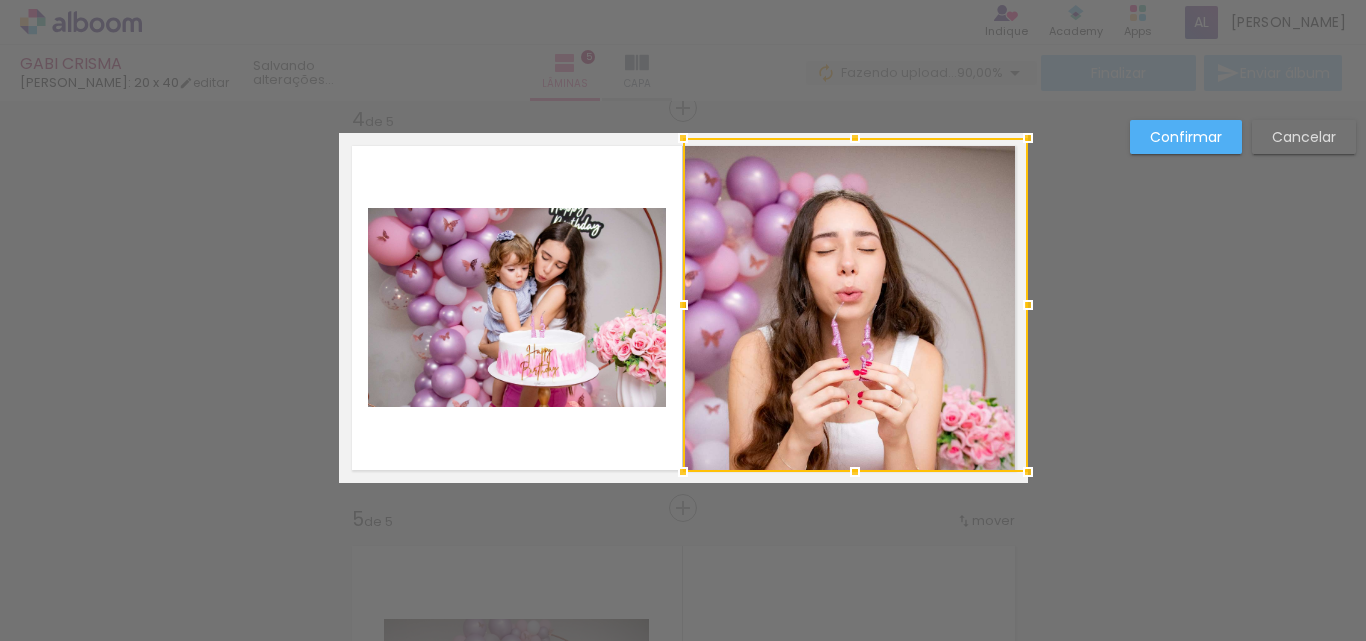 click at bounding box center (855, 305) 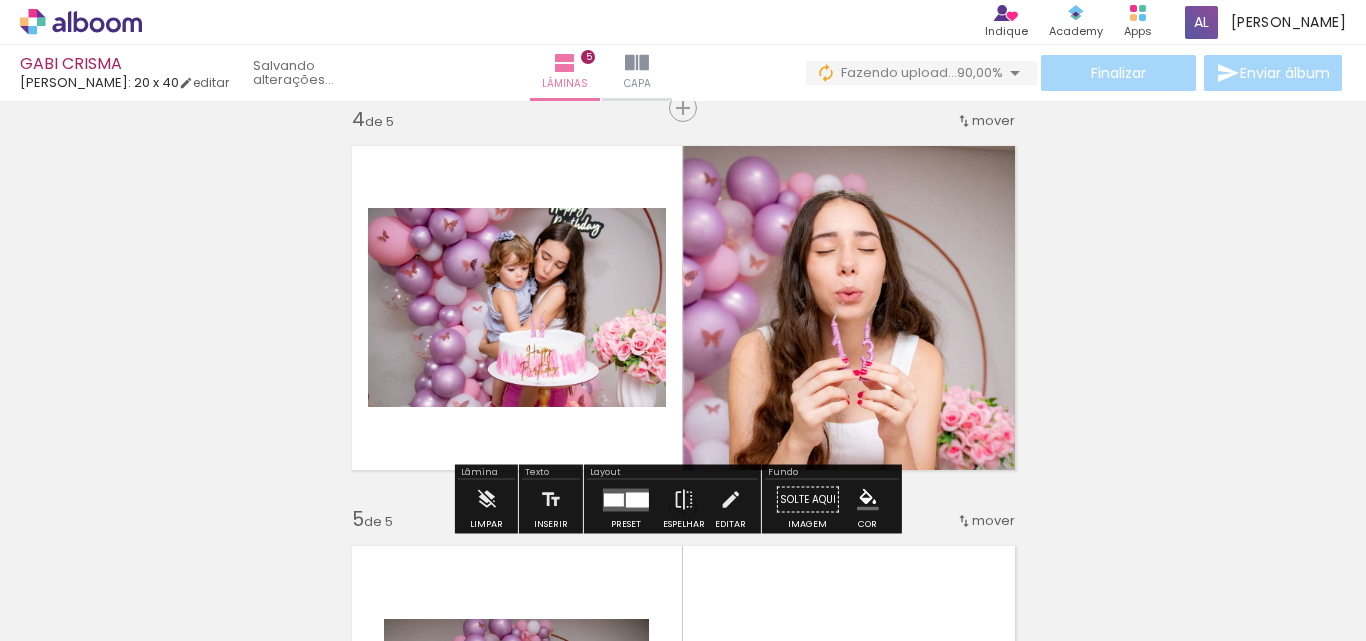 click on "Inserir lâmina 1  de 5  Inserir lâmina 2  de 5  Inserir lâmina 3  de 5  Inserir lâmina 4  de 5  Inserir lâmina 5  de 5" at bounding box center (683, 82) 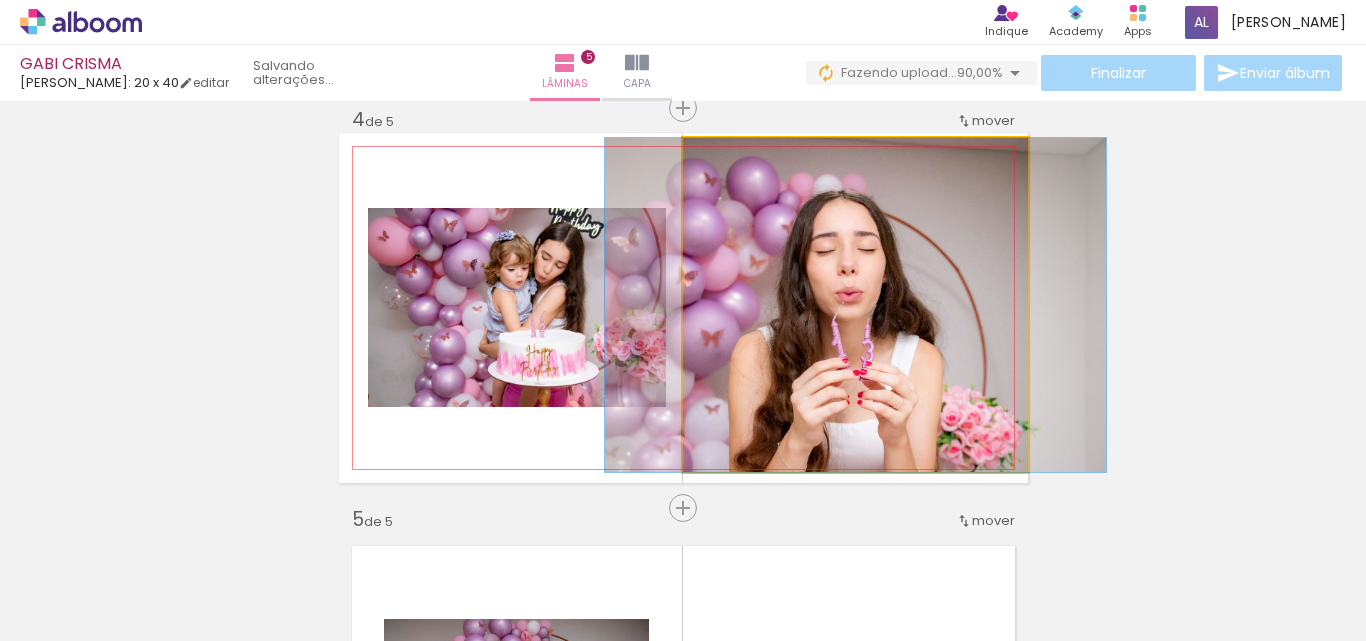 click 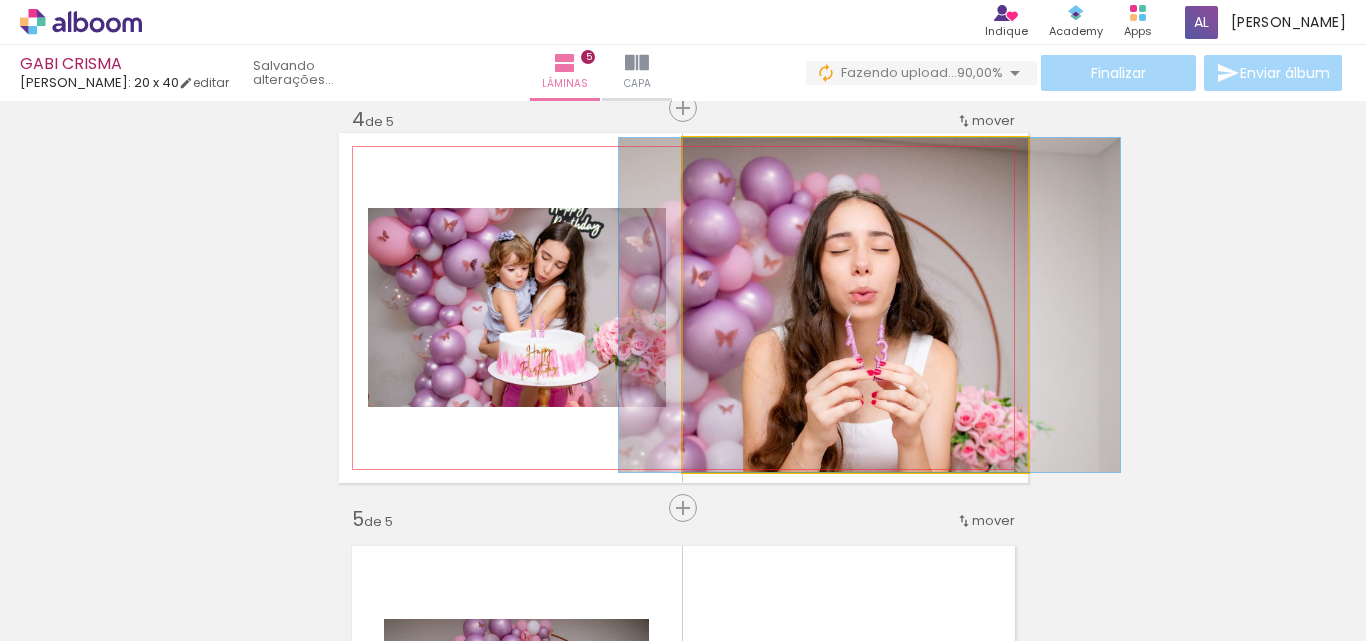 drag, startPoint x: 889, startPoint y: 330, endPoint x: 903, endPoint y: 330, distance: 14 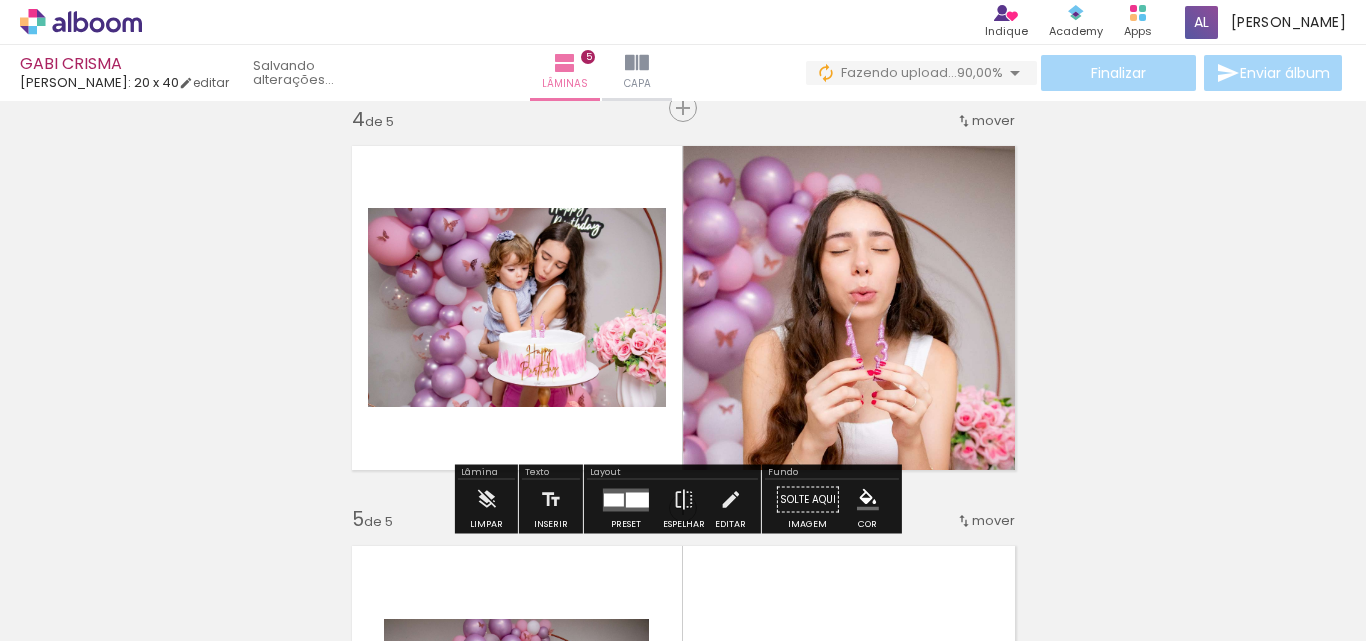 click on "Inserir lâmina 1  de 5  Inserir lâmina 2  de 5  Inserir lâmina 3  de 5  Inserir lâmina 4  de 5  Inserir lâmina 5  de 5" at bounding box center (683, 82) 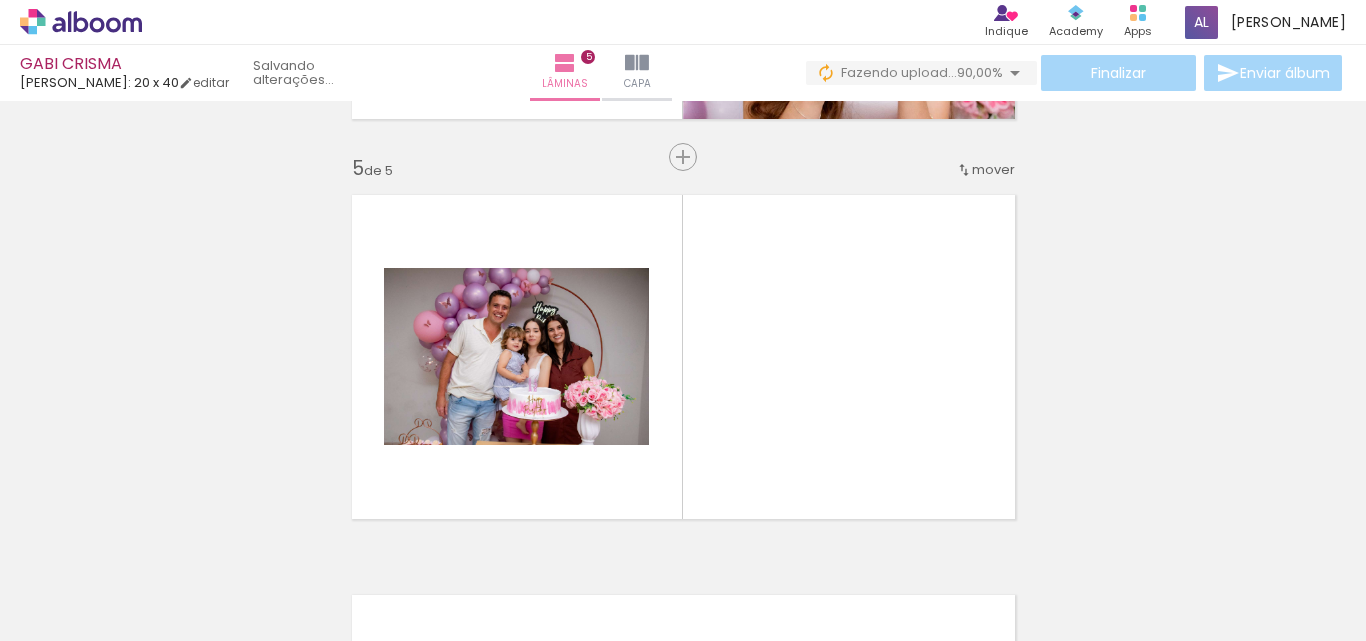scroll, scrollTop: 1626, scrollLeft: 0, axis: vertical 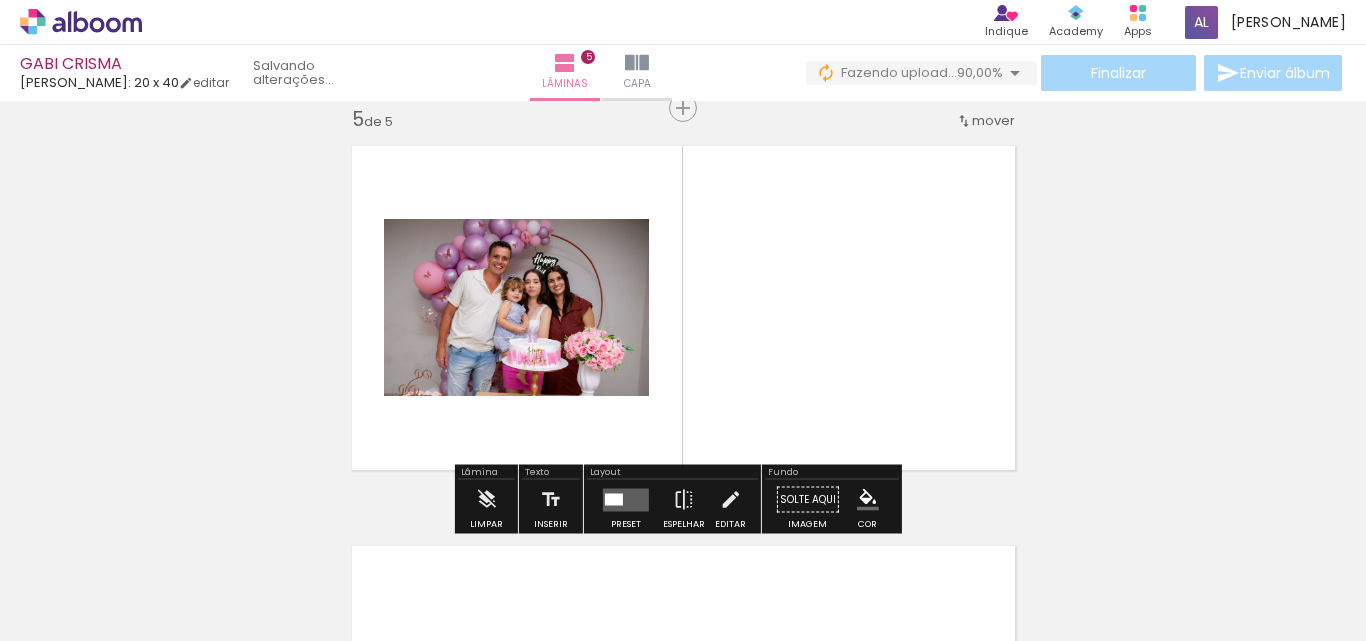 click 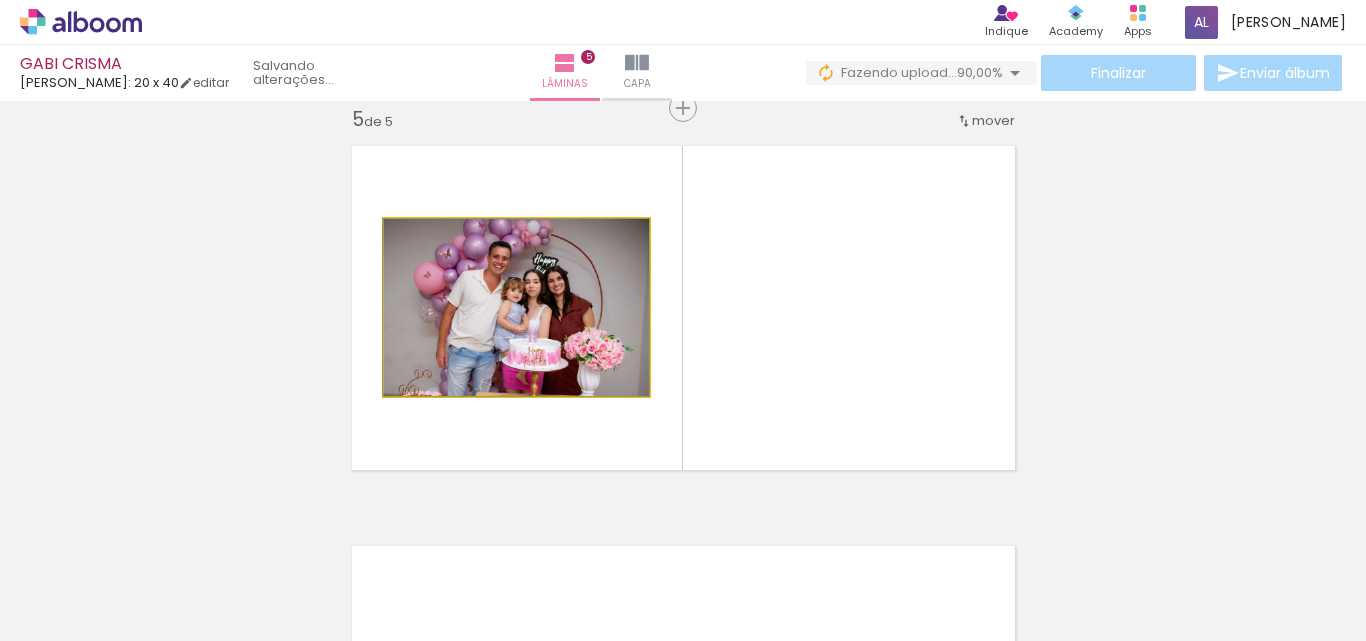 click 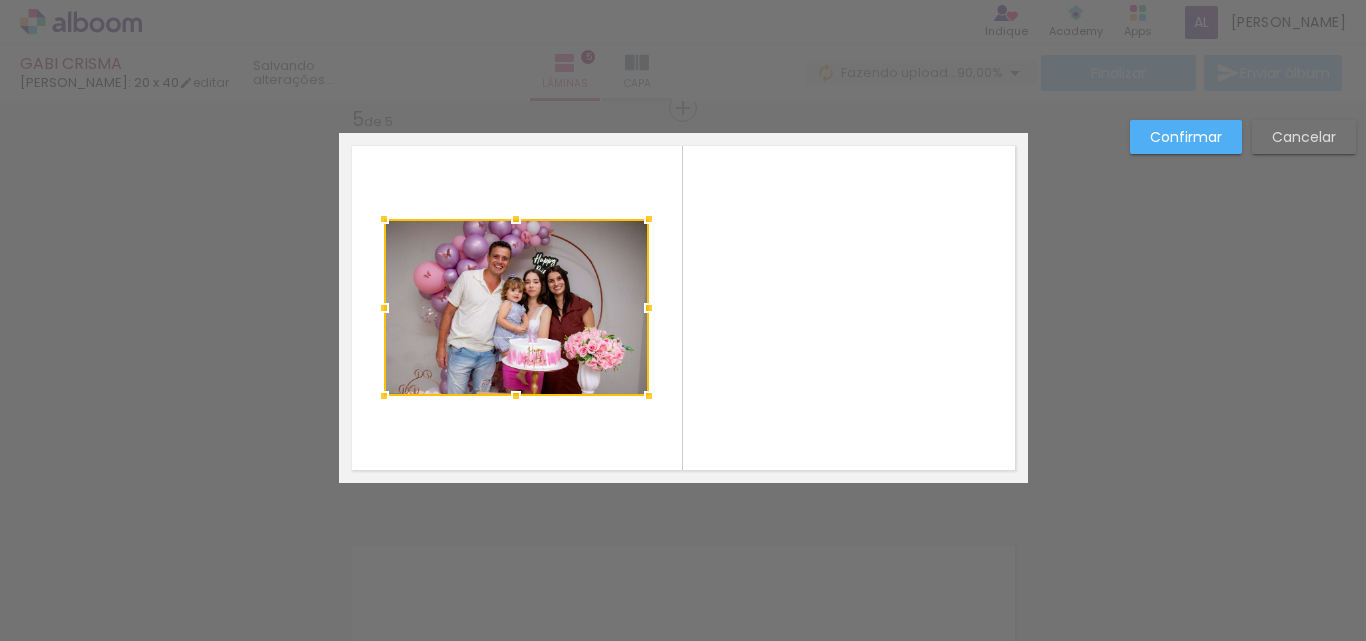 click on "Confirmar" at bounding box center (0, 0) 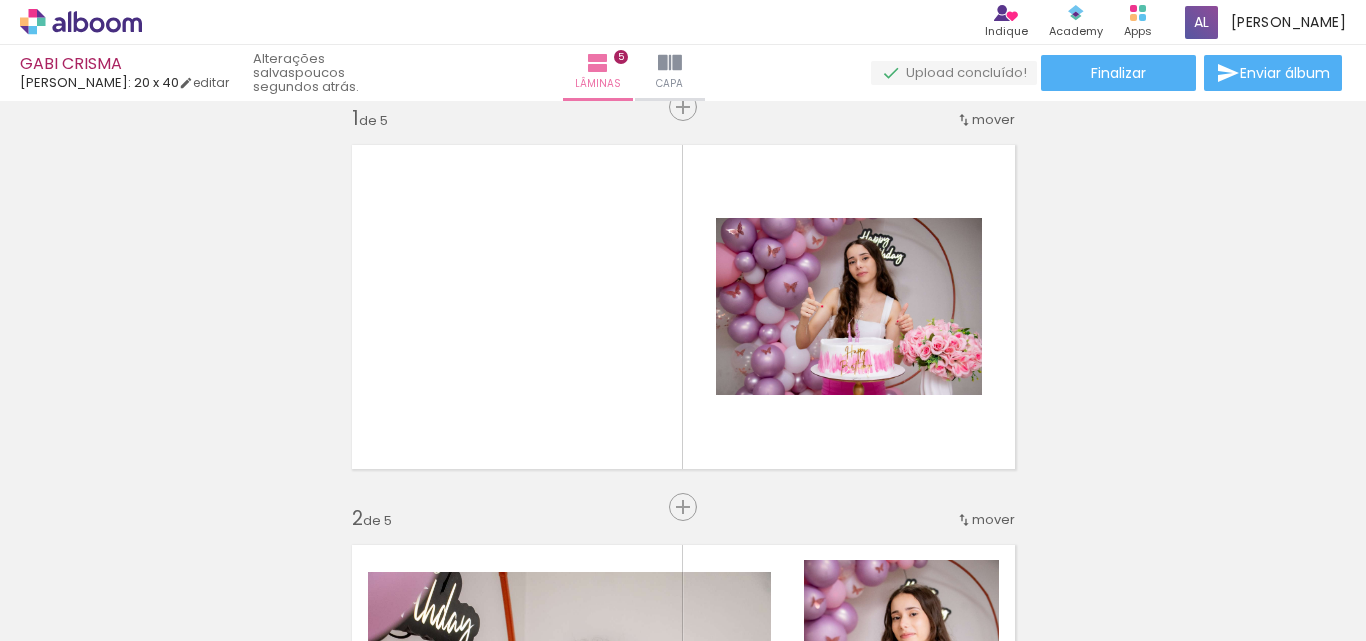 scroll, scrollTop: 26, scrollLeft: 0, axis: vertical 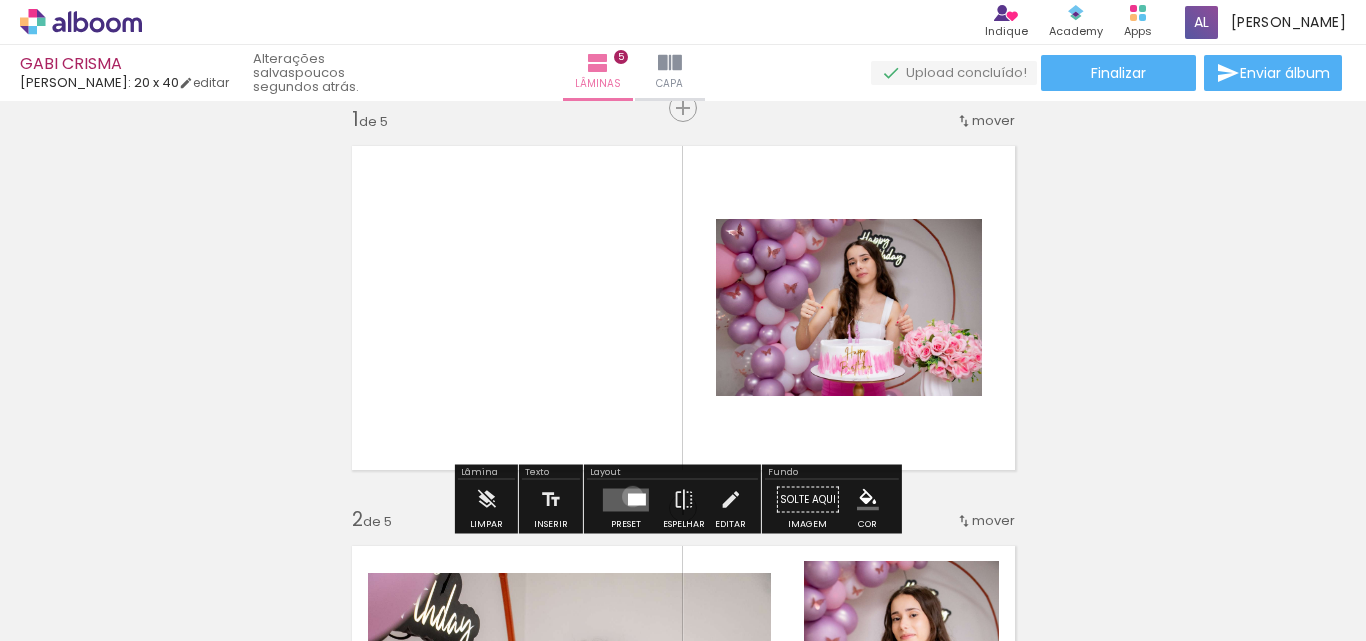 click at bounding box center (637, 499) 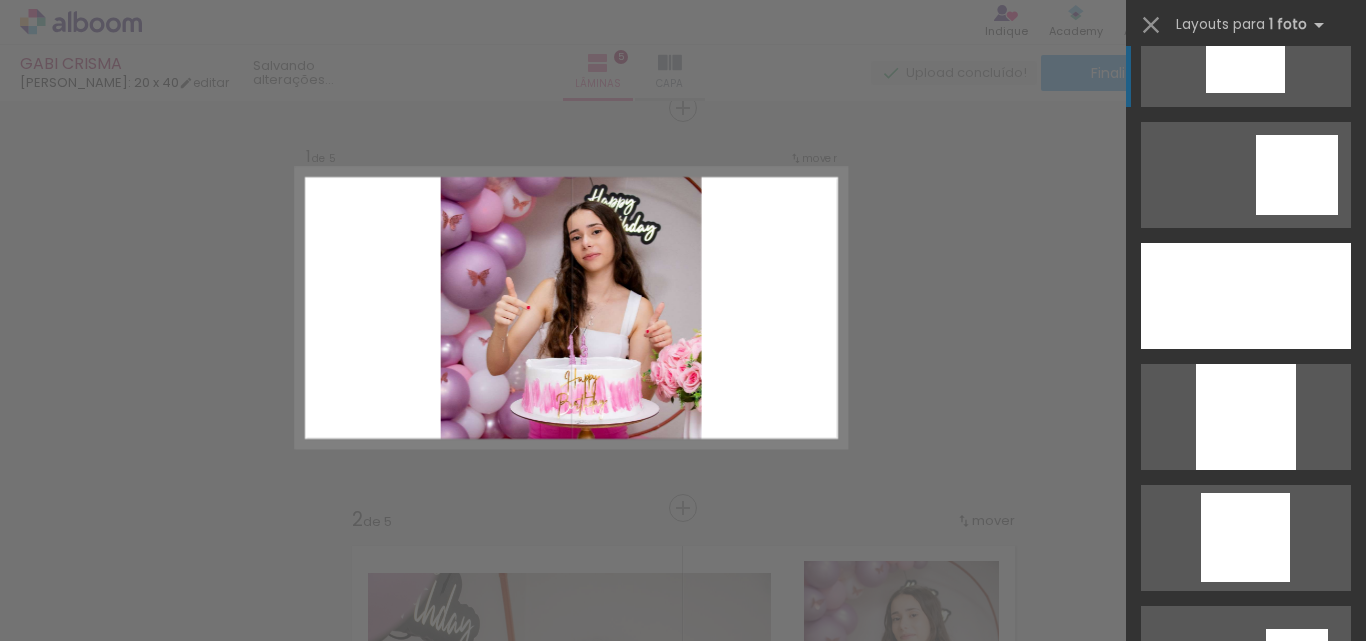 scroll, scrollTop: 2000, scrollLeft: 0, axis: vertical 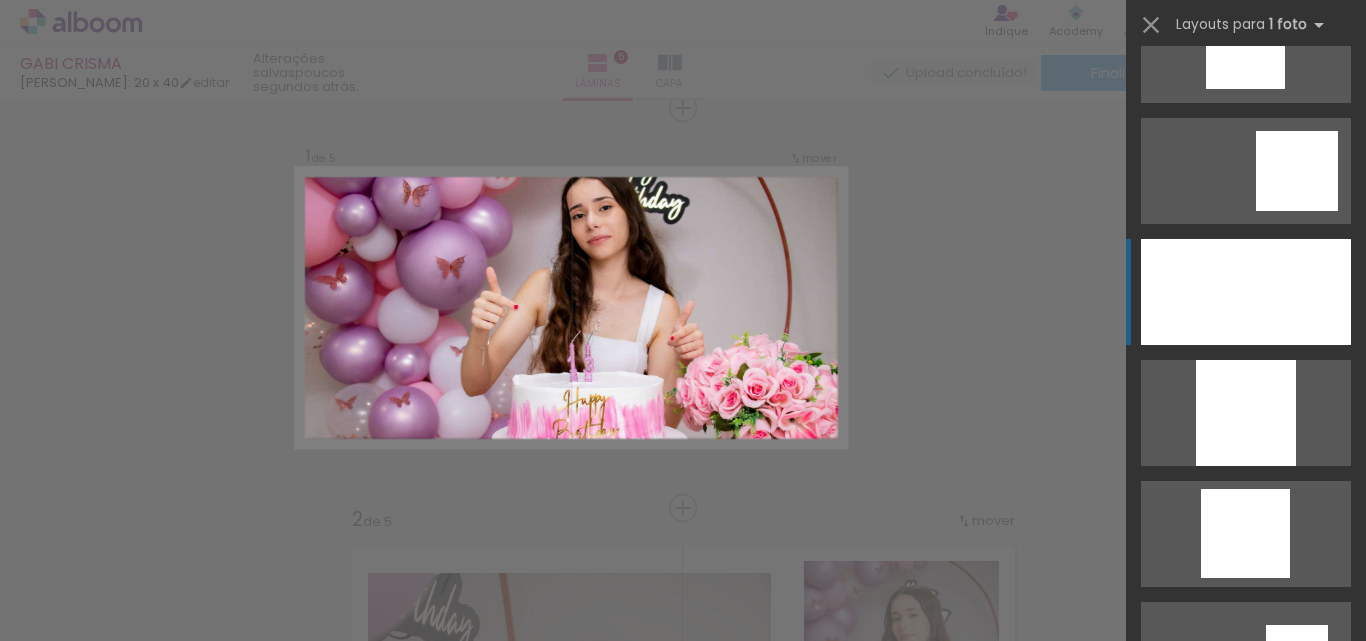 click at bounding box center (1246, 292) 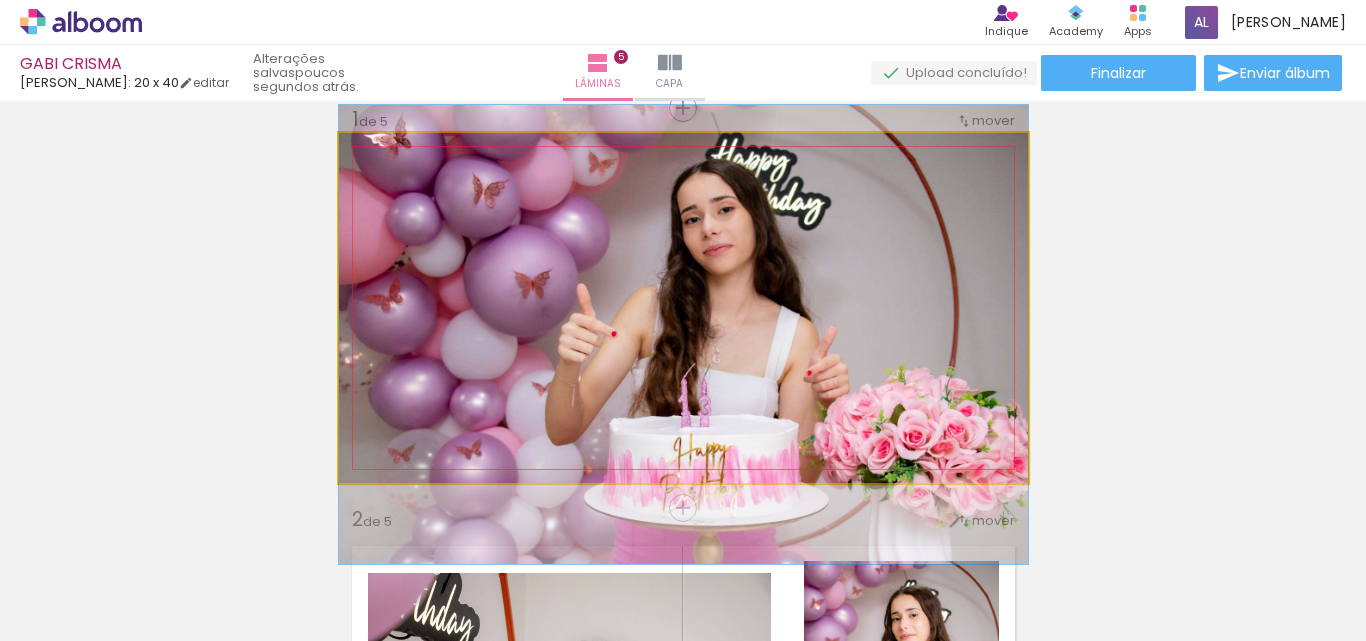 drag, startPoint x: 790, startPoint y: 309, endPoint x: 799, endPoint y: 336, distance: 28.460499 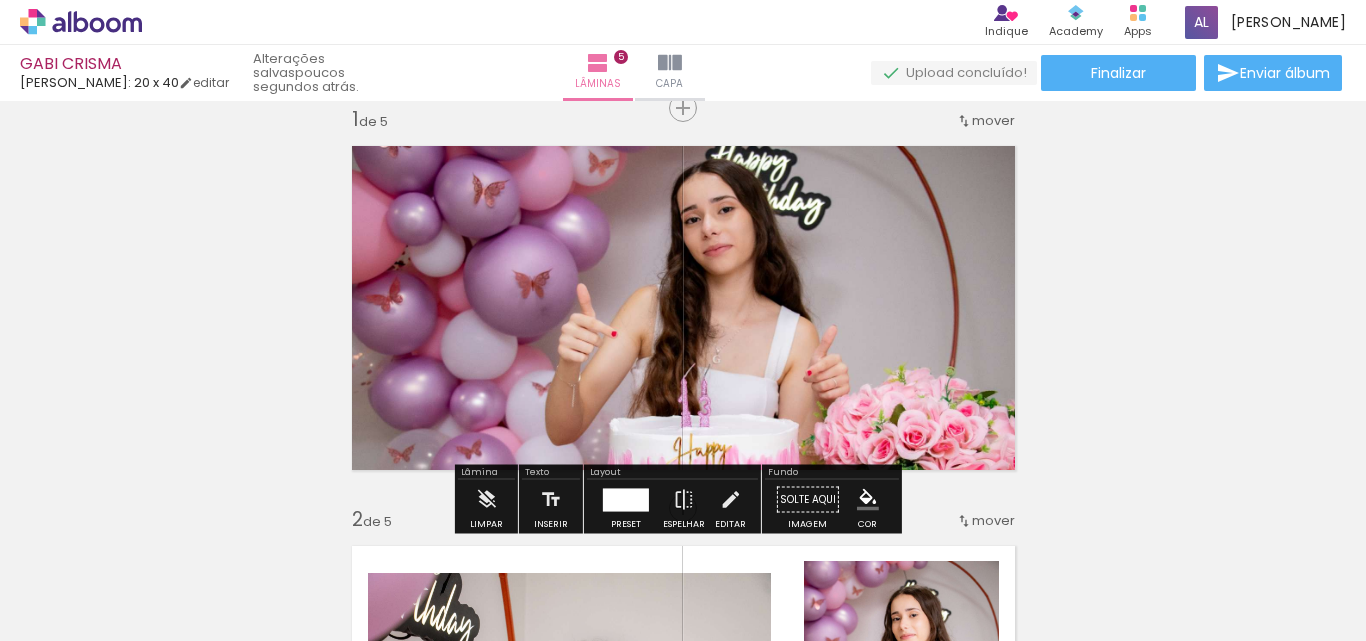 click on "Inserir lâmina 1  de 5  Inserir lâmina 2  de 5  Inserir lâmina 3  de 5  Inserir lâmina 4  de 5  Inserir lâmina 5  de 5" at bounding box center (683, 1282) 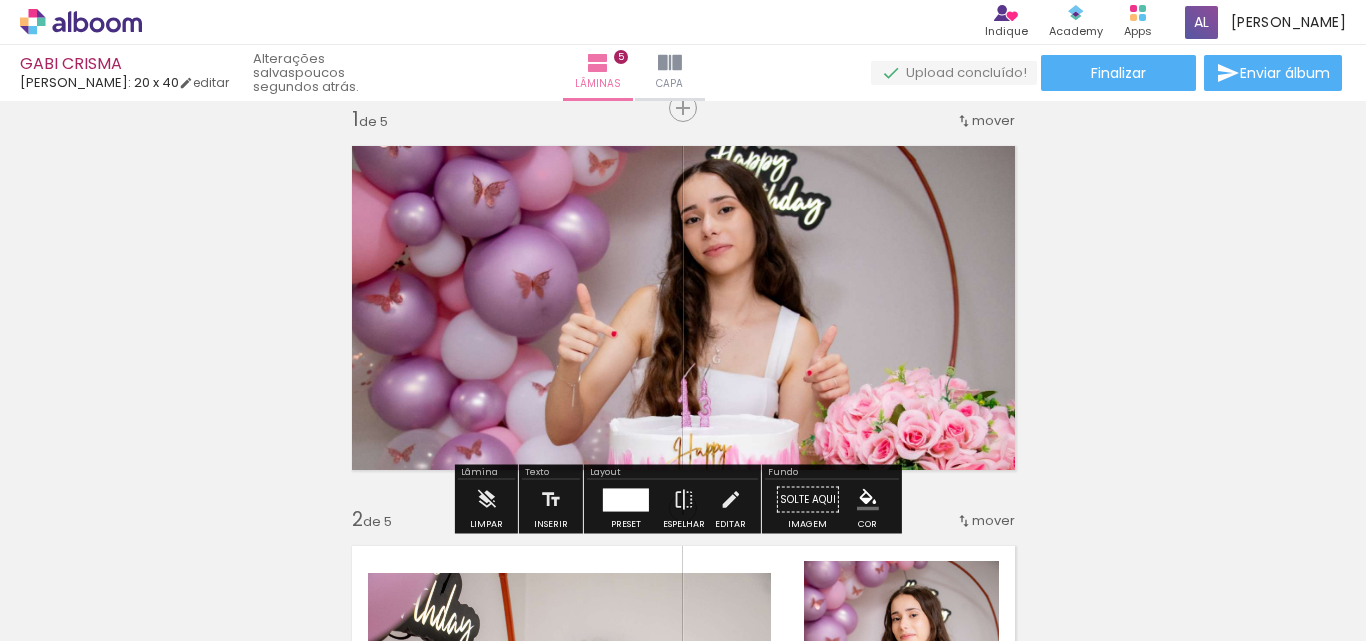 click at bounding box center [626, 499] 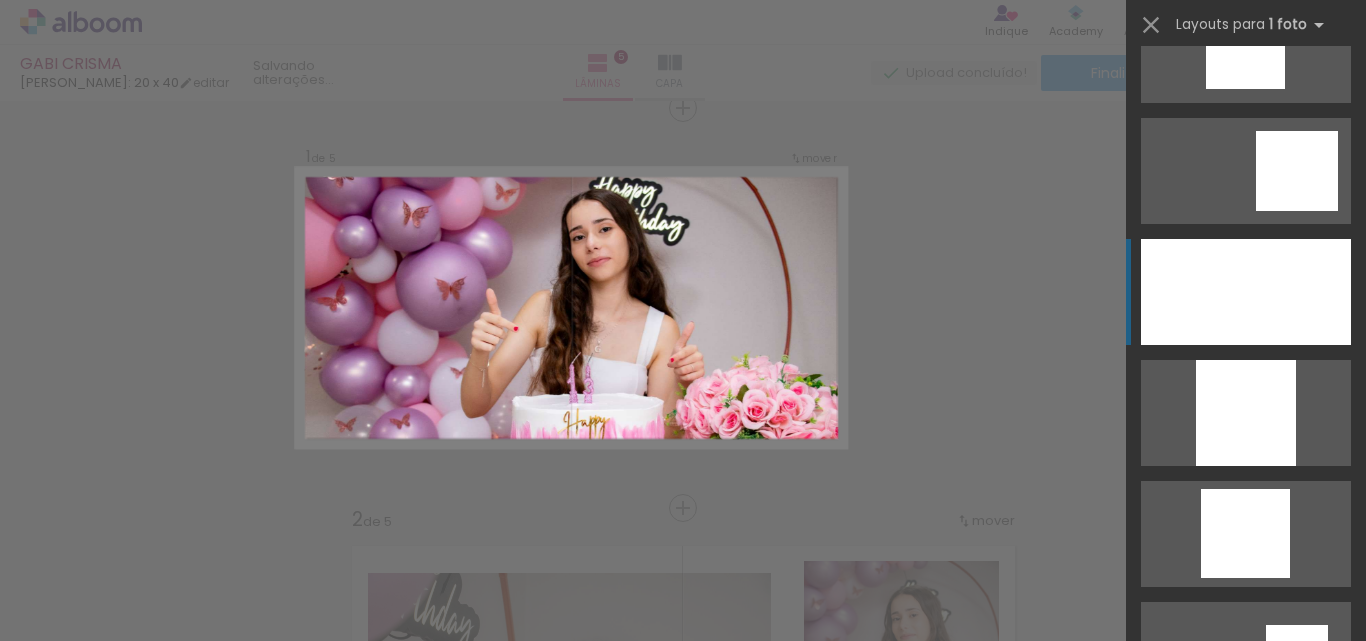 scroll, scrollTop: 2178, scrollLeft: 0, axis: vertical 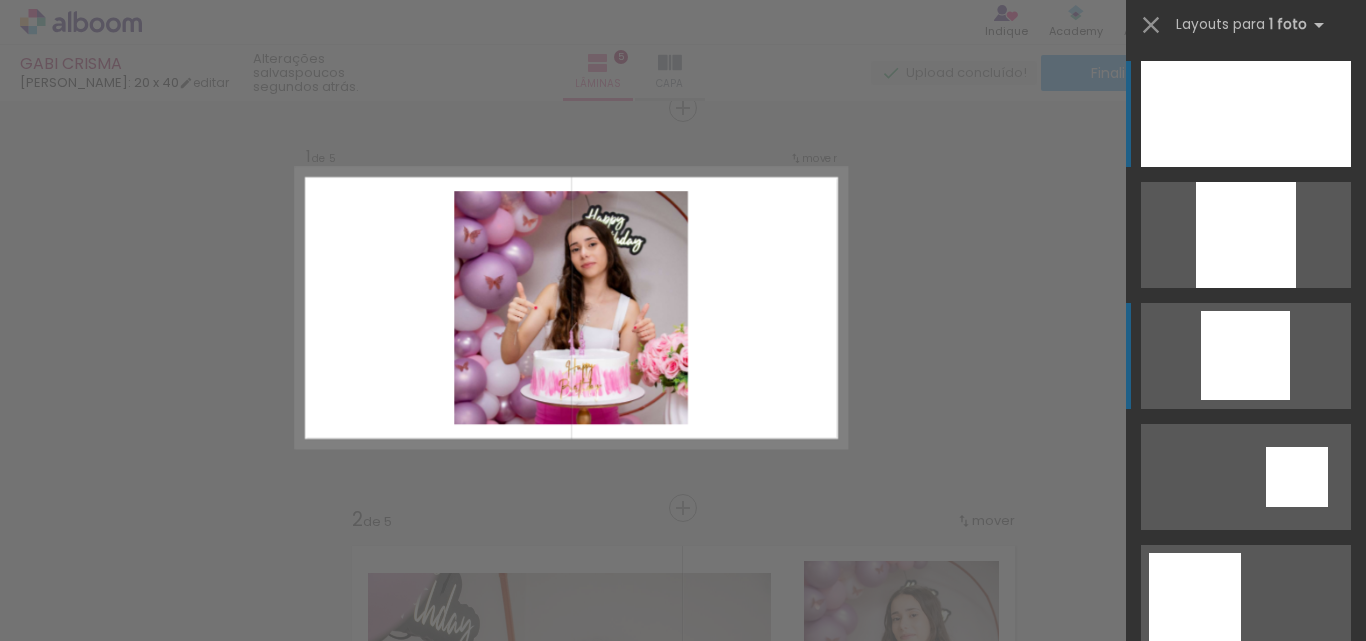 click at bounding box center [1246, 961] 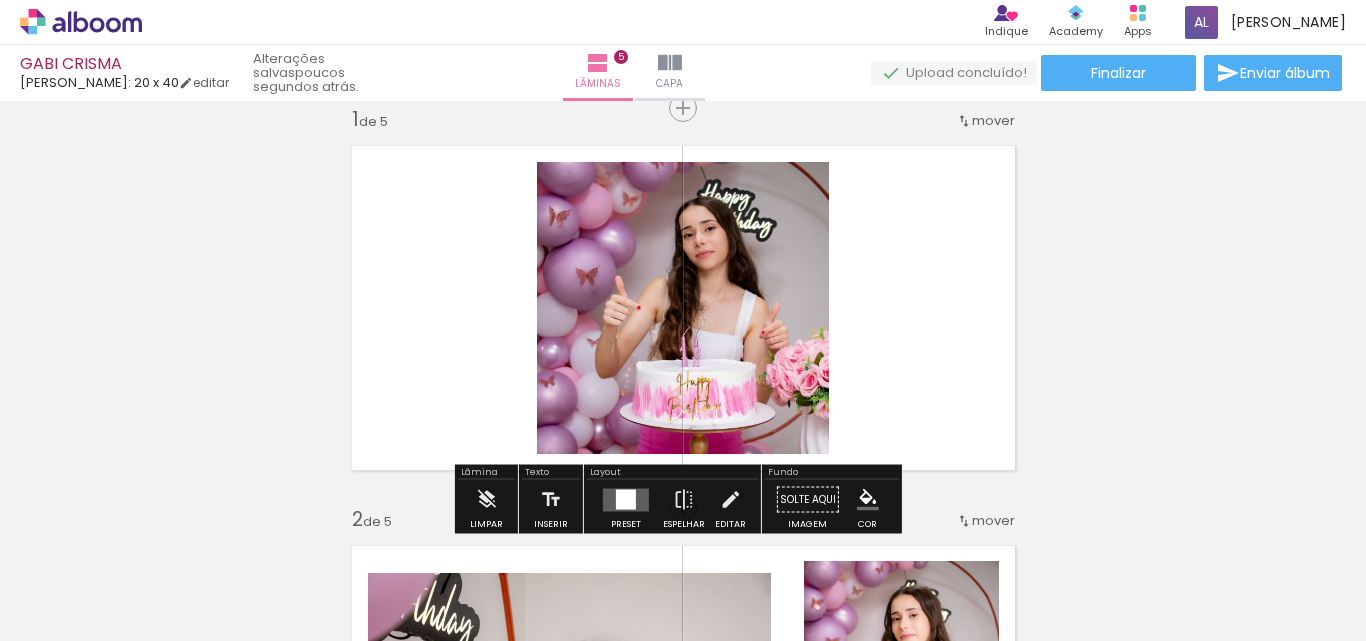 click on "Inserir lâmina 1  de 5  Inserir lâmina 2  de 5  Inserir lâmina 3  de 5  Inserir lâmina 4  de 5  Inserir lâmina 5  de 5" at bounding box center (683, 1282) 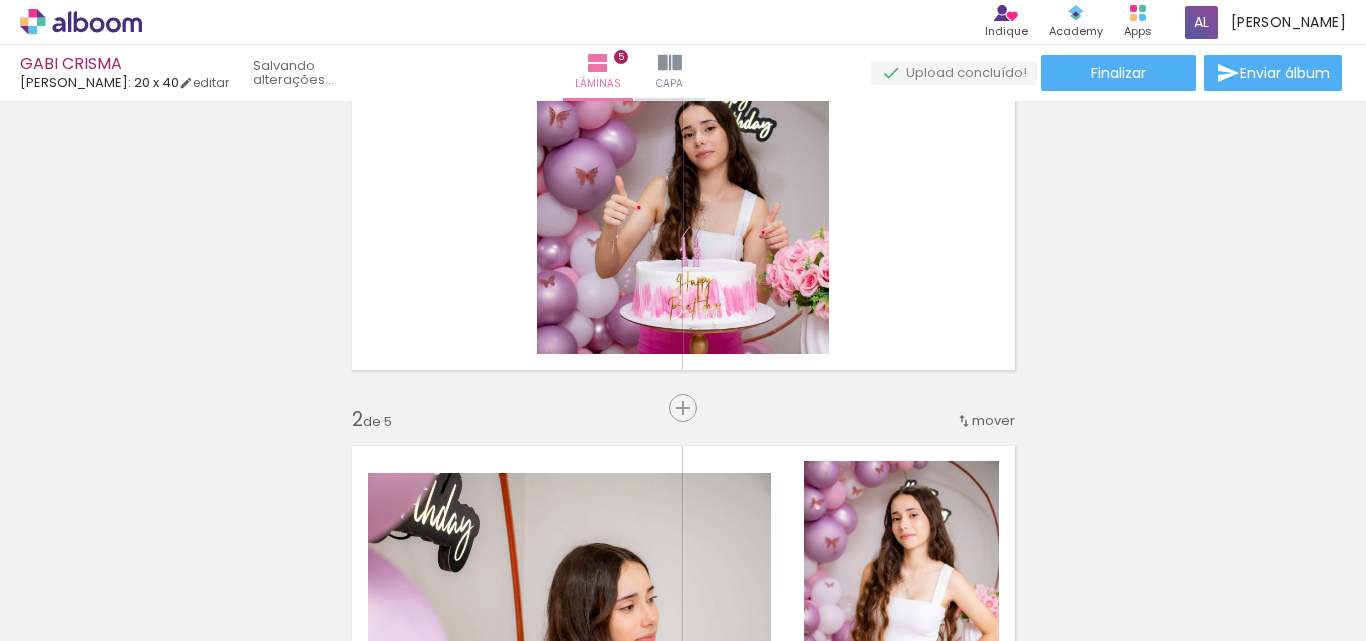 scroll, scrollTop: 26, scrollLeft: 0, axis: vertical 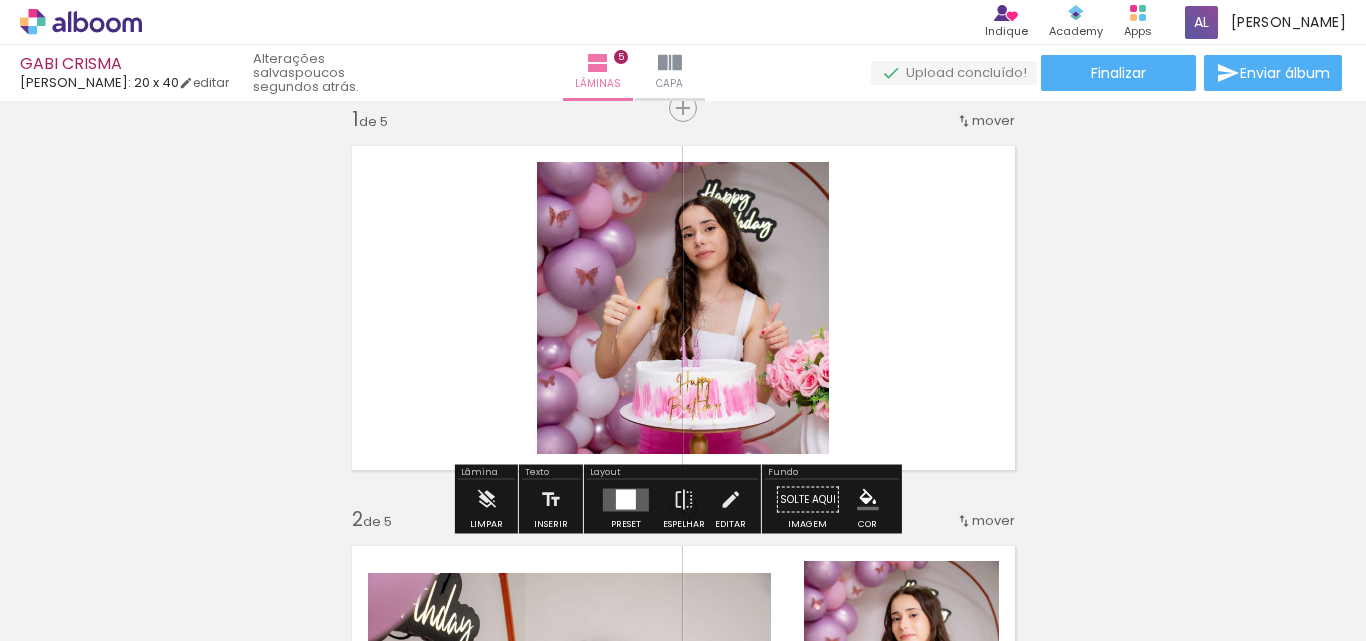 click at bounding box center [626, 499] 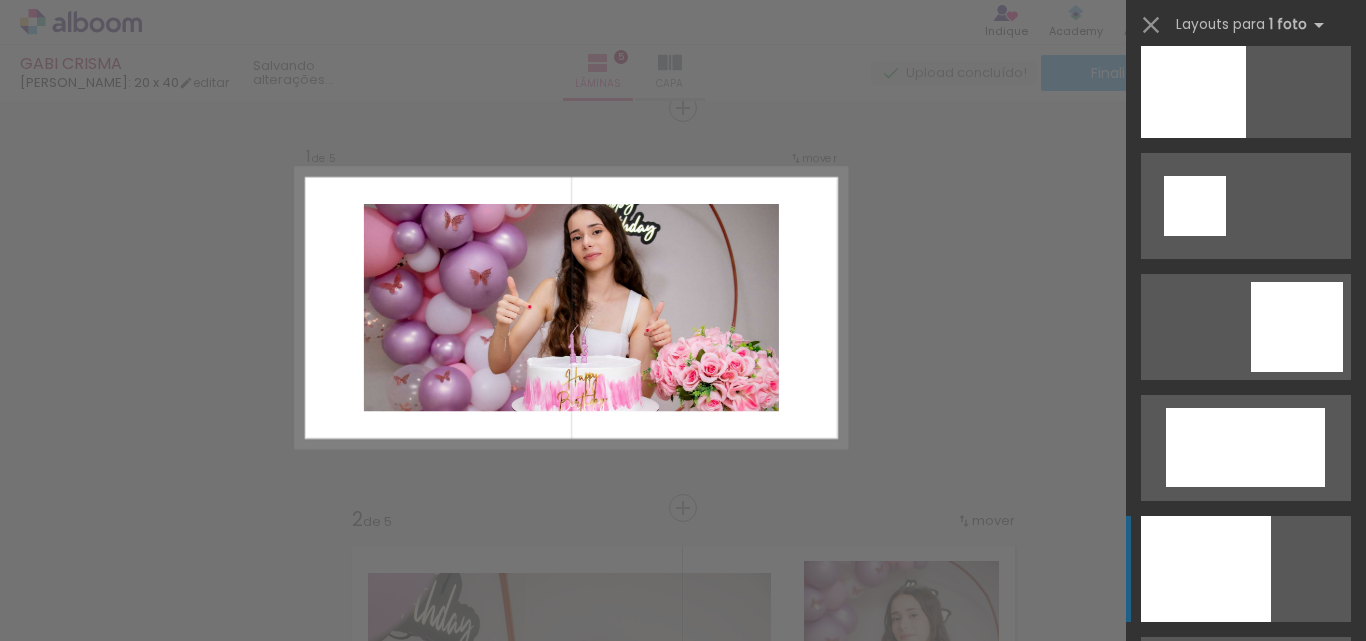 scroll, scrollTop: 3120, scrollLeft: 0, axis: vertical 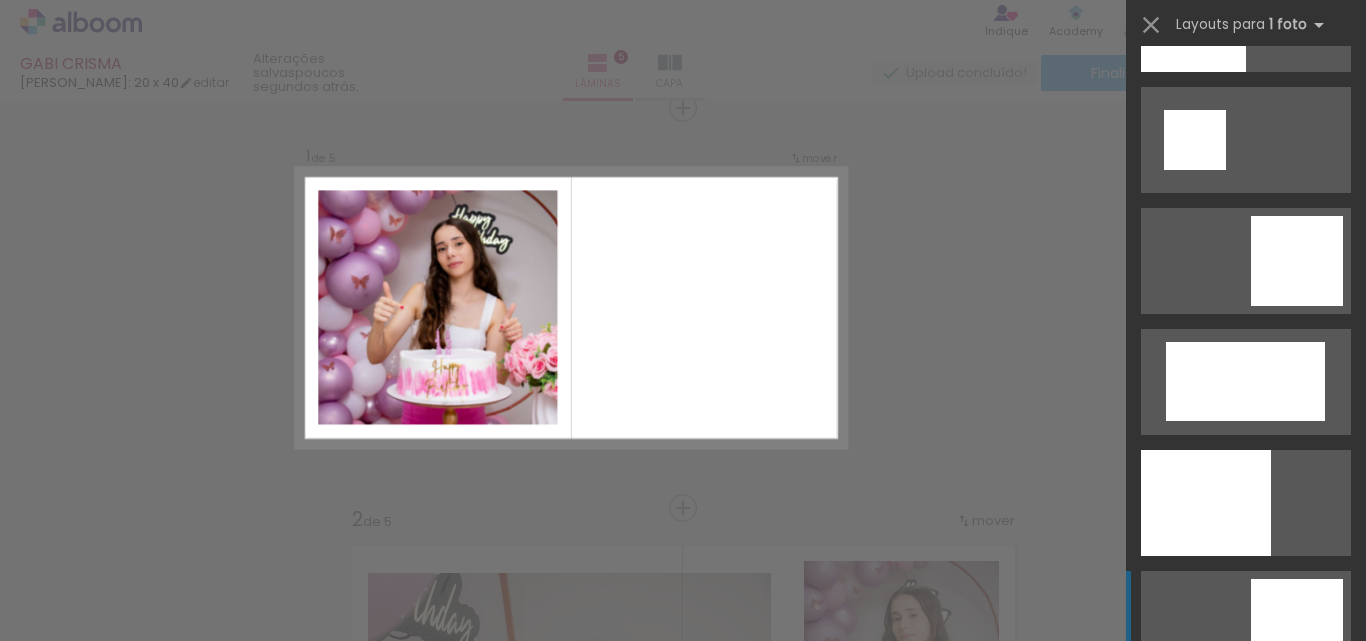 click at bounding box center (1193, 19) 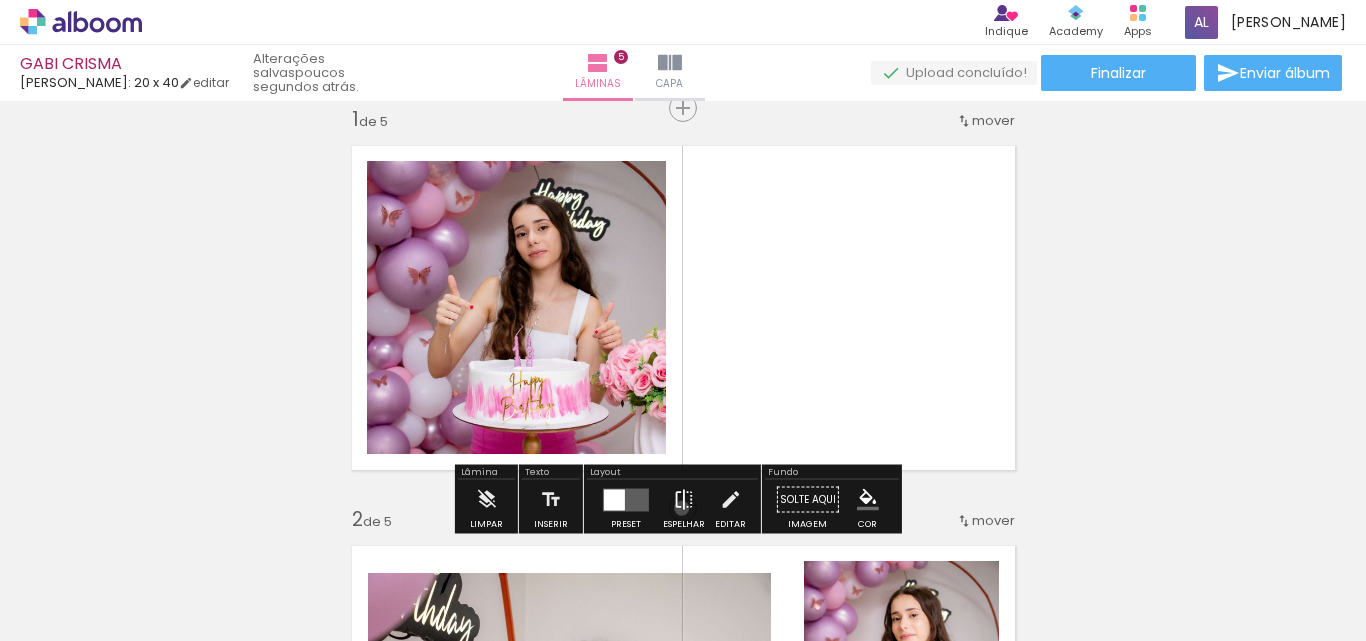 click at bounding box center (684, 500) 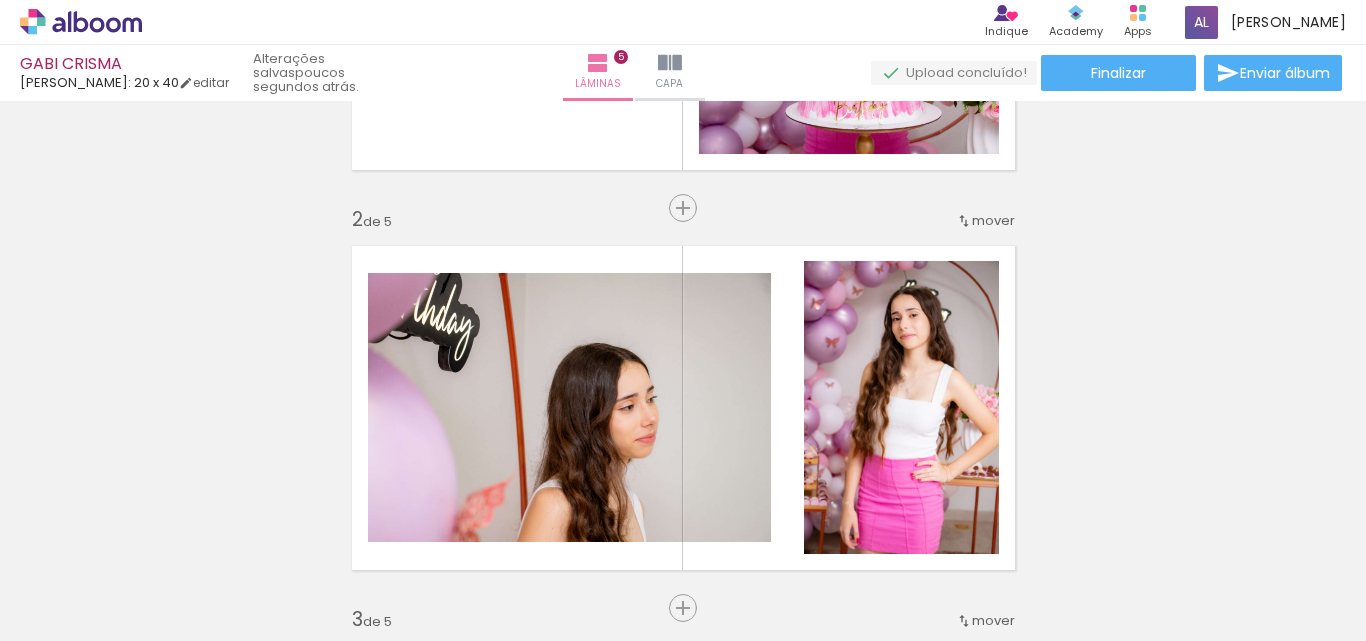 scroll, scrollTop: 226, scrollLeft: 0, axis: vertical 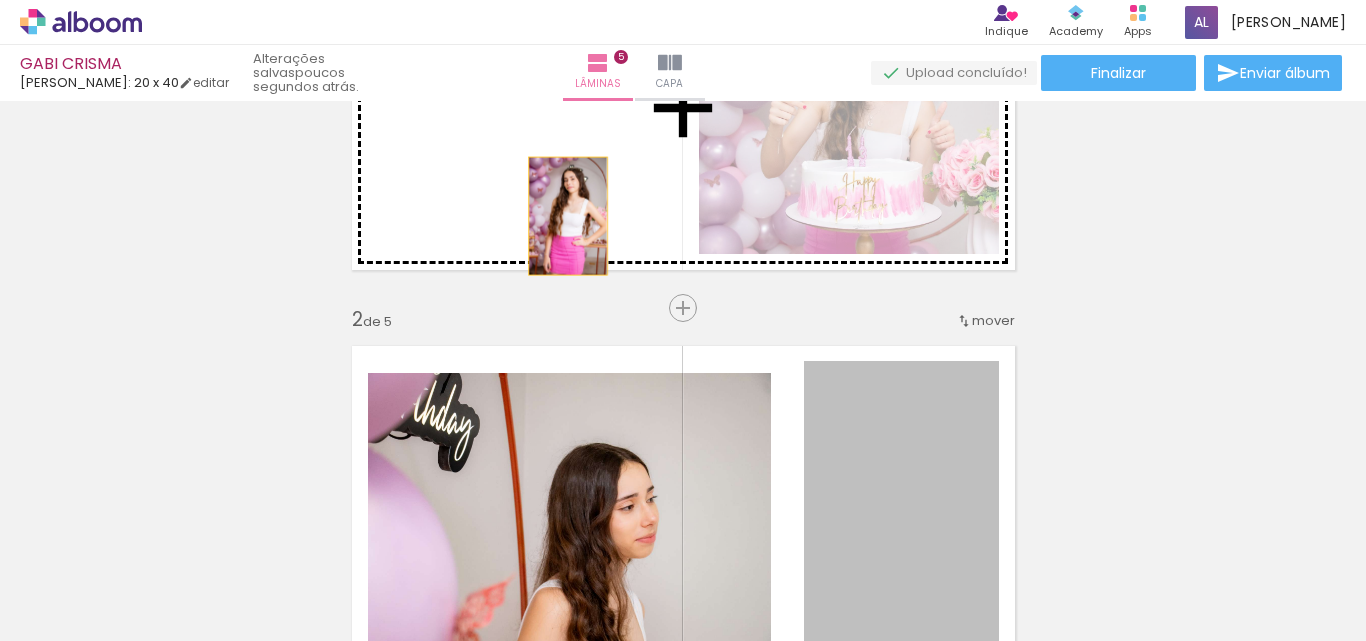 drag, startPoint x: 930, startPoint y: 442, endPoint x: 560, endPoint y: 216, distance: 433.56198 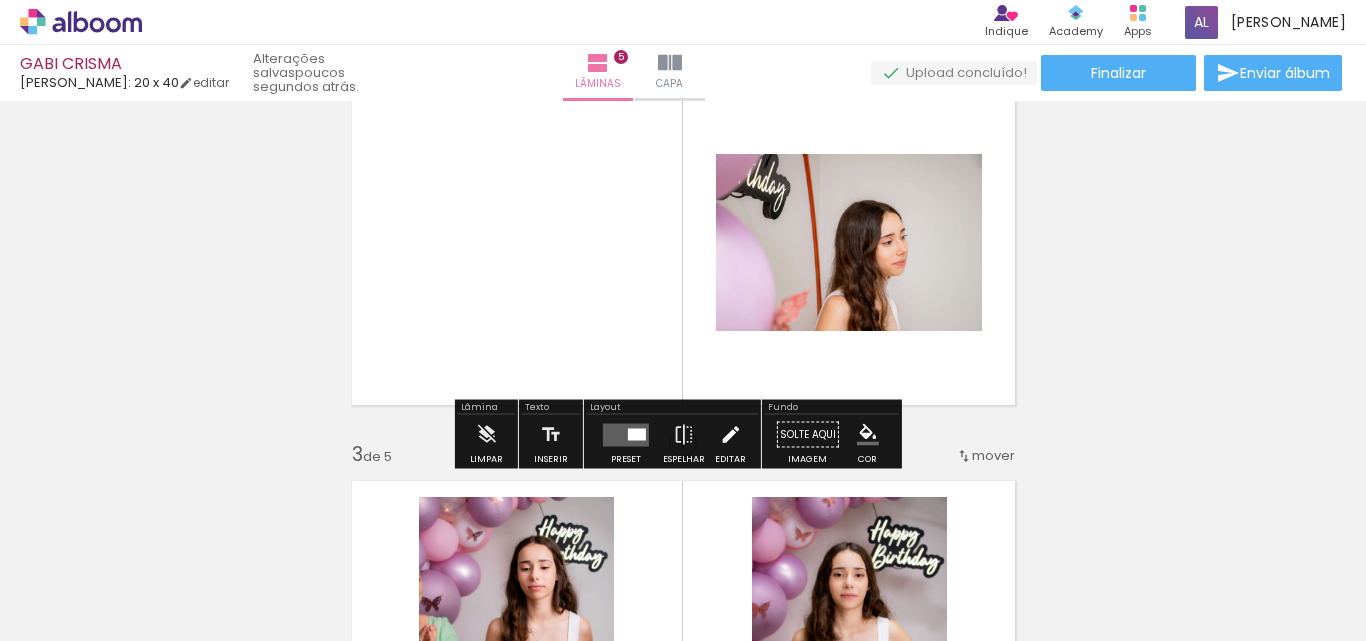 scroll, scrollTop: 526, scrollLeft: 0, axis: vertical 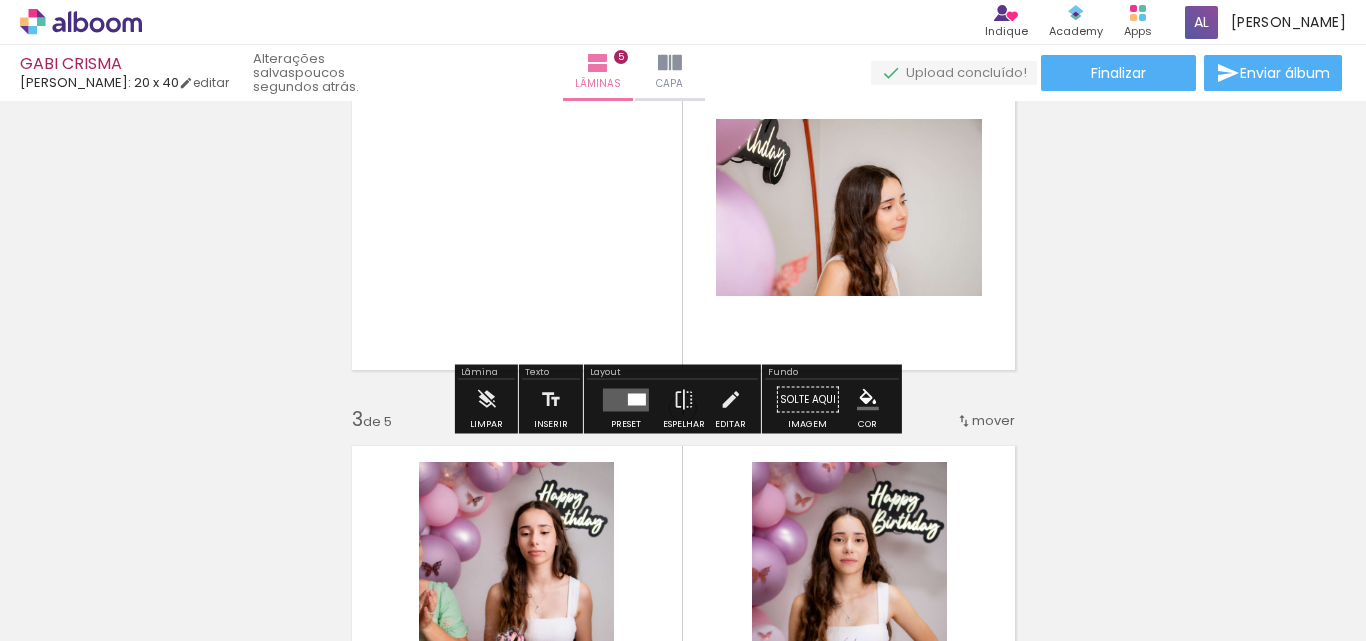 click at bounding box center [637, 399] 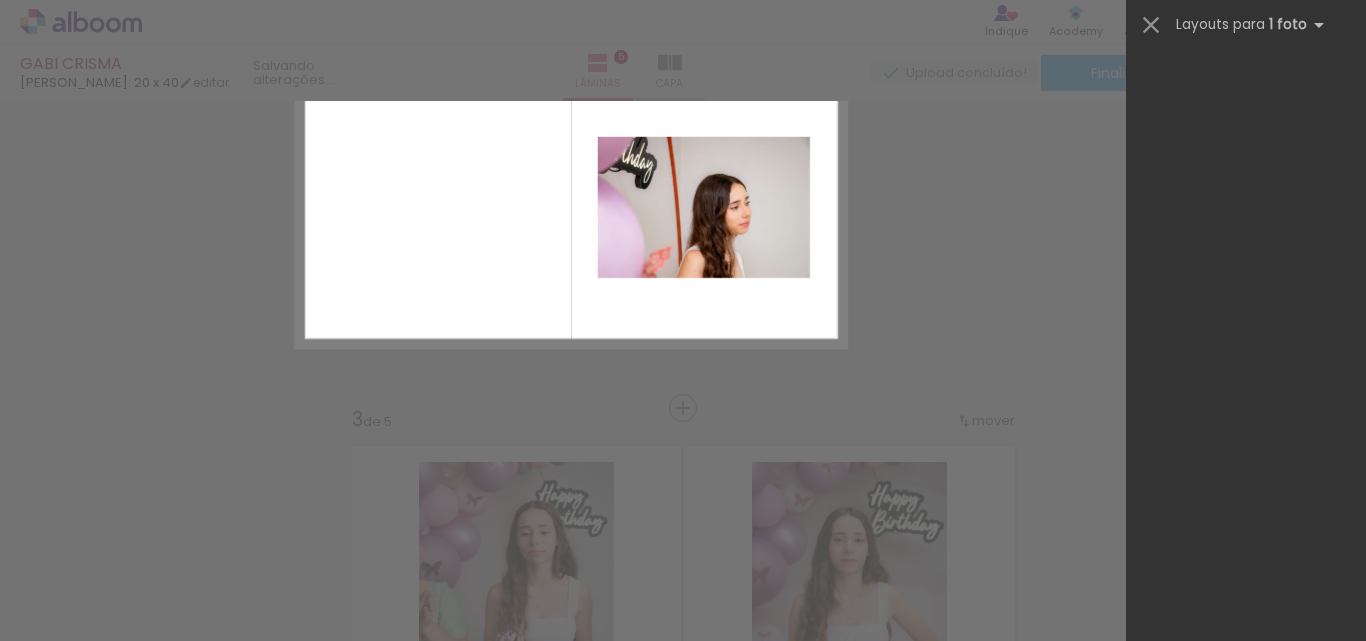scroll, scrollTop: 0, scrollLeft: 0, axis: both 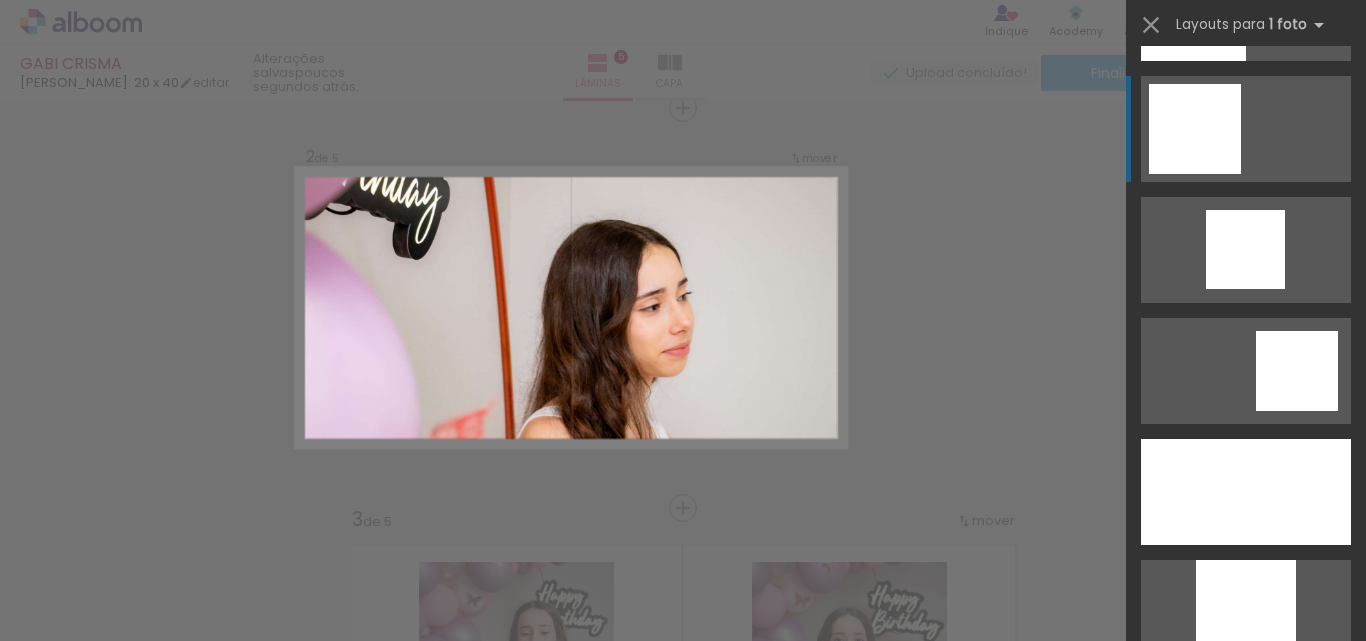 click at bounding box center (1246, 492) 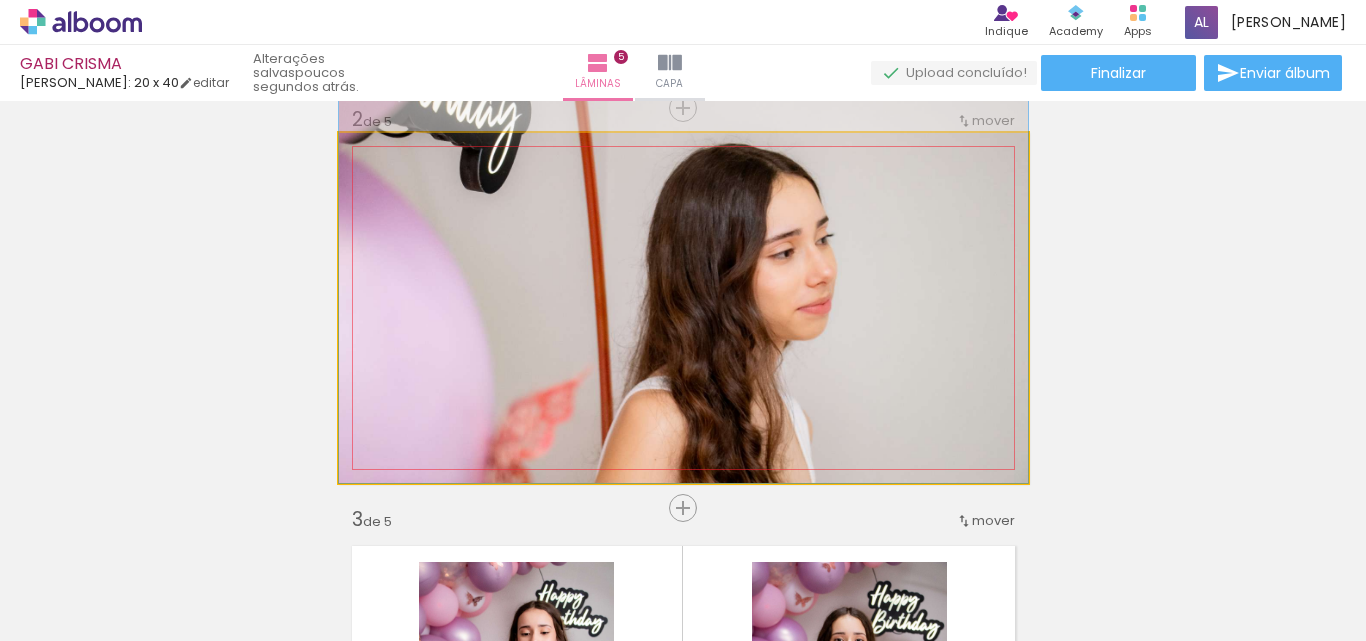 drag, startPoint x: 815, startPoint y: 364, endPoint x: 813, endPoint y: 310, distance: 54.037025 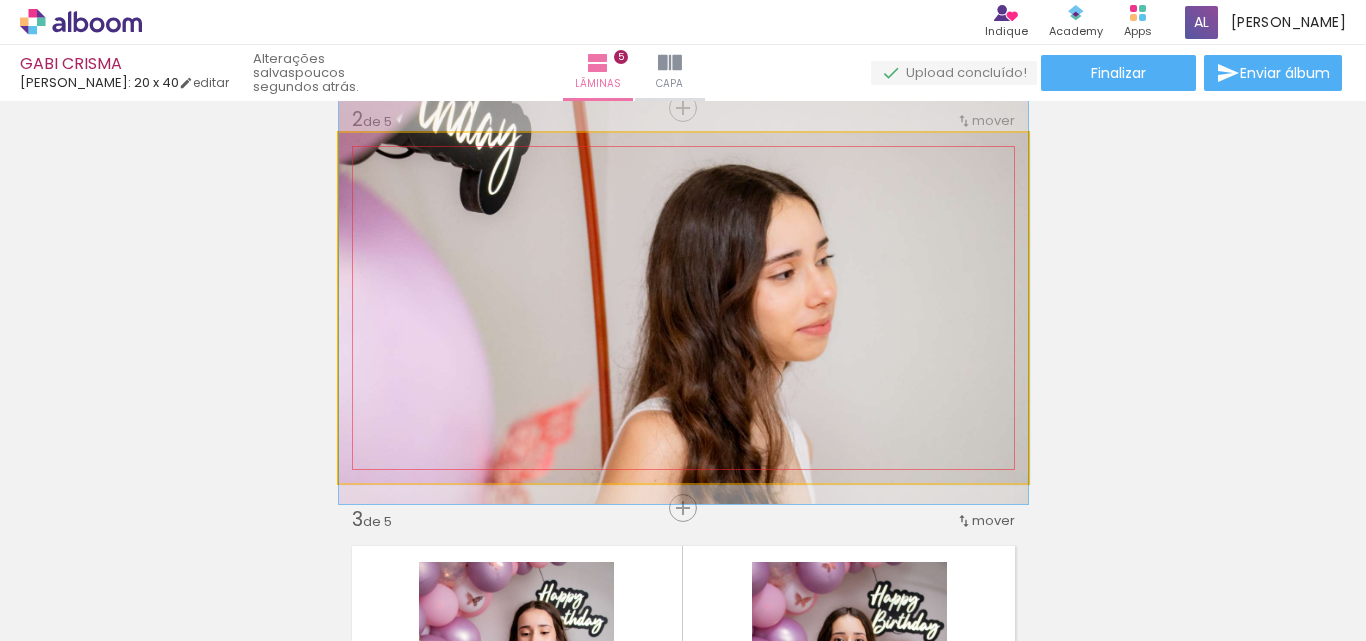 drag, startPoint x: 799, startPoint y: 362, endPoint x: 806, endPoint y: 383, distance: 22.135944 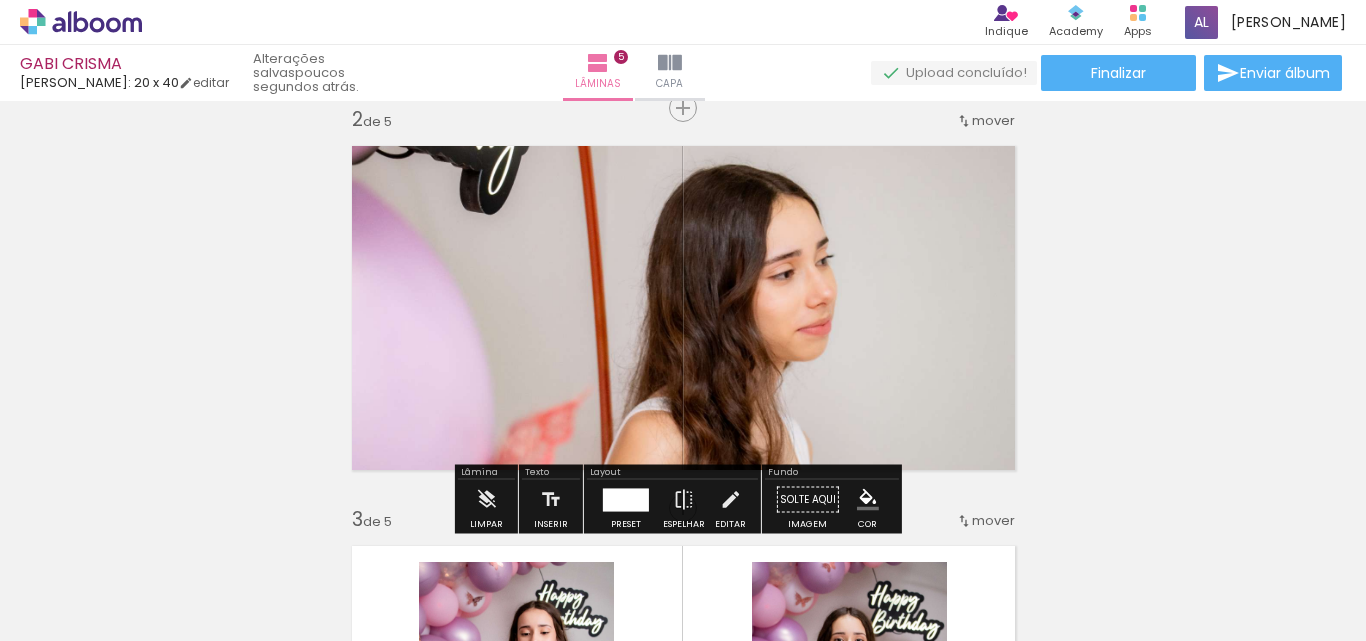 click on "Inserir lâmina 1  de 5  Inserir lâmina 2  de 5  Inserir lâmina 3  de 5  Inserir lâmina 4  de 5  Inserir lâmina 5  de 5" at bounding box center (683, 882) 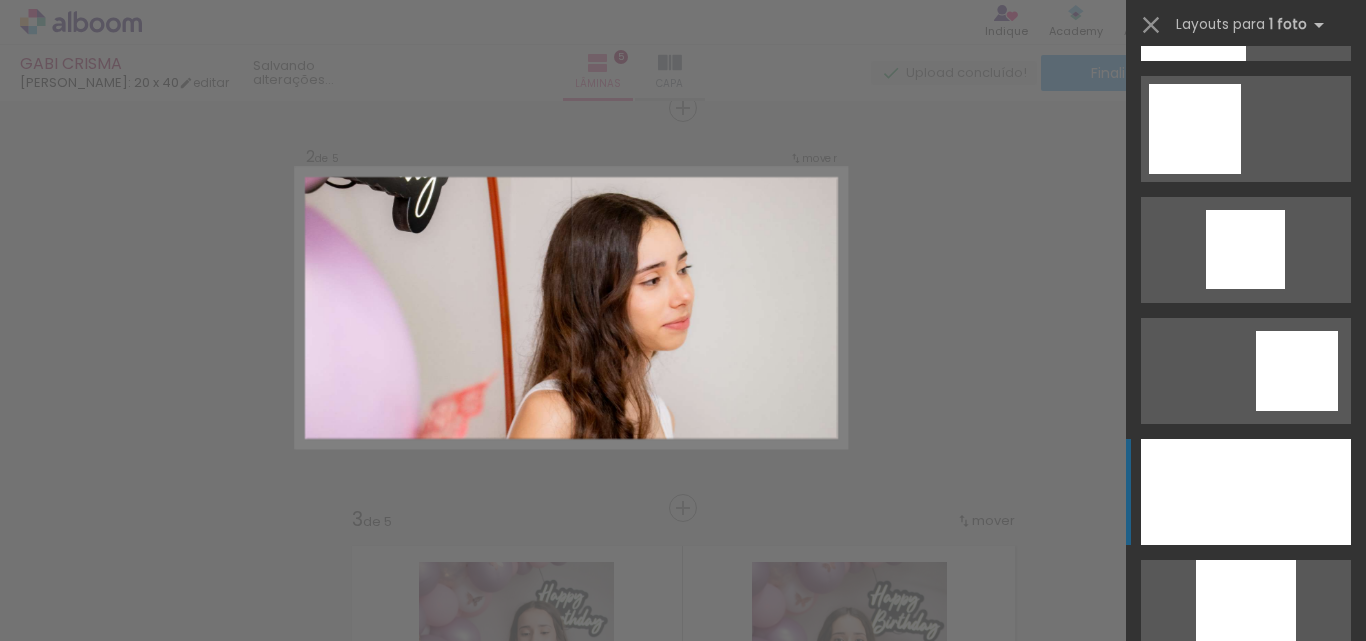 scroll, scrollTop: 2178, scrollLeft: 0, axis: vertical 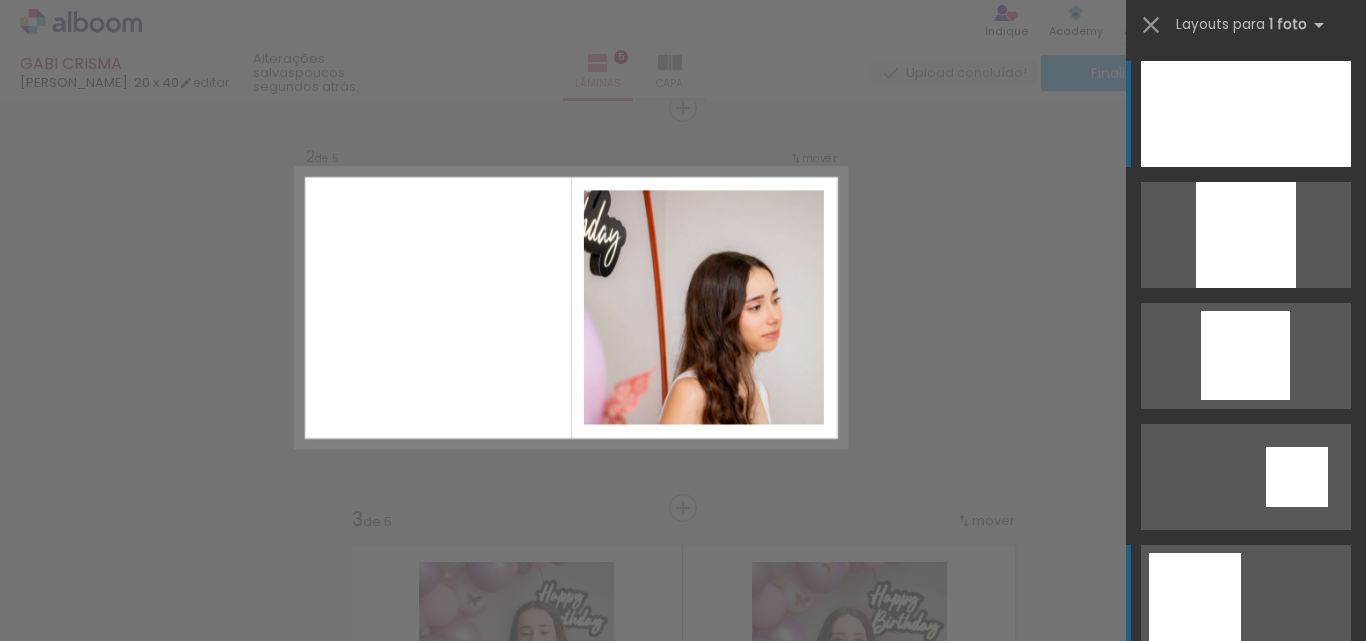 click at bounding box center (1195, -249) 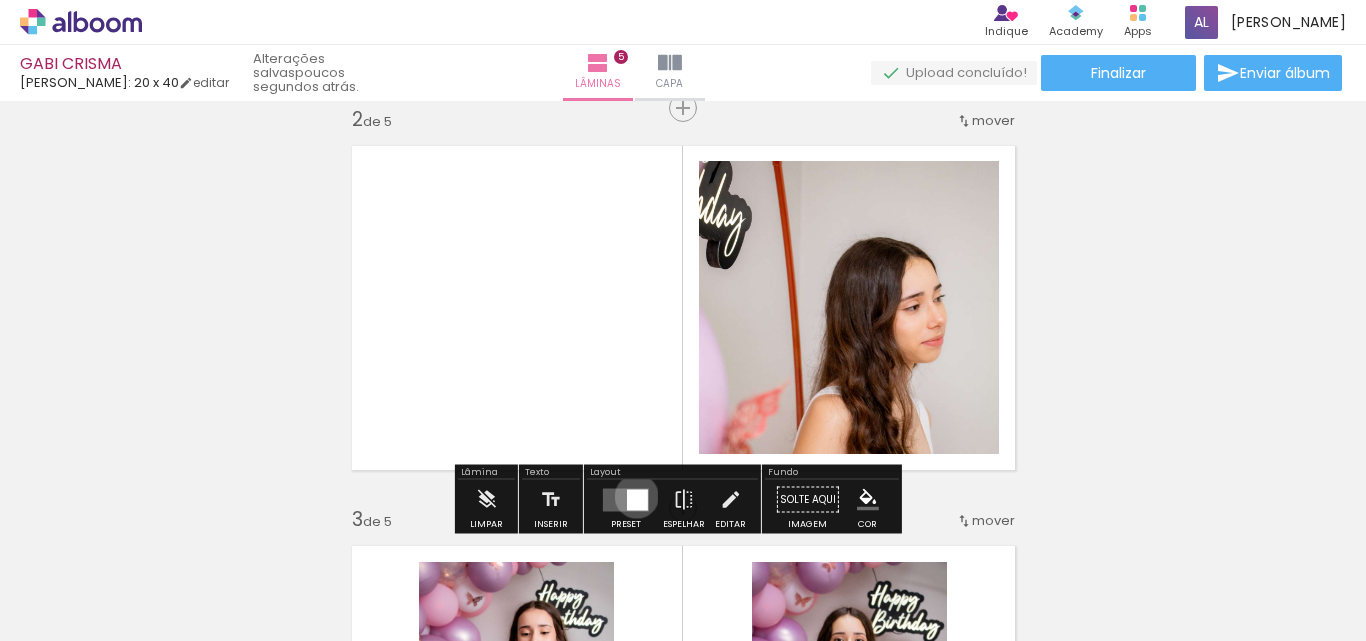 click at bounding box center [637, 499] 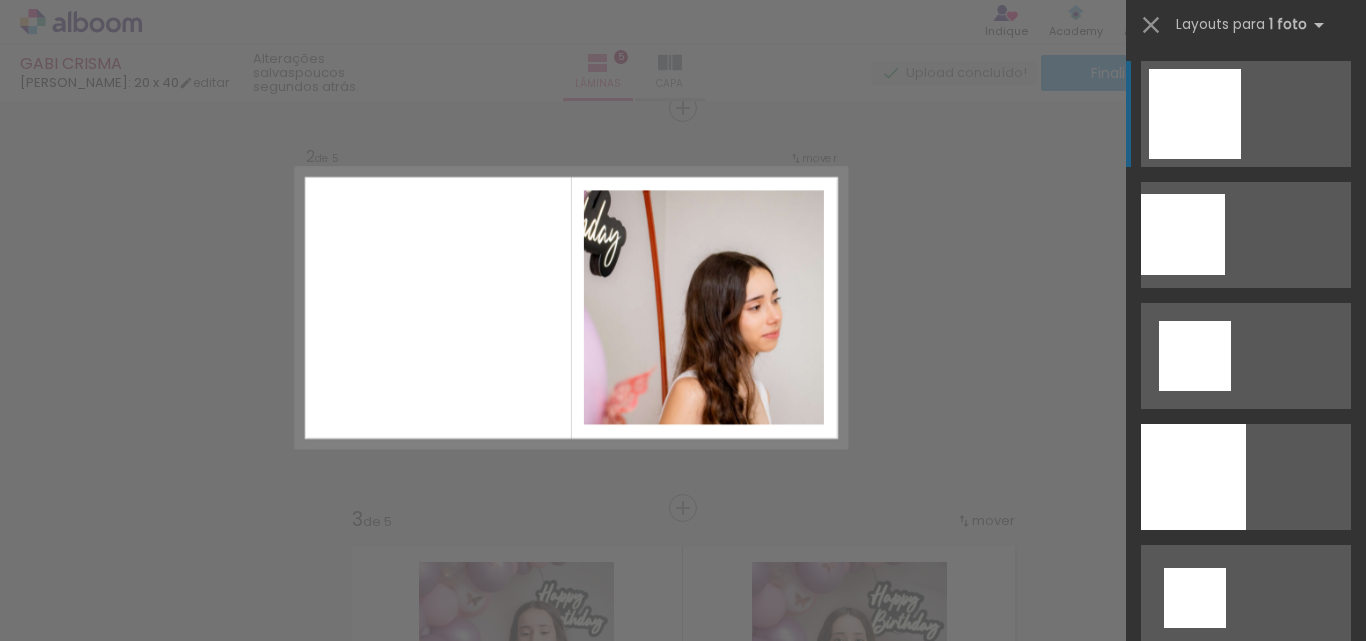 click on "Confirmar Cancelar" at bounding box center (683, 899) 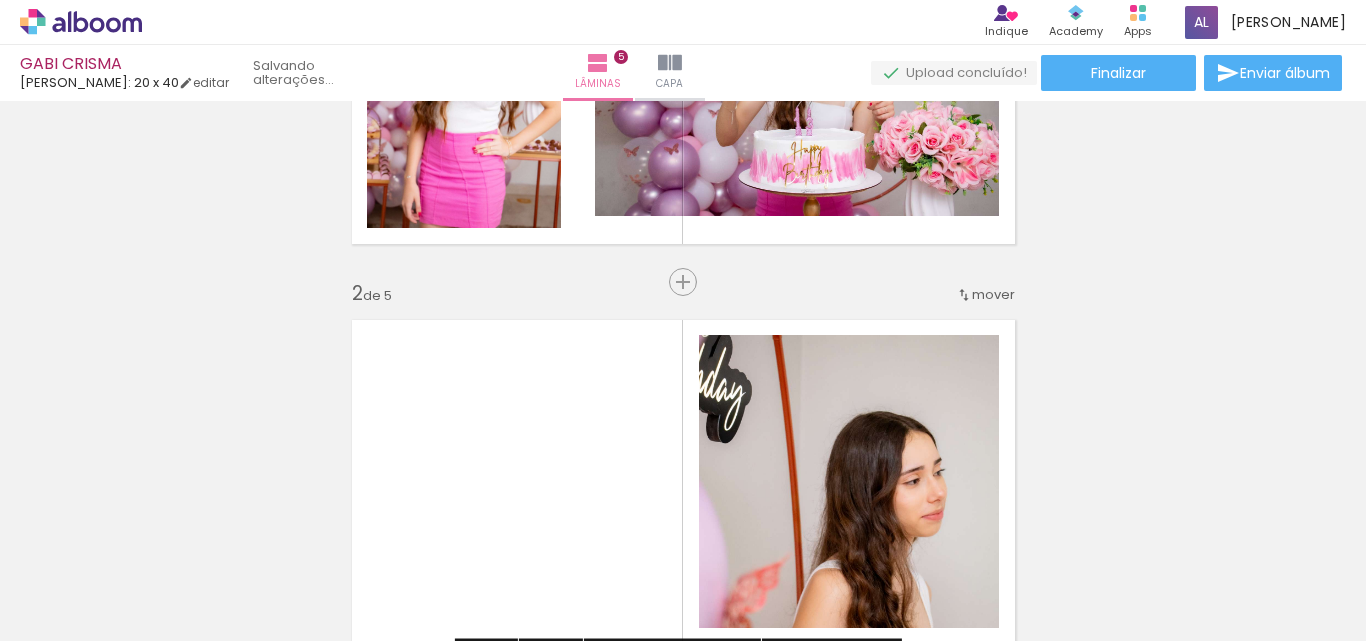 scroll, scrollTop: 200, scrollLeft: 0, axis: vertical 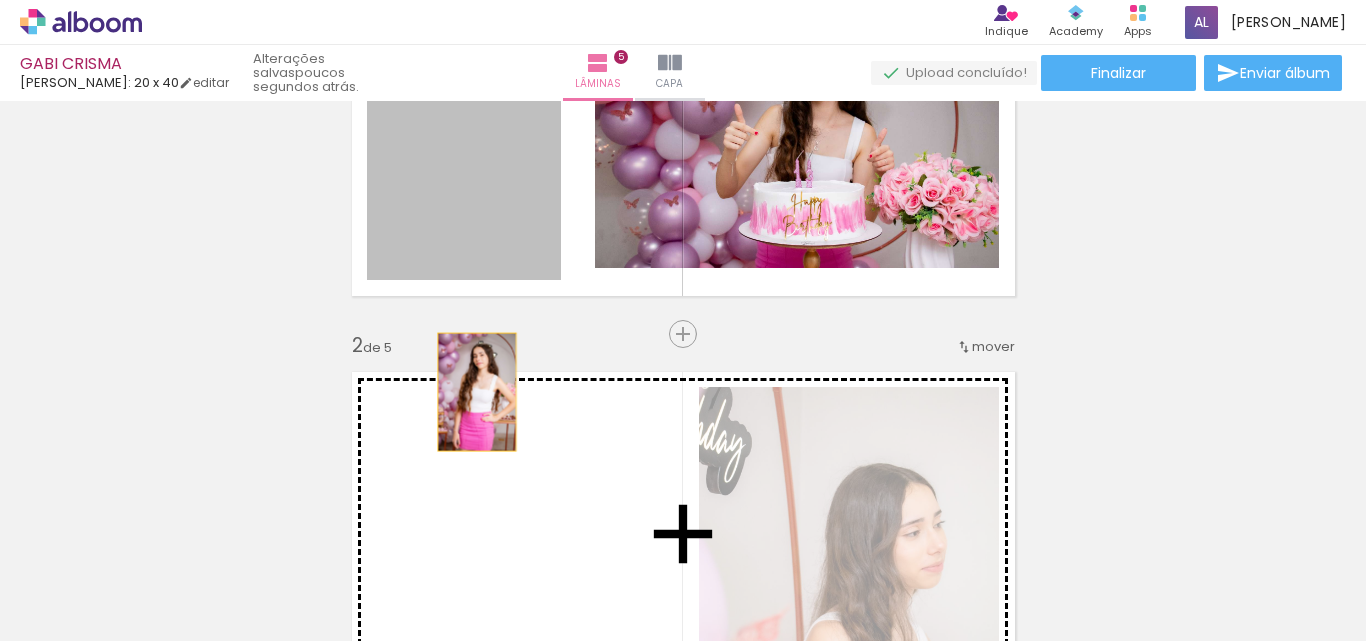 drag, startPoint x: 449, startPoint y: 220, endPoint x: 473, endPoint y: 421, distance: 202.42776 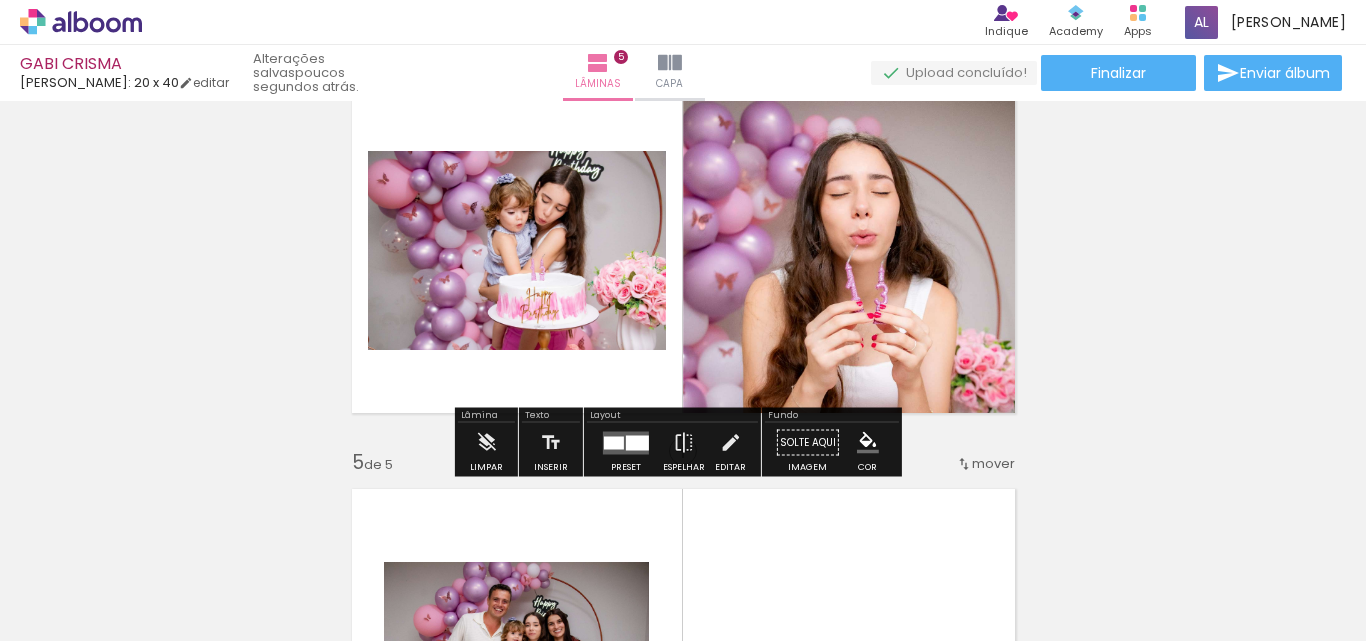 scroll, scrollTop: 1400, scrollLeft: 0, axis: vertical 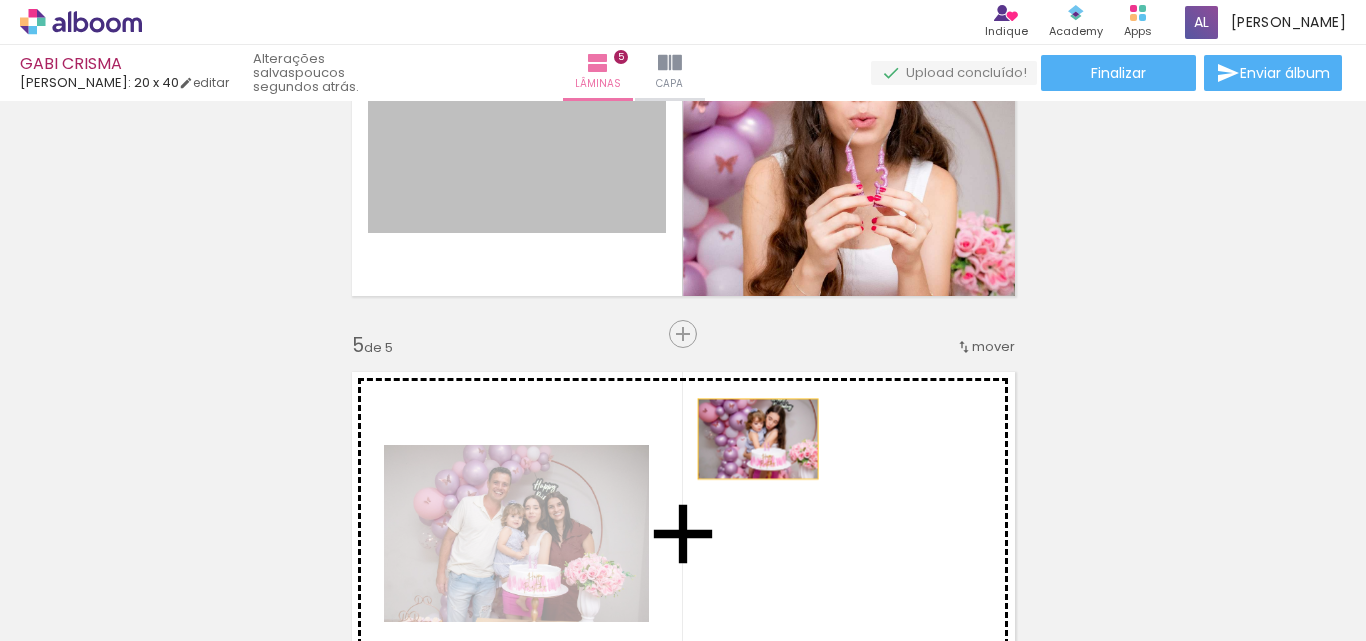 drag, startPoint x: 585, startPoint y: 197, endPoint x: 773, endPoint y: 469, distance: 330.64786 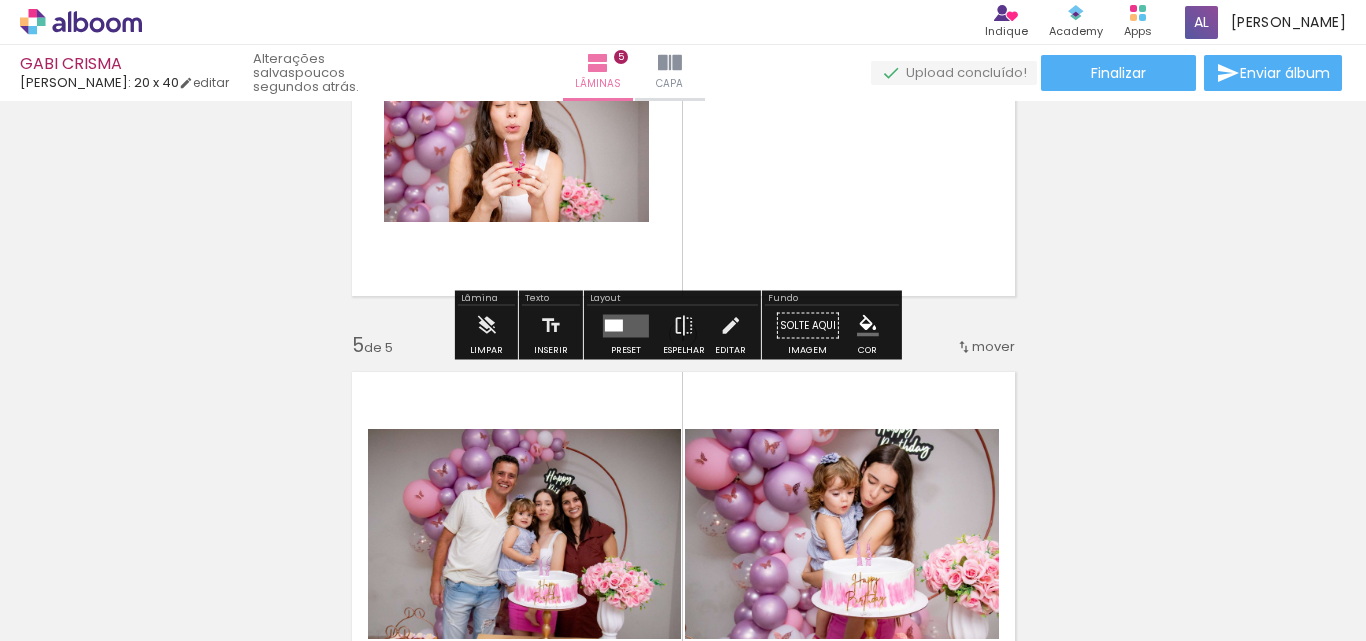 click at bounding box center [626, 325] 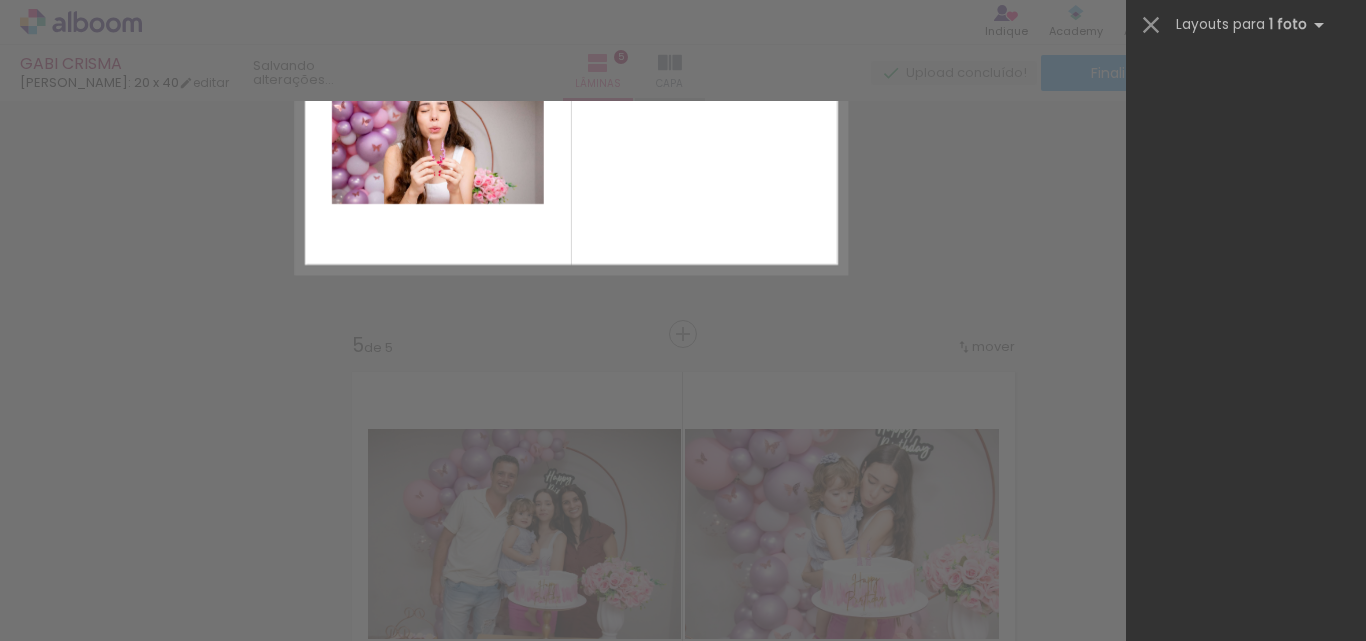 scroll, scrollTop: 0, scrollLeft: 0, axis: both 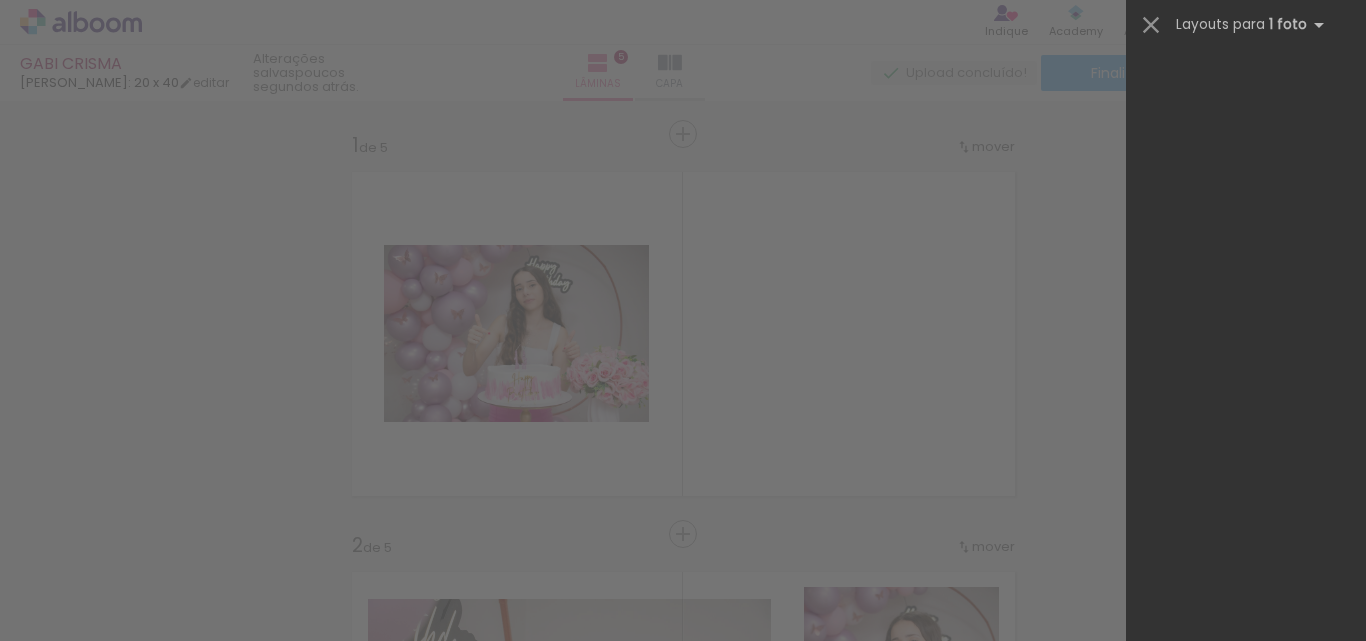 click at bounding box center (1246, 2413) 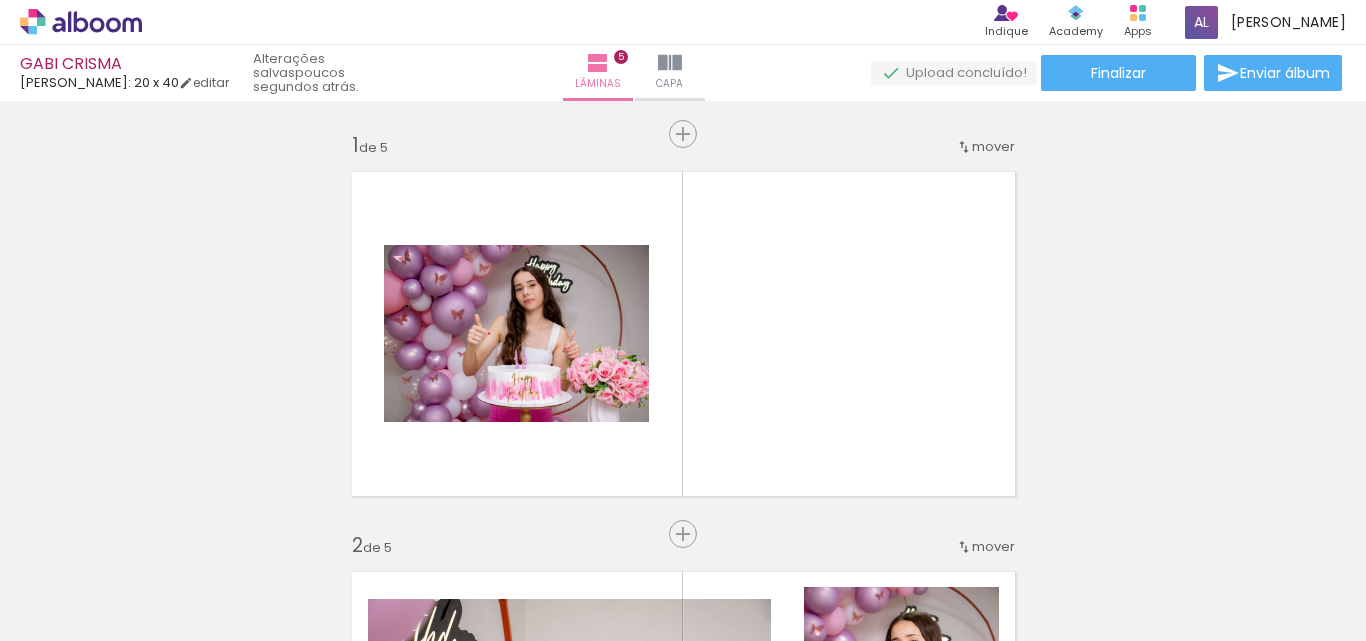 scroll, scrollTop: 0, scrollLeft: 0, axis: both 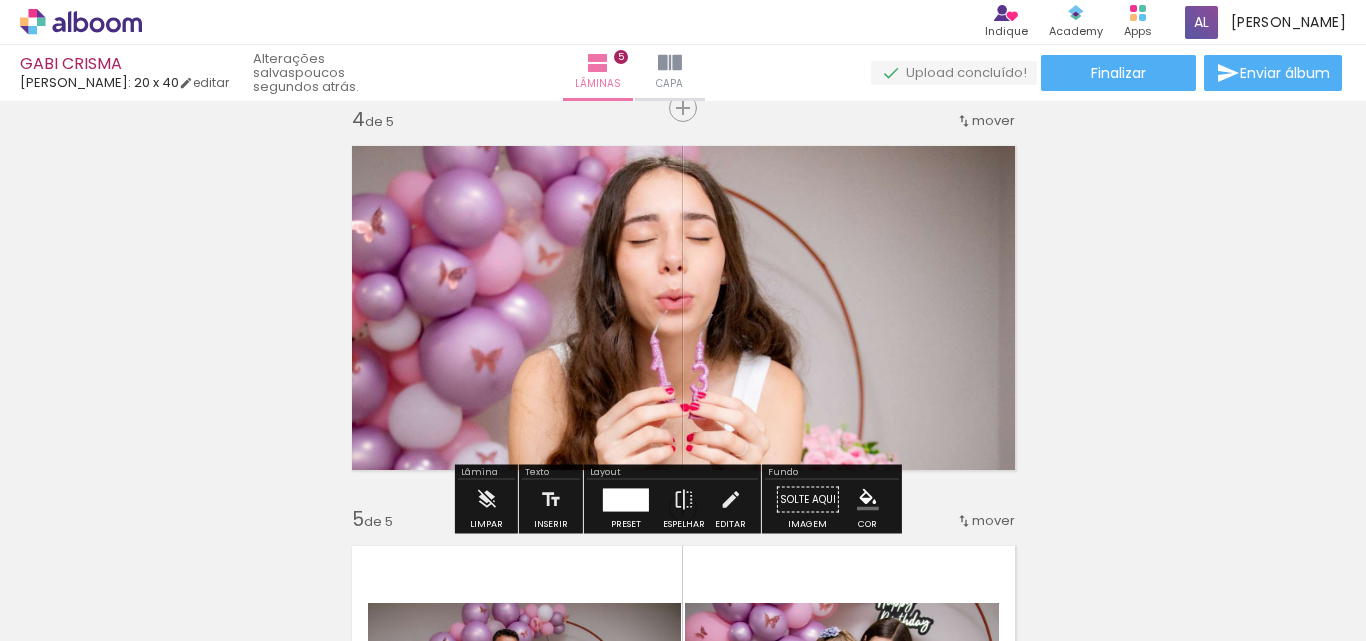 click on "Inserir lâmina 1  de 5  Inserir lâmina 2  de 5  Inserir lâmina 3  de 5  Inserir lâmina 4  de 5  Inserir lâmina 5  de 5" at bounding box center [683, 82] 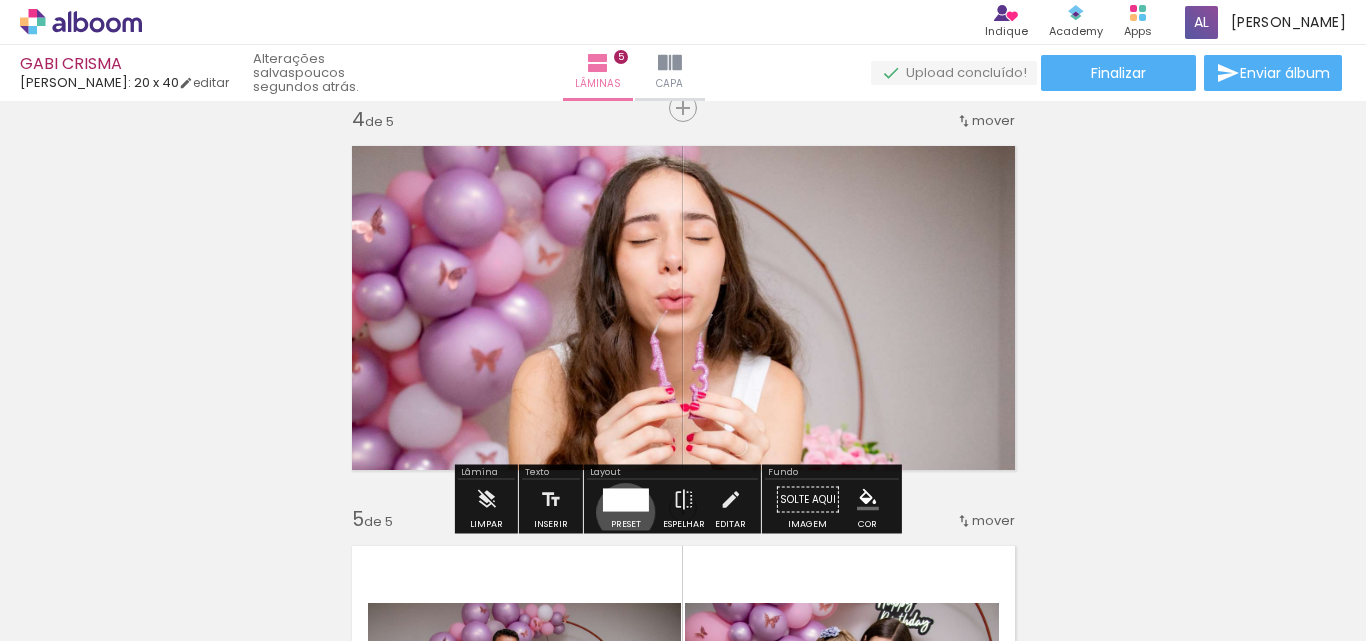 click at bounding box center (626, 500) 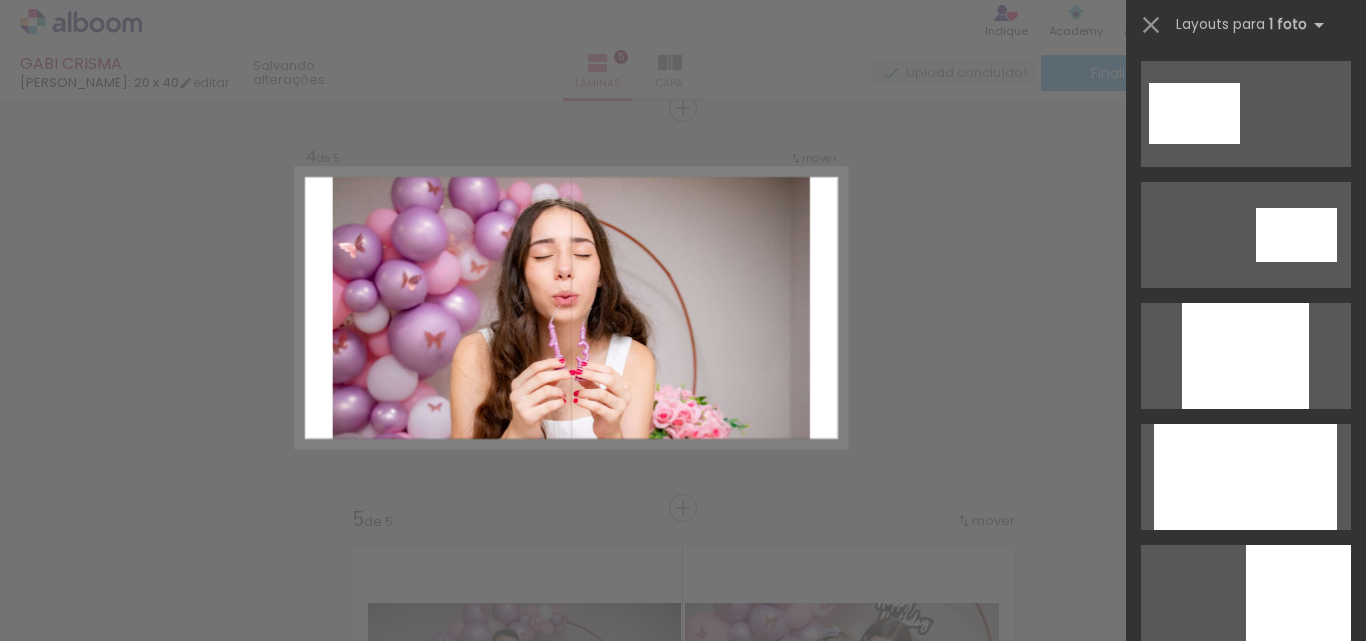 scroll, scrollTop: 978, scrollLeft: 0, axis: vertical 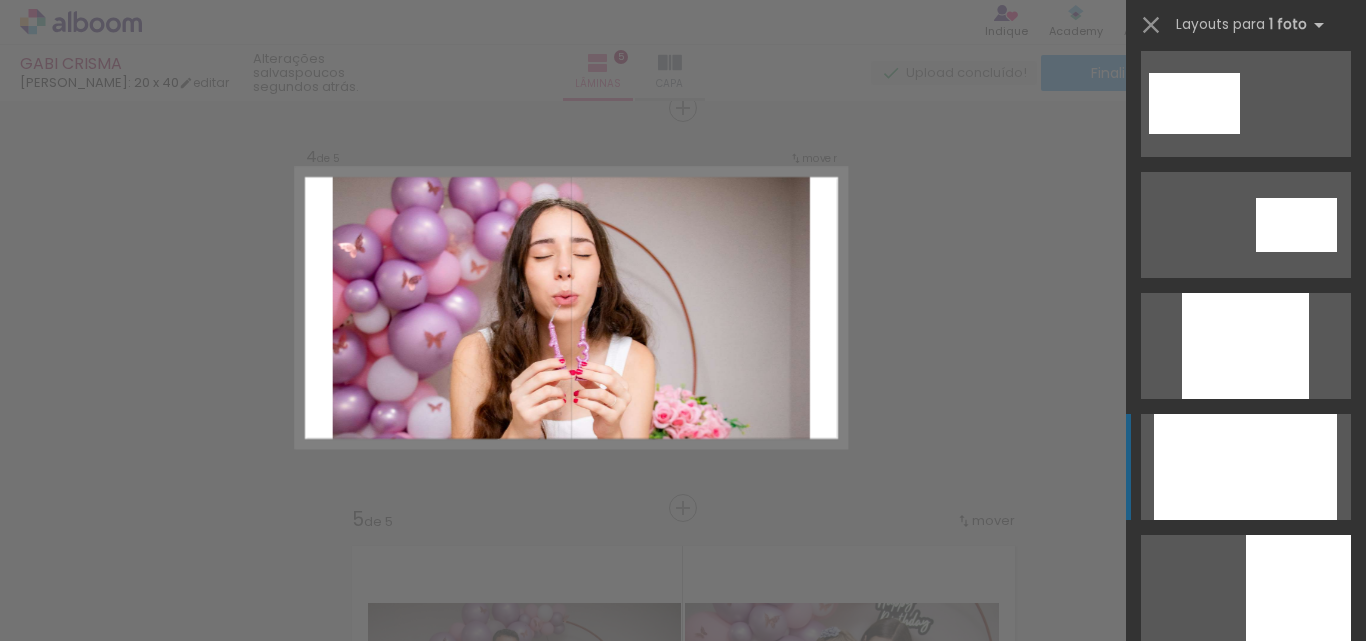 click at bounding box center (1246, -501) 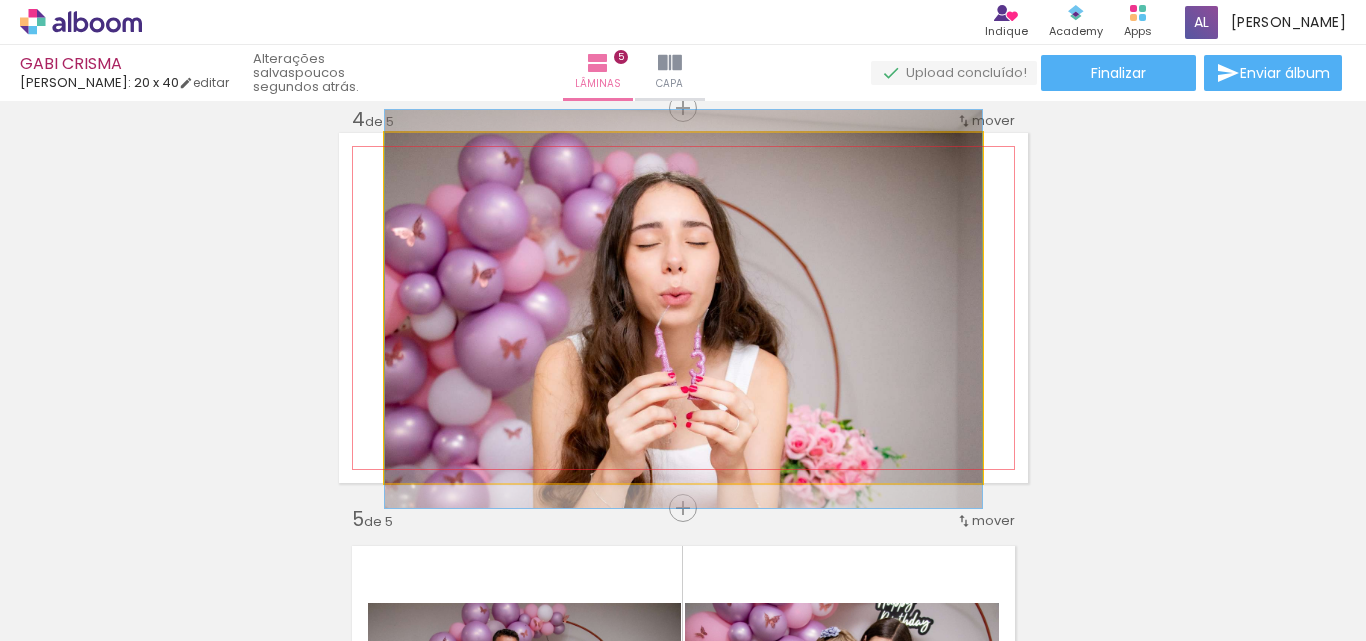 drag, startPoint x: 747, startPoint y: 365, endPoint x: 760, endPoint y: 366, distance: 13.038404 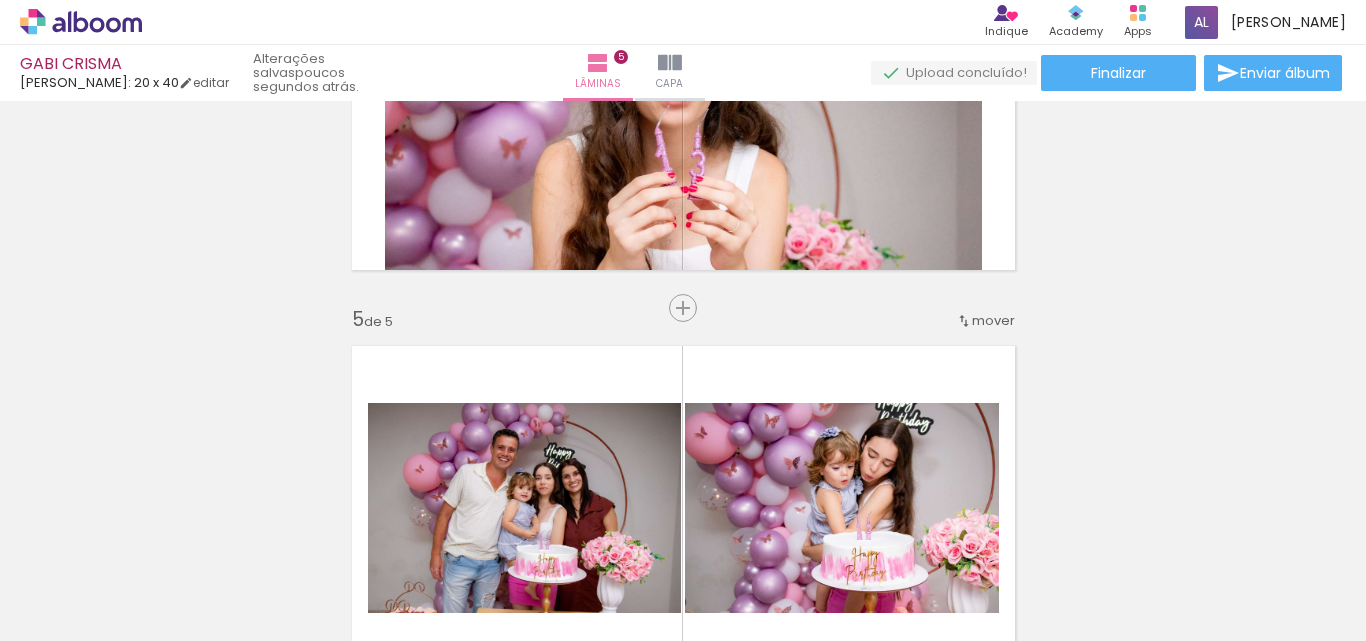 scroll, scrollTop: 1626, scrollLeft: 0, axis: vertical 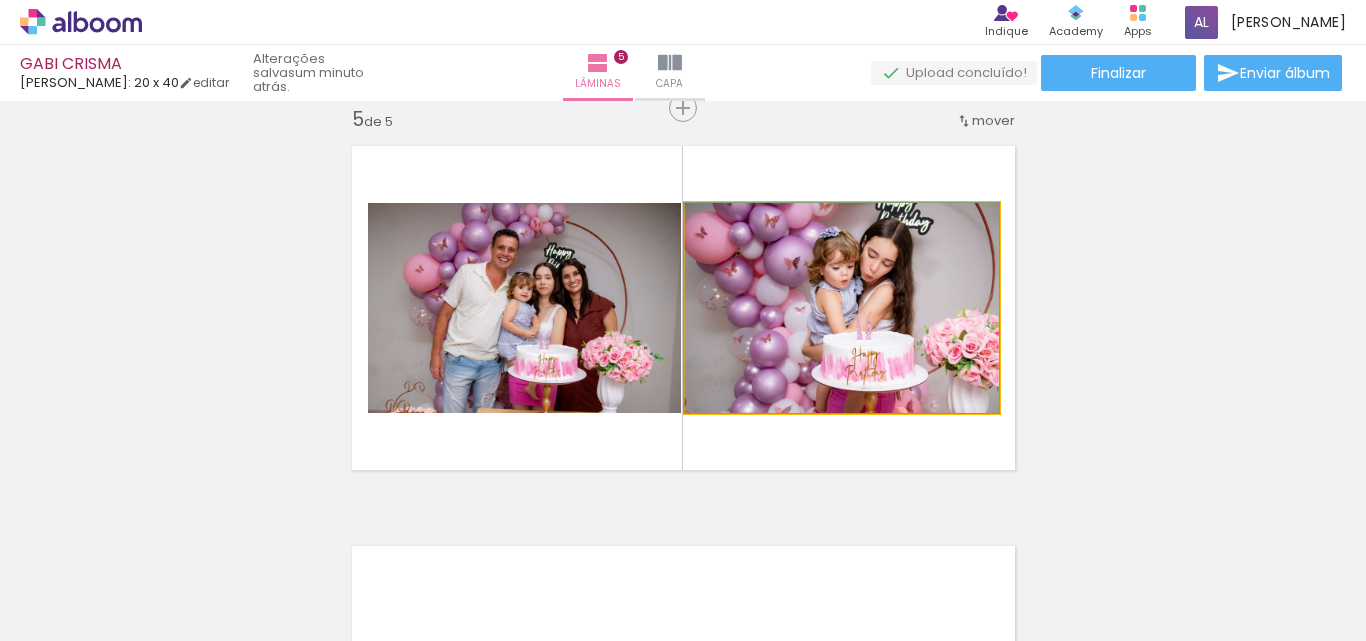 click 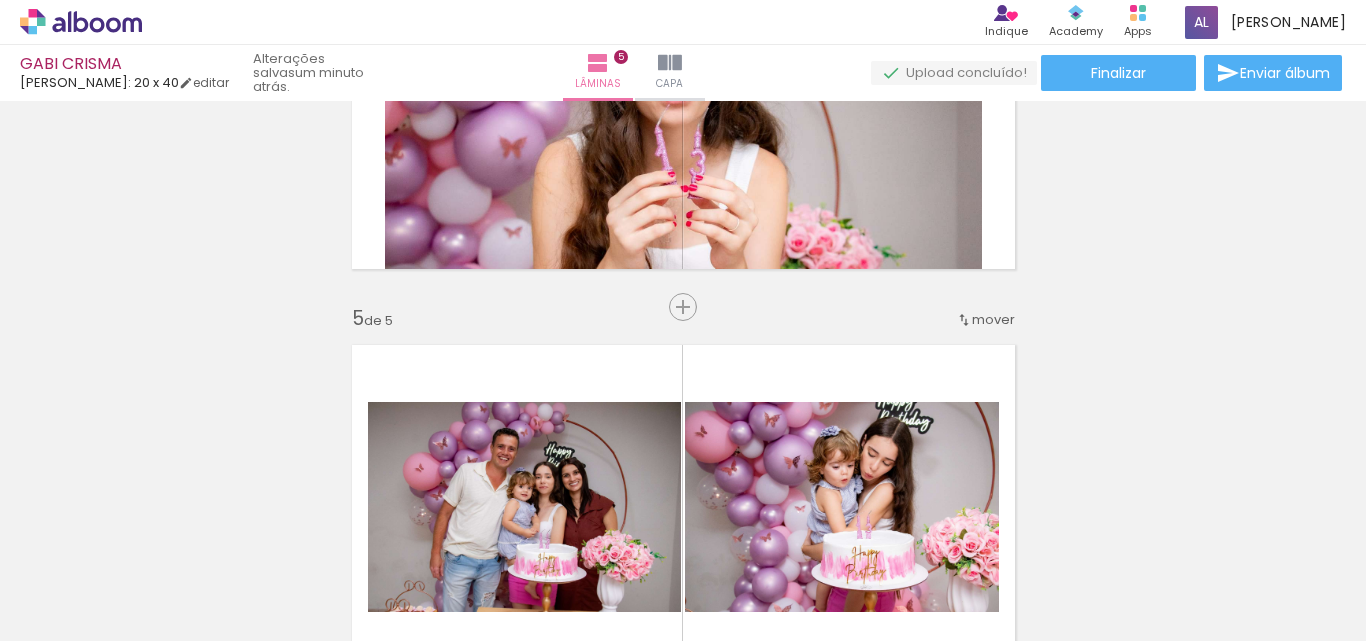 scroll, scrollTop: 1426, scrollLeft: 0, axis: vertical 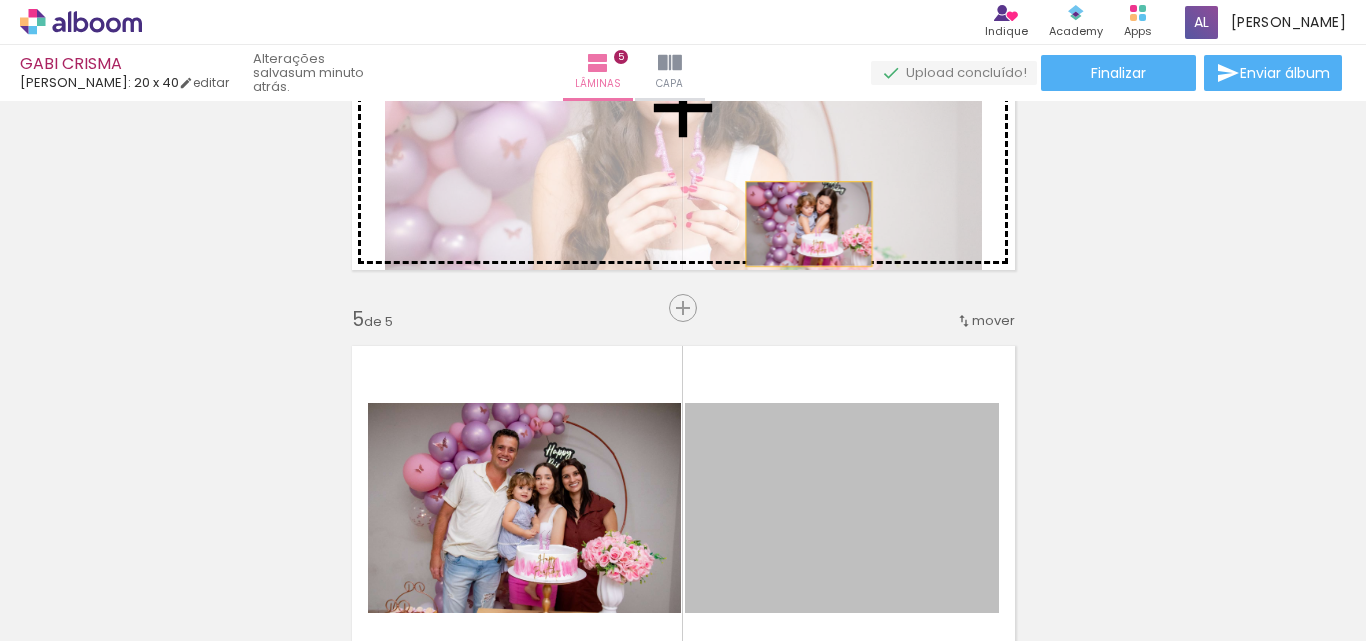 drag, startPoint x: 949, startPoint y: 473, endPoint x: 1057, endPoint y: 233, distance: 263.18054 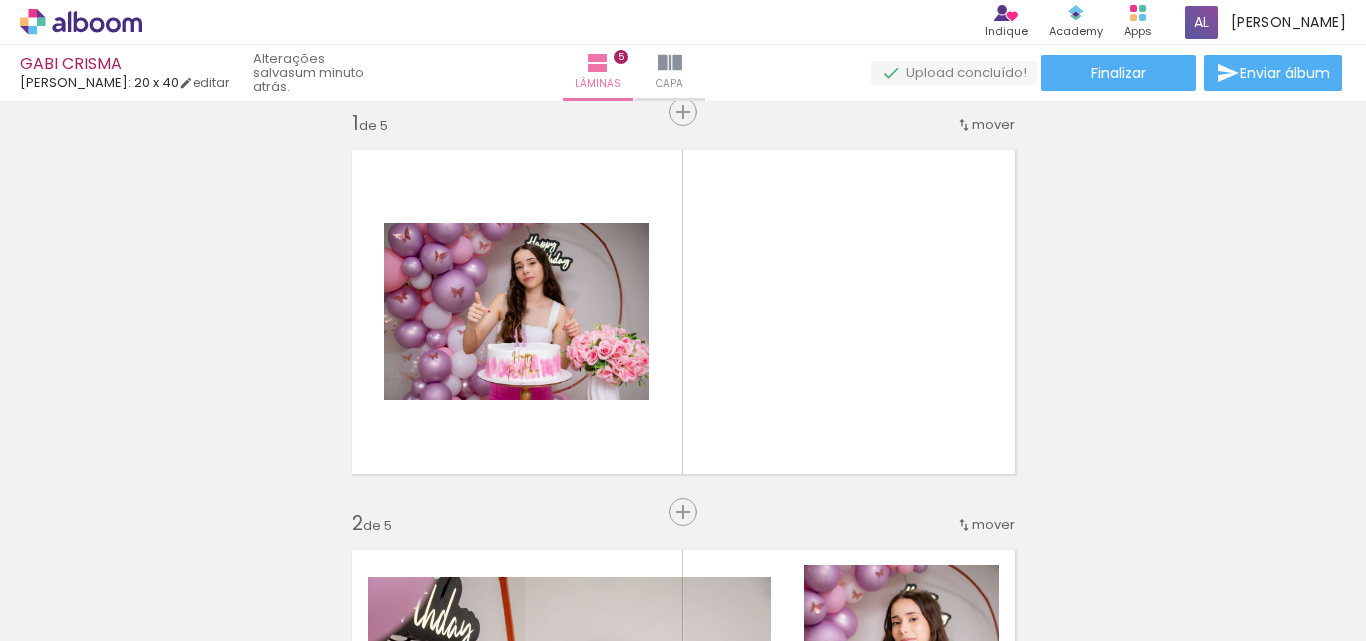 scroll, scrollTop: 0, scrollLeft: 0, axis: both 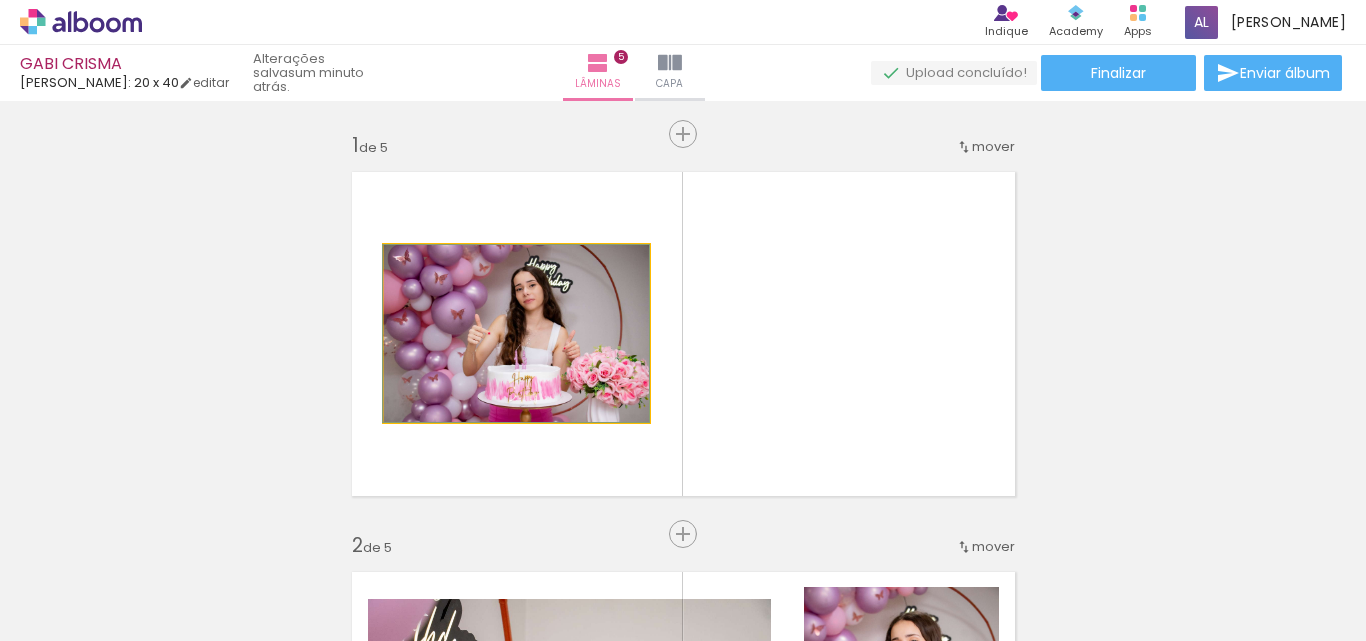 click 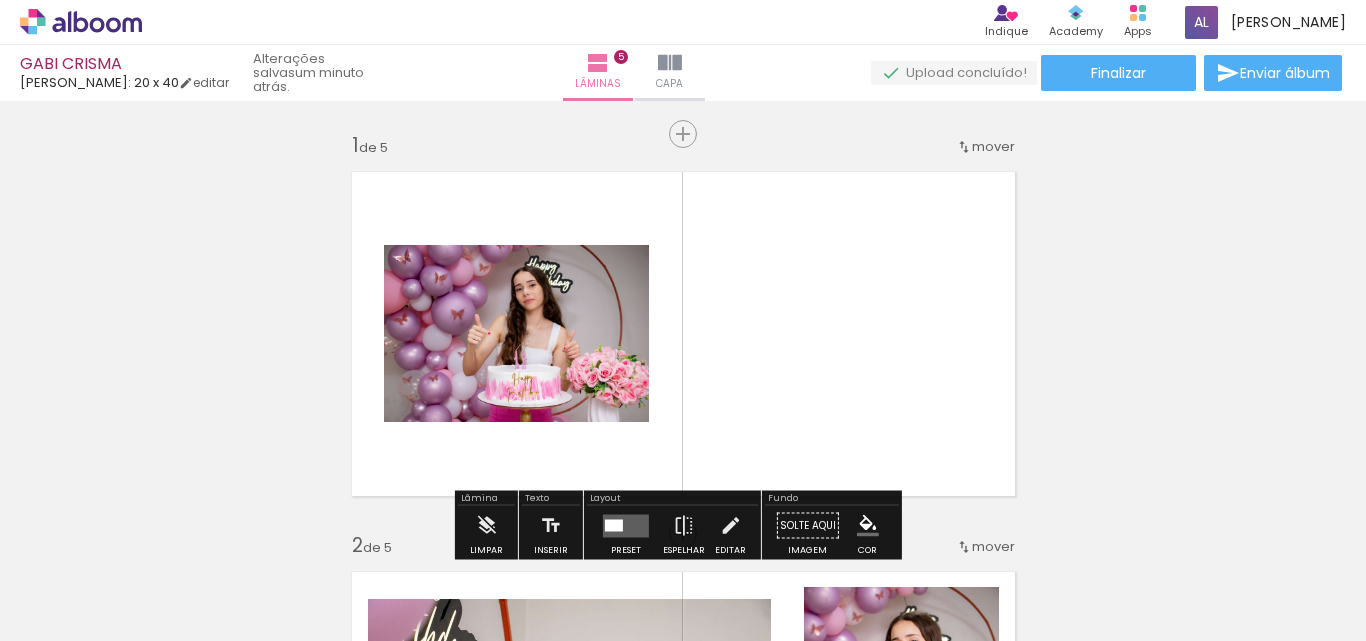scroll, scrollTop: 100, scrollLeft: 0, axis: vertical 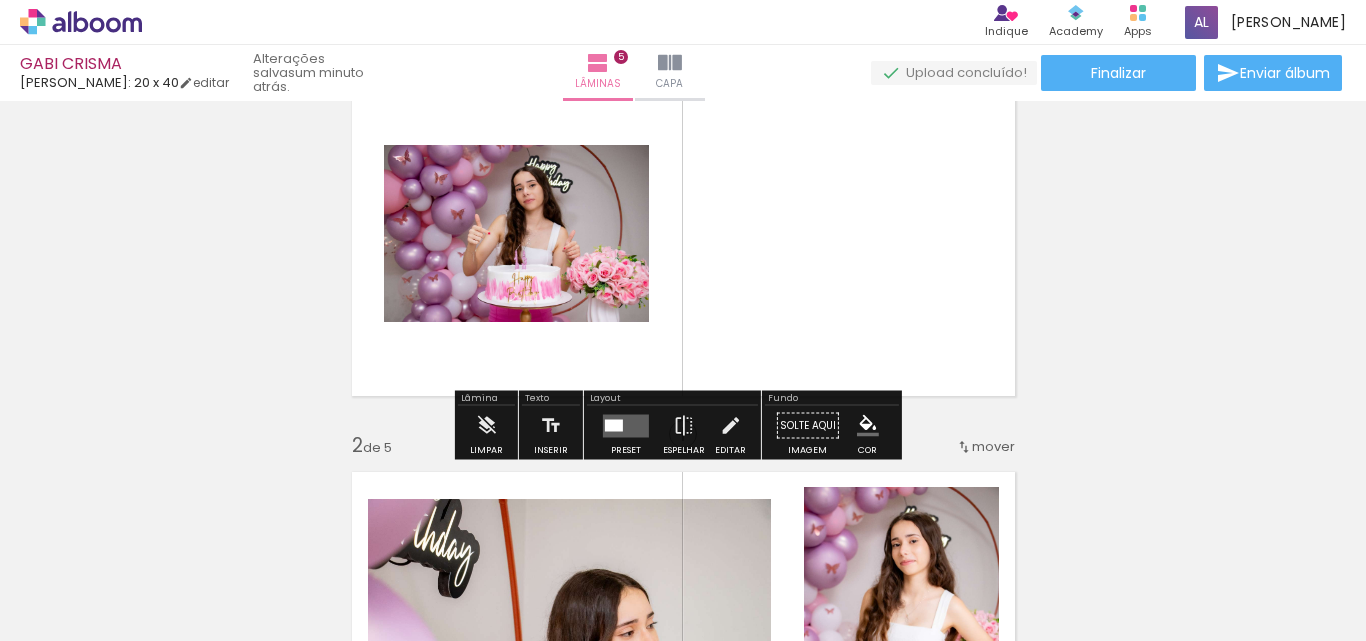 click at bounding box center (614, 425) 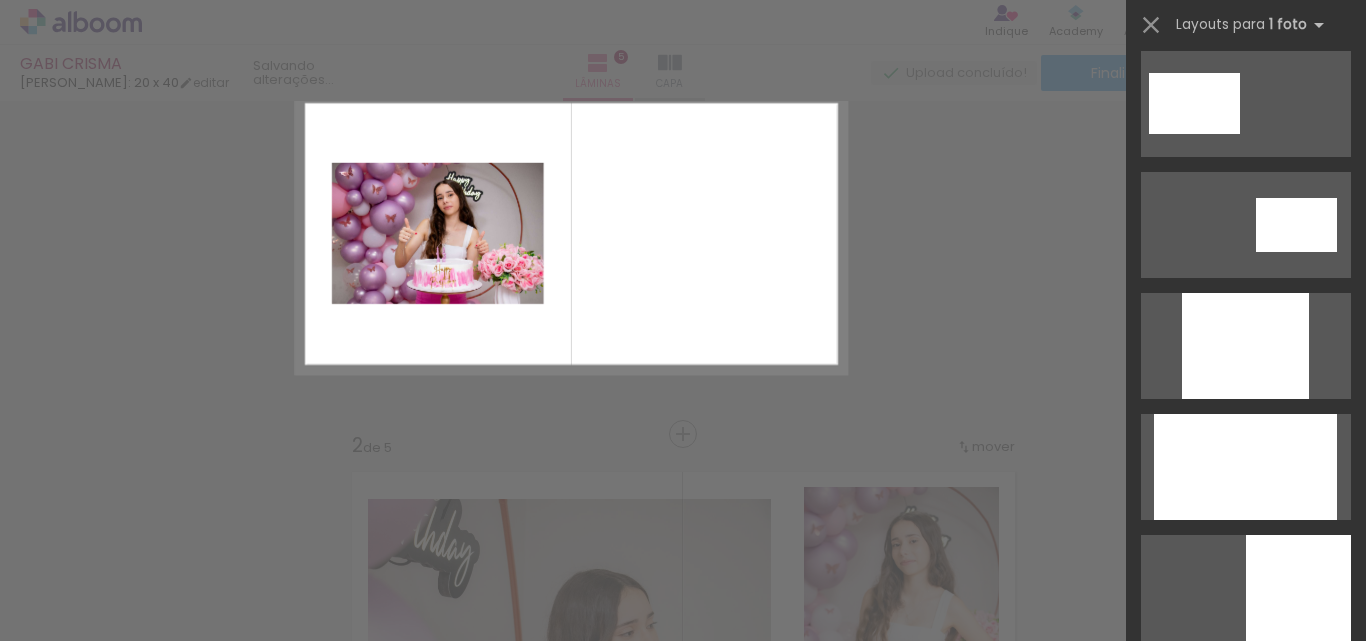 scroll, scrollTop: 0, scrollLeft: 0, axis: both 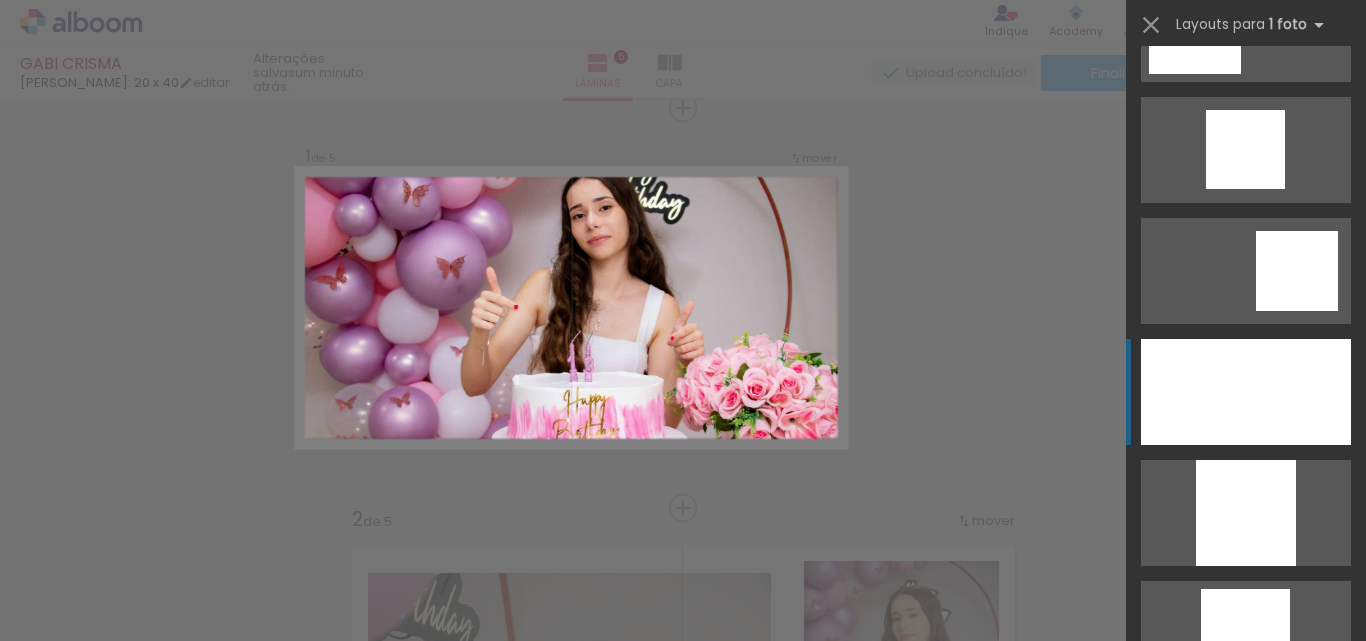 click at bounding box center (1246, 513) 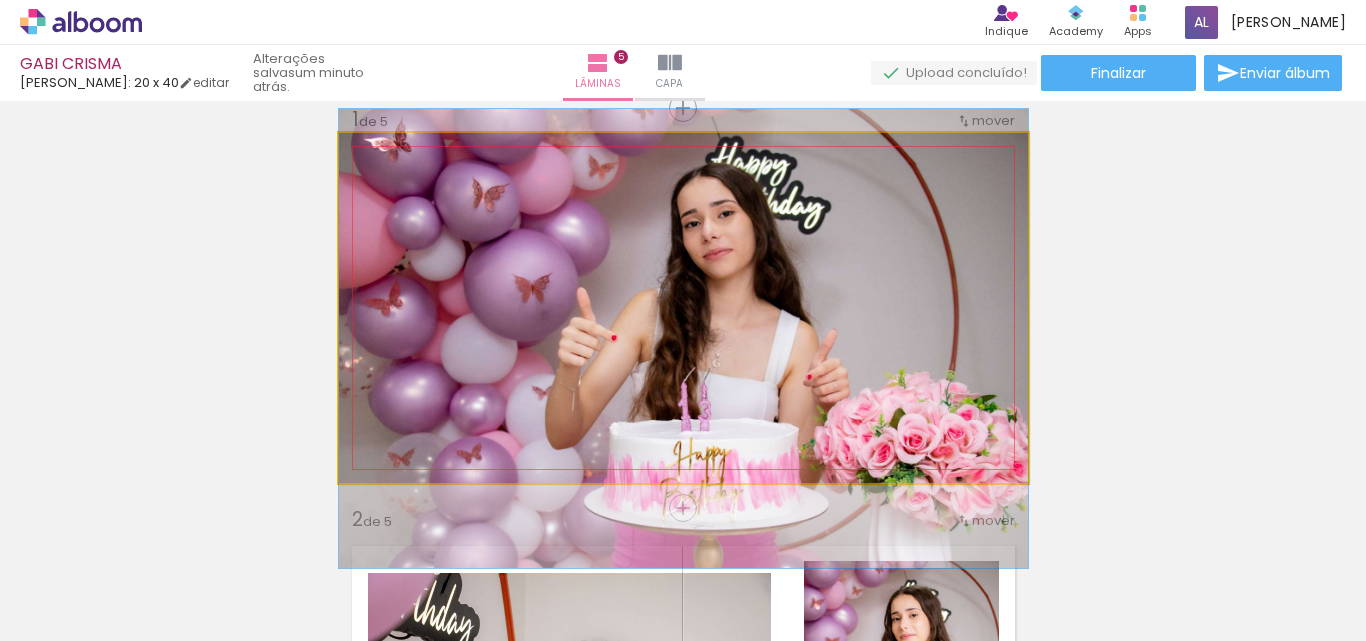 drag, startPoint x: 700, startPoint y: 361, endPoint x: 708, endPoint y: 392, distance: 32.01562 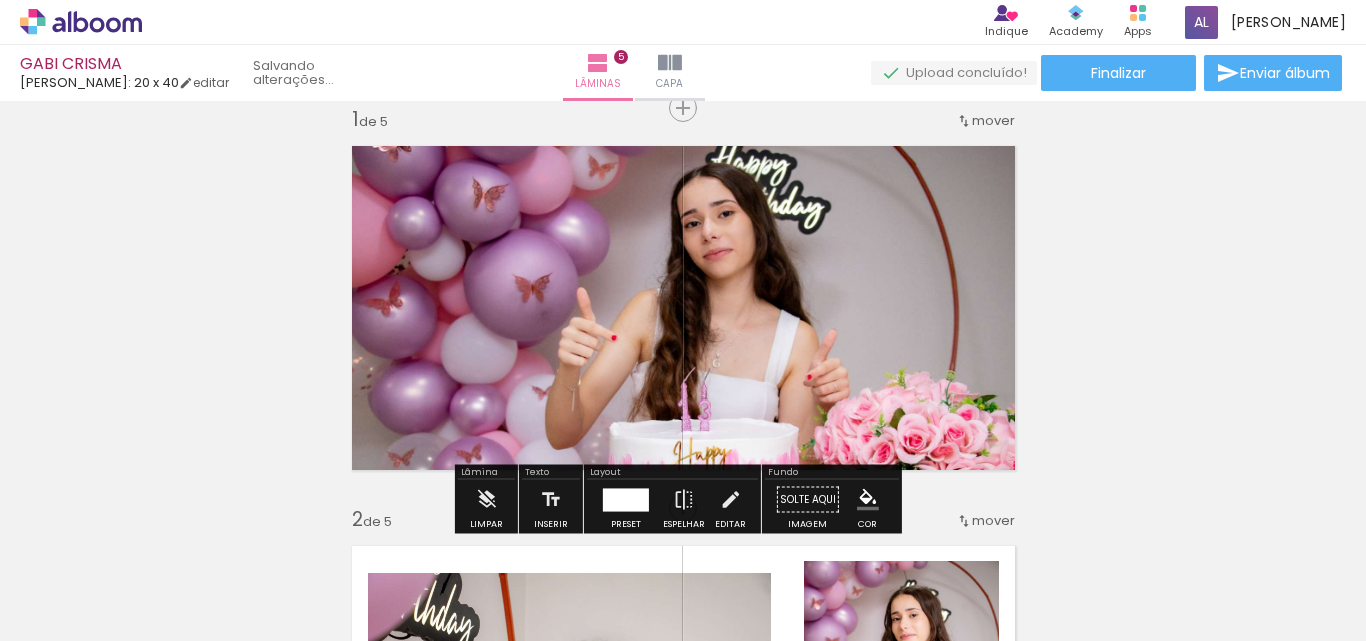 click on "Inserir lâmina 1  de 5  Inserir lâmina 2  de 5  Inserir lâmina 3  de 5  Inserir lâmina 4  de 5  Inserir lâmina 5  de 5" at bounding box center [683, 1282] 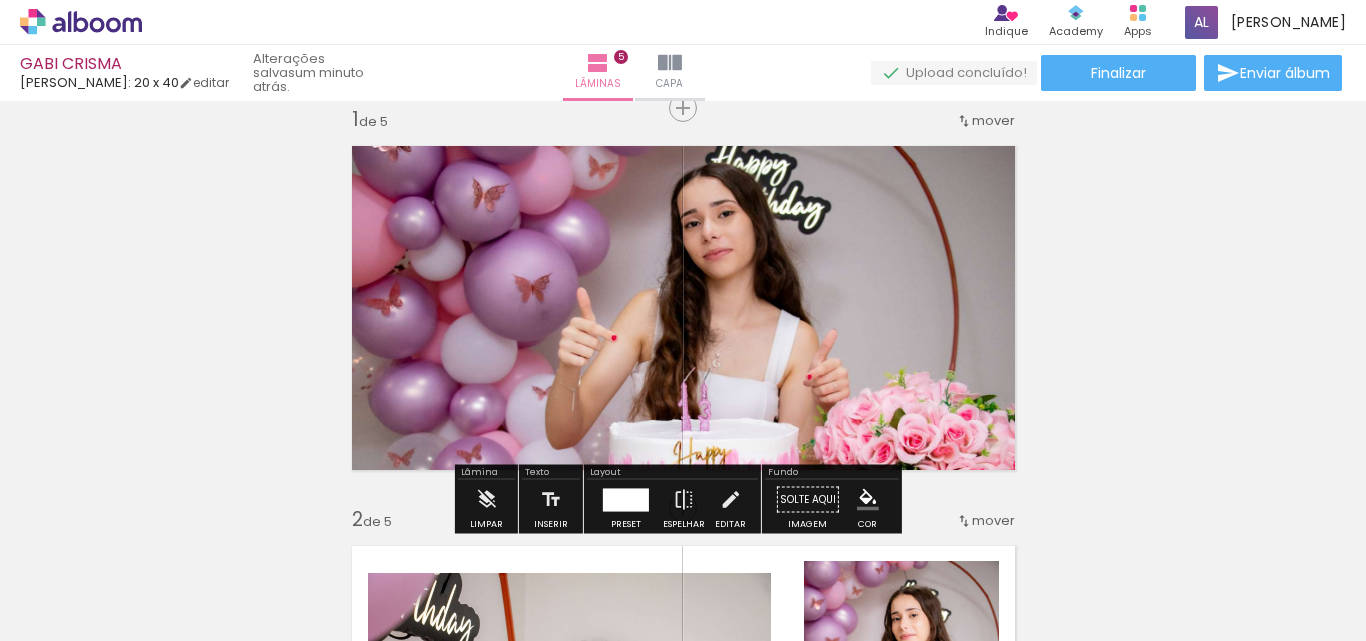 click on "Inserir lâmina 1  de 5  Inserir lâmina 2  de 5  Inserir lâmina 3  de 5  Inserir lâmina 4  de 5  Inserir lâmina 5  de 5" at bounding box center (683, 1282) 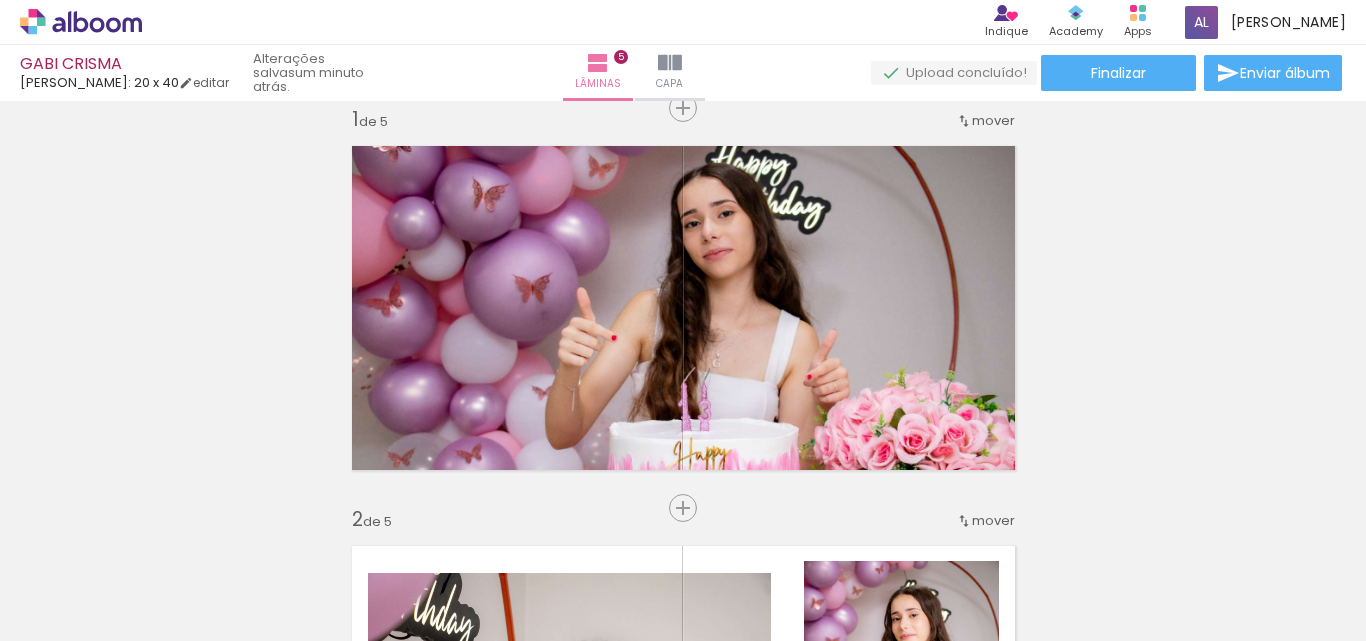 click on "Inserir lâmina 1  de 5  Inserir lâmina 2  de 5  Inserir lâmina 3  de 5  Inserir lâmina 4  de 5  Inserir lâmina 5  de 5" at bounding box center (683, 1282) 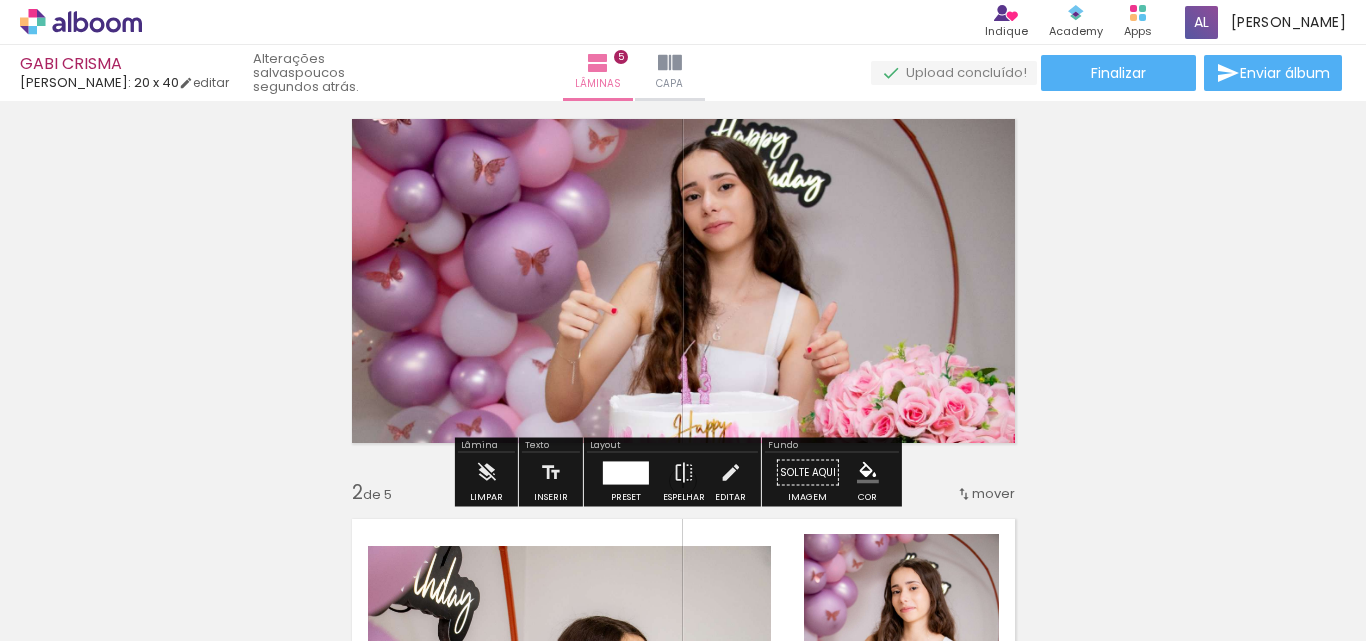 scroll, scrollTop: 100, scrollLeft: 0, axis: vertical 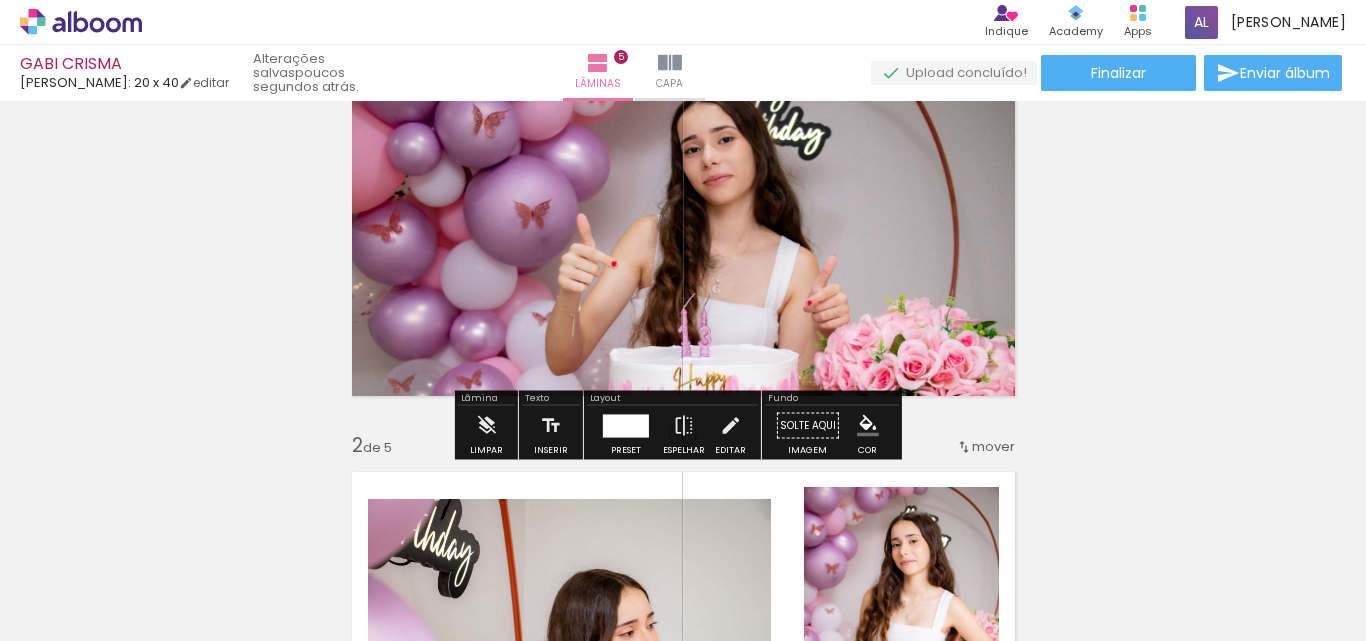 click at bounding box center (626, 425) 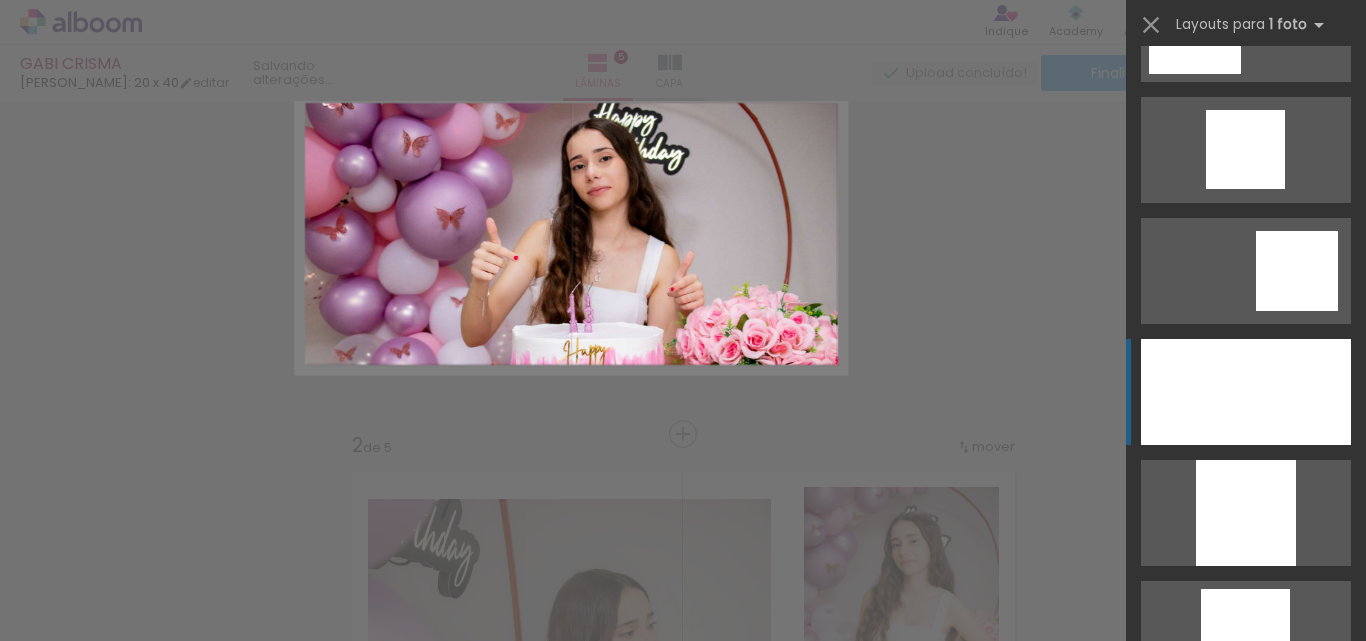 scroll, scrollTop: 2178, scrollLeft: 0, axis: vertical 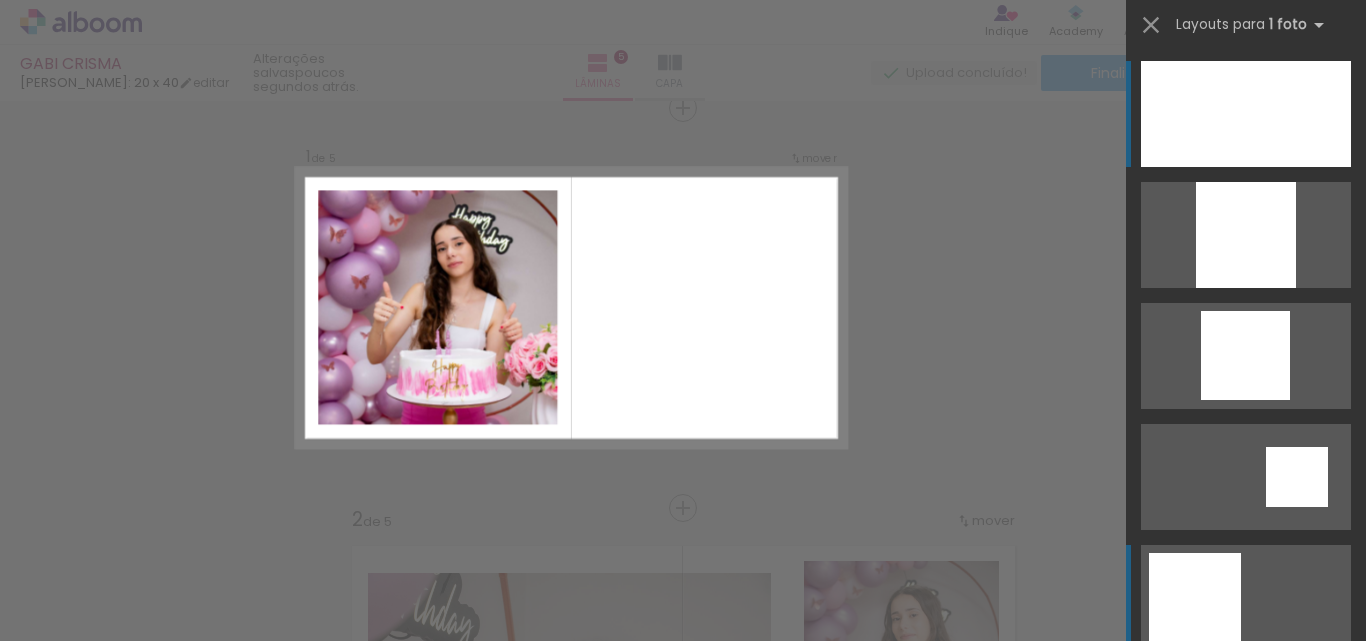 click at bounding box center (1246, 235) 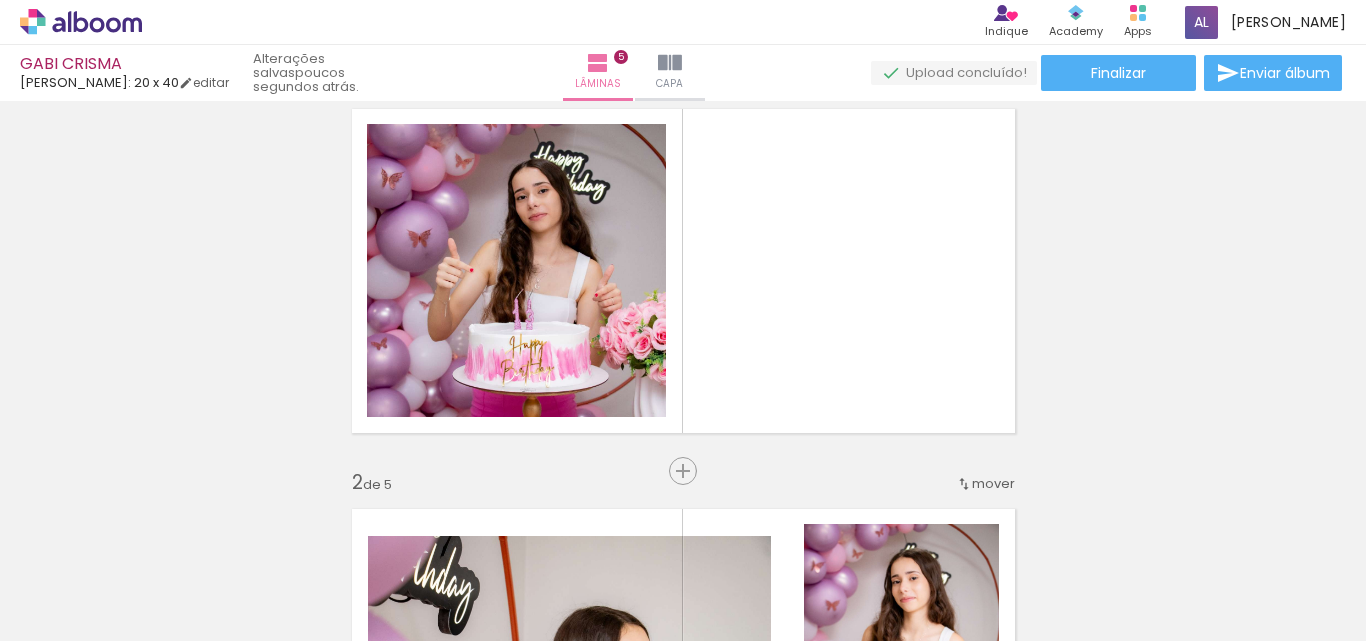 scroll, scrollTop: 200, scrollLeft: 0, axis: vertical 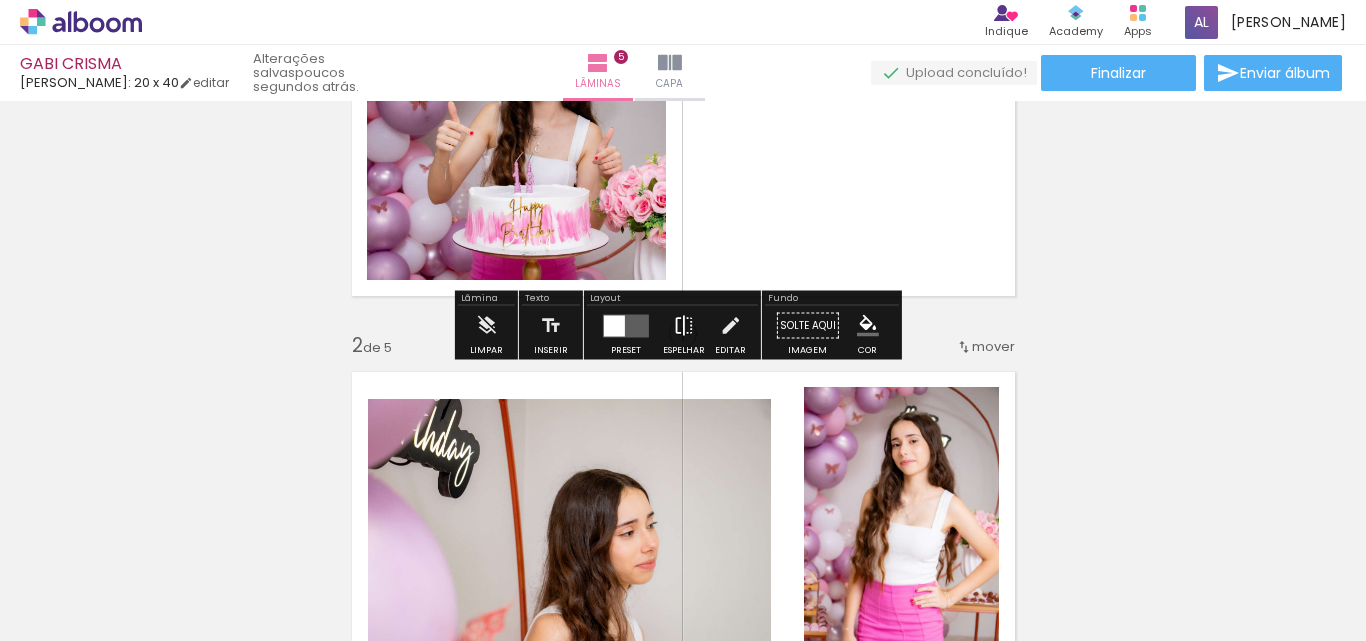 click at bounding box center (684, 326) 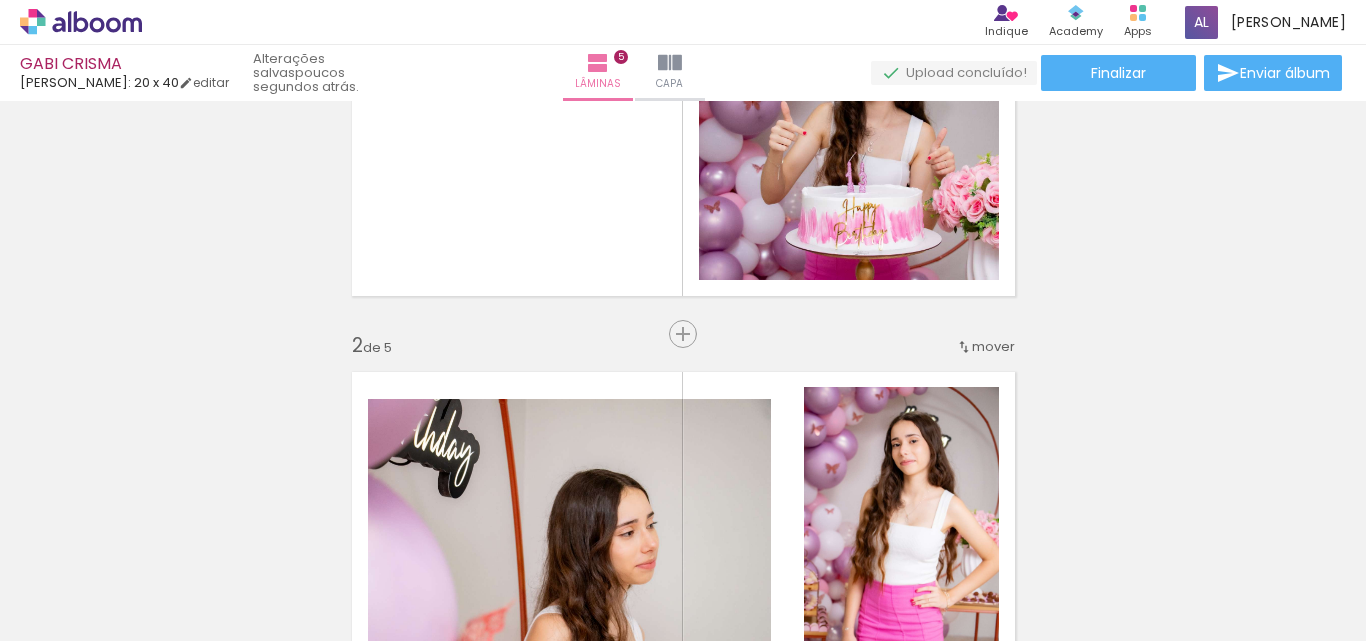 click on "Inserir lâmina 1  de 5  Inserir lâmina 2  de 5  Inserir lâmina 3  de 5  Inserir lâmina 4  de 5  Inserir lâmina 5  de 5" at bounding box center (683, 1108) 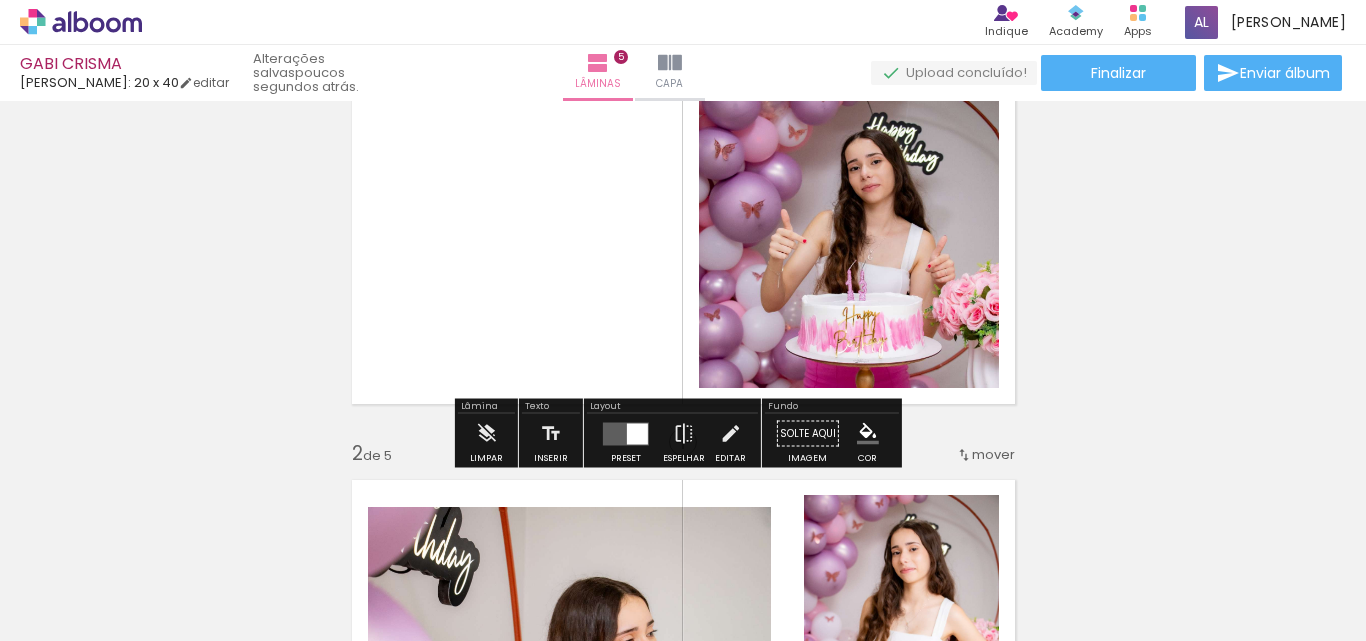 scroll, scrollTop: 200, scrollLeft: 0, axis: vertical 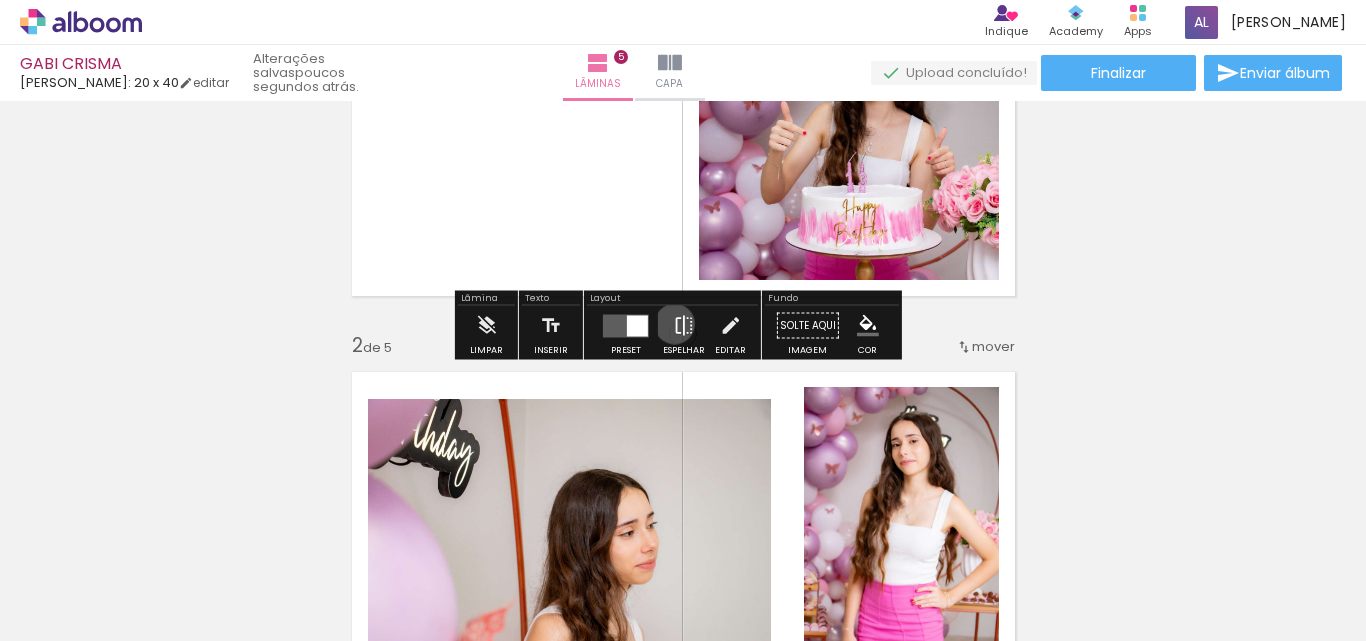 click at bounding box center [684, 326] 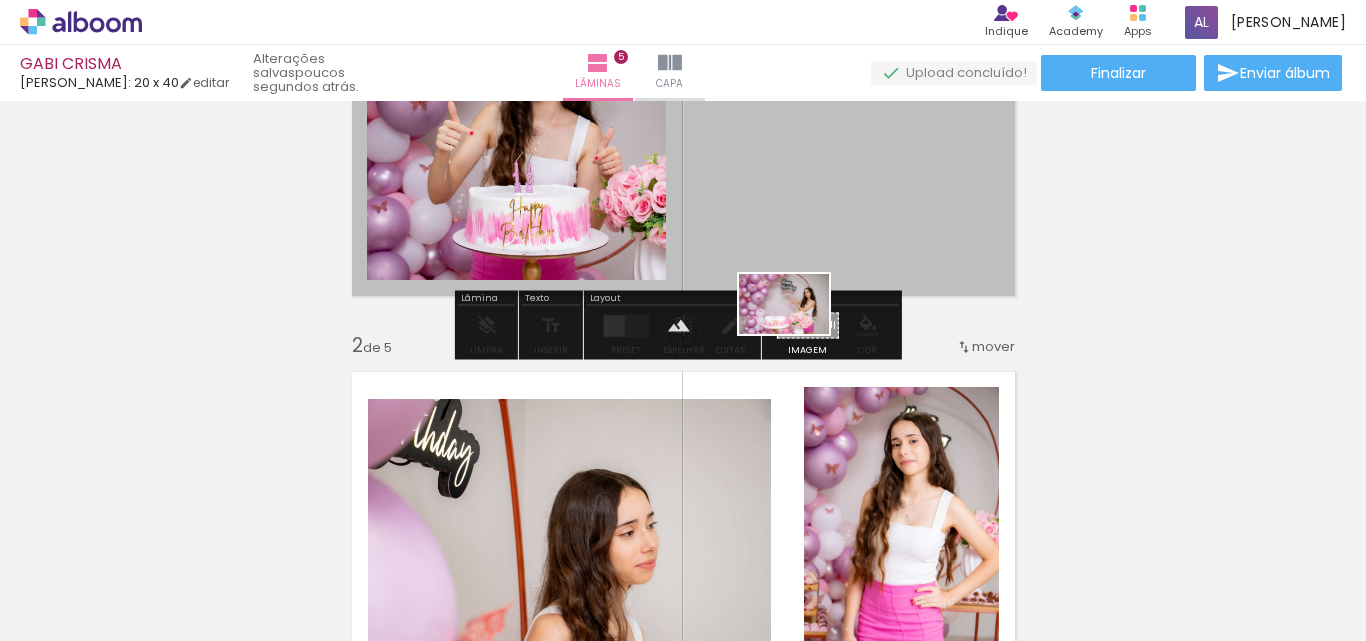 drag, startPoint x: 769, startPoint y: 599, endPoint x: 799, endPoint y: 334, distance: 266.69272 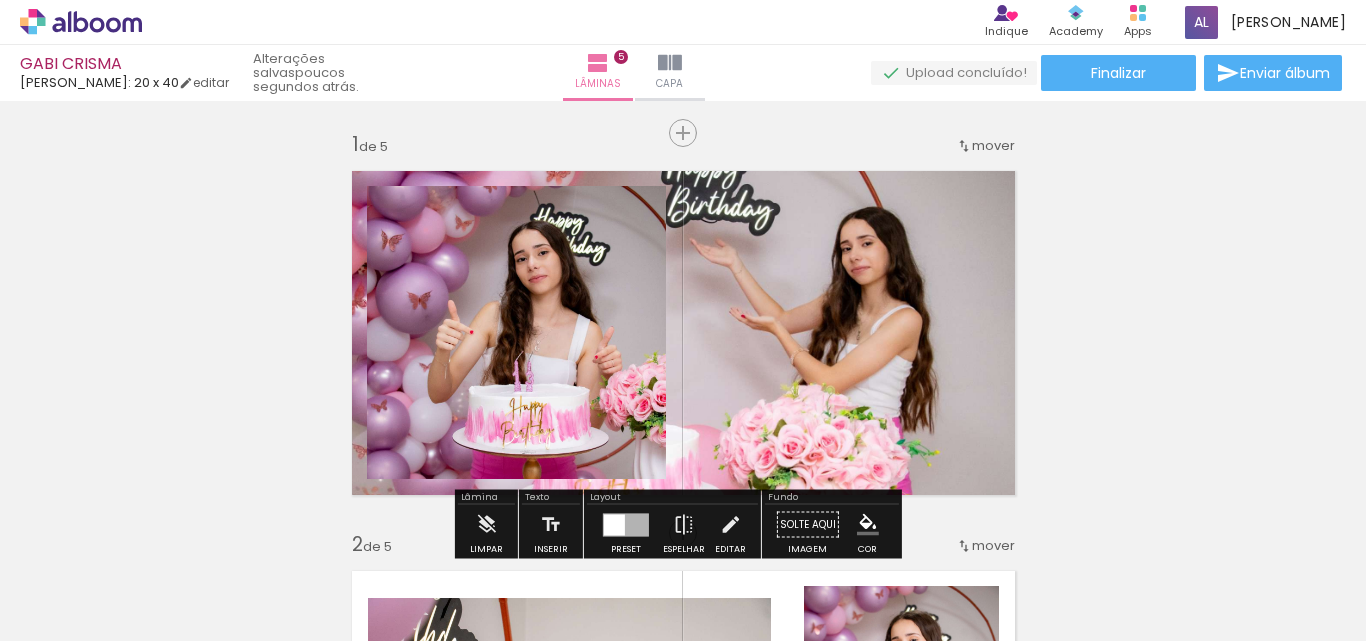 scroll, scrollTop: 0, scrollLeft: 0, axis: both 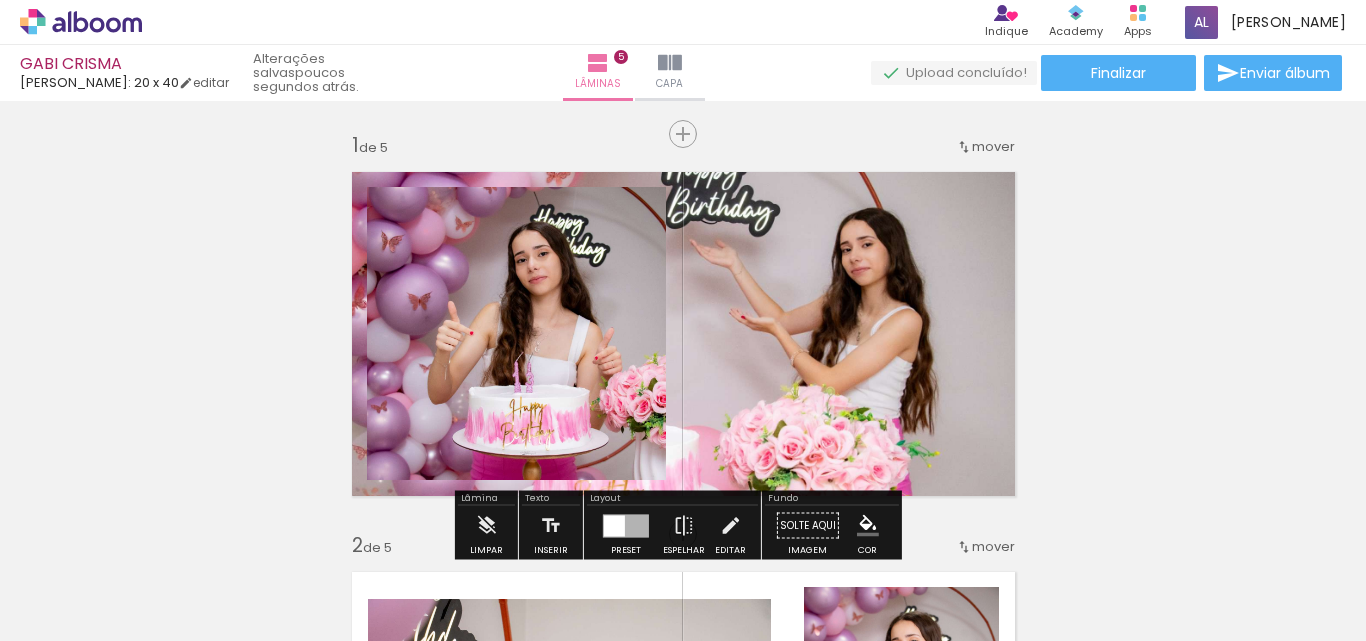click at bounding box center (683, 334) 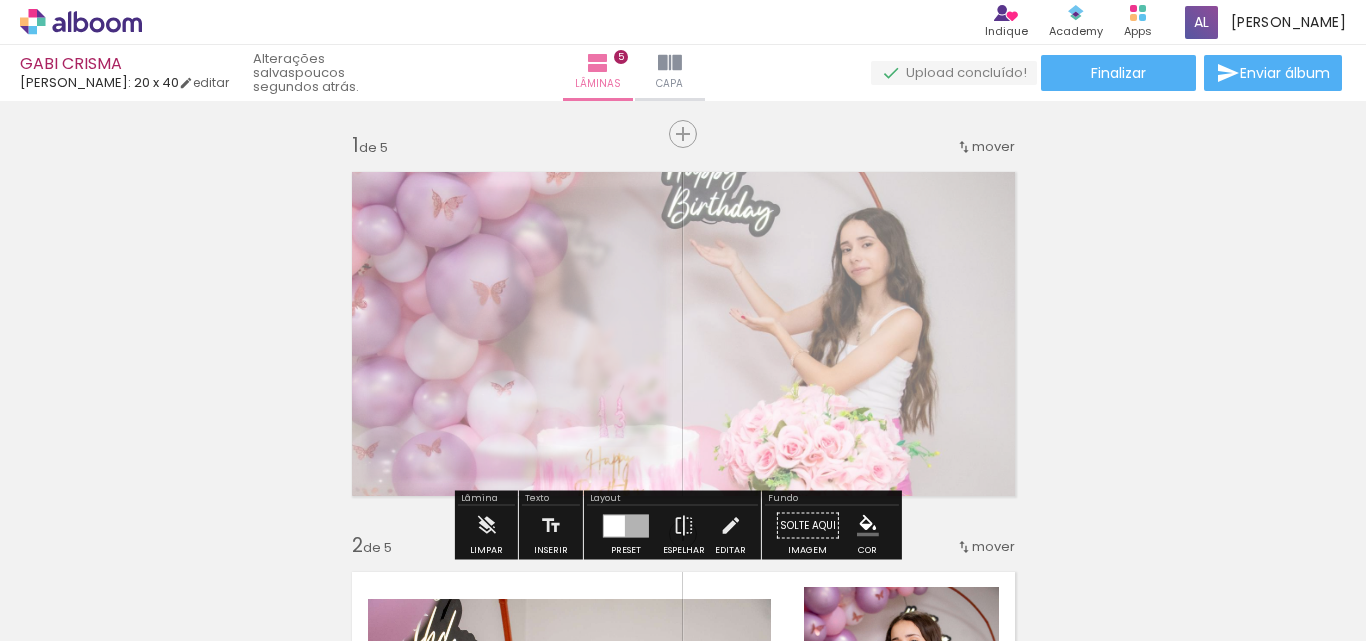 drag, startPoint x: 592, startPoint y: 212, endPoint x: 578, endPoint y: 214, distance: 14.142136 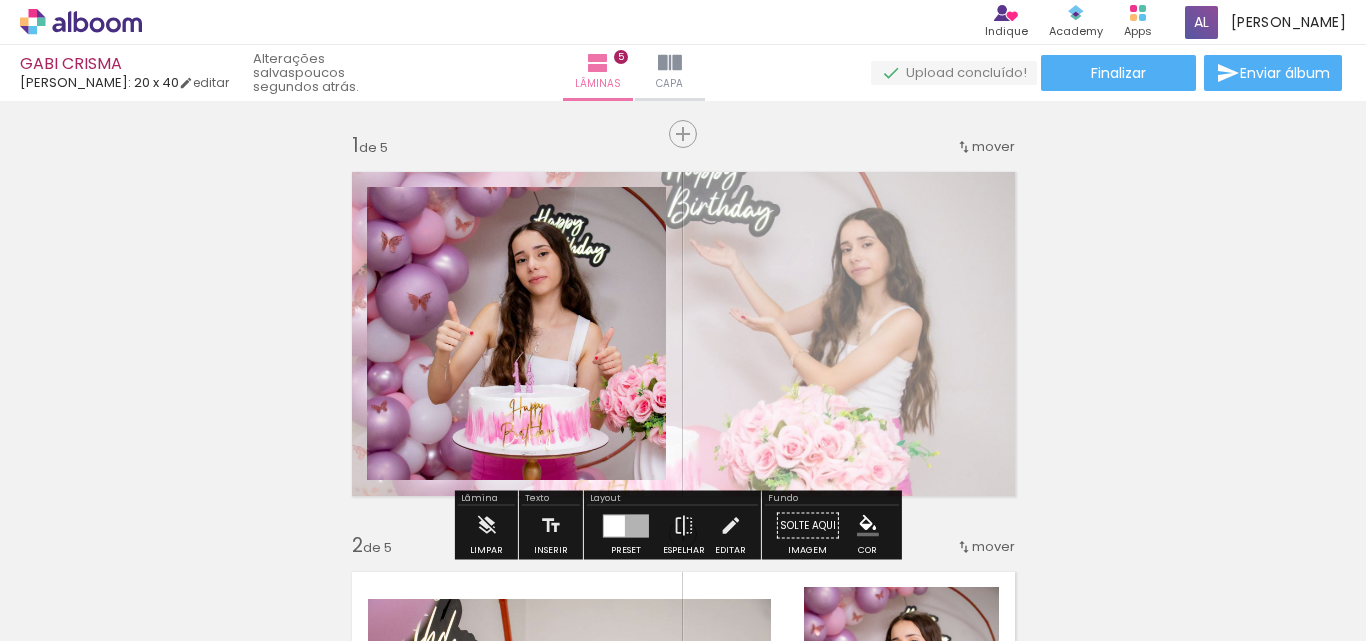 click on "Inserir lâmina 1  de 5  Inserir lâmina 2  de 5  Inserir lâmina 3  de 5  Inserir lâmina 4  de 5  Inserir lâmina 5  de 5" at bounding box center (683, 1308) 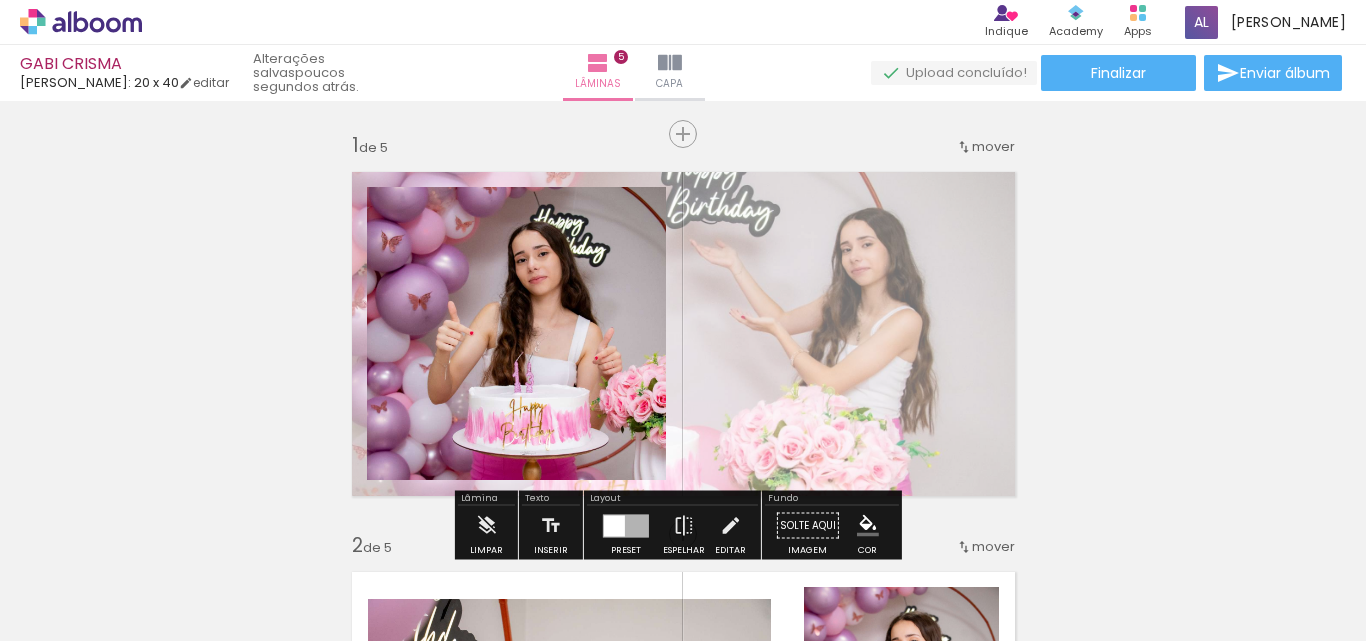 click at bounding box center [683, 334] 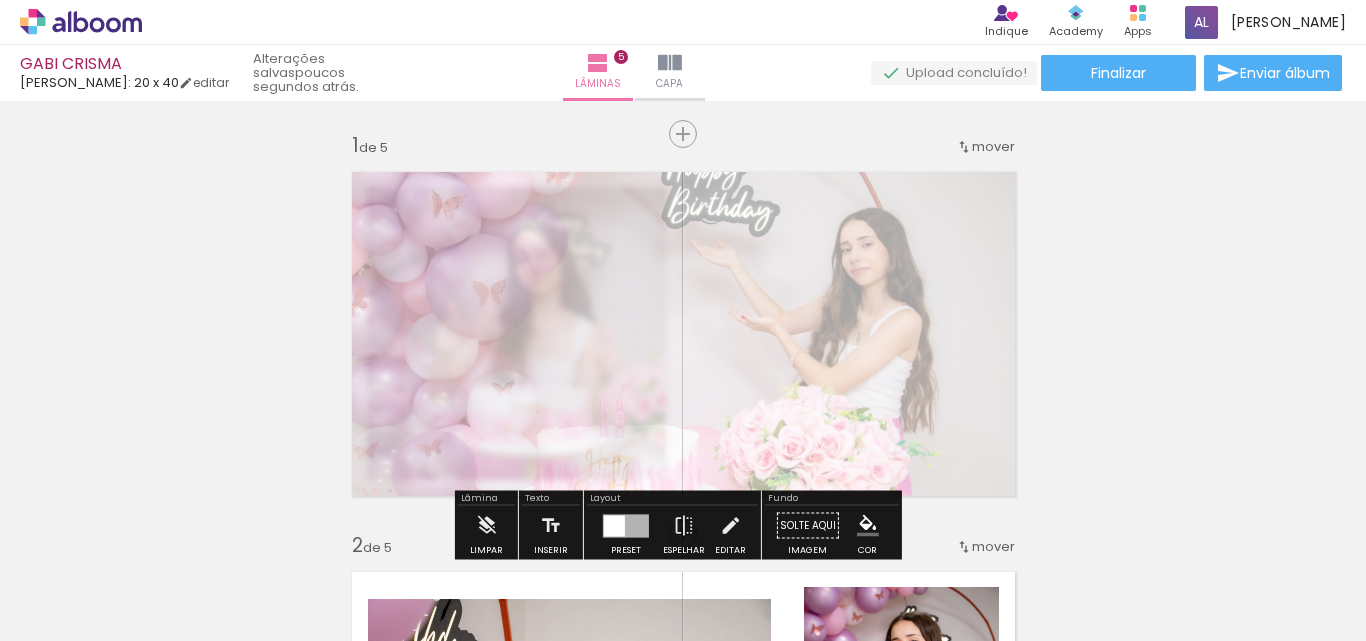 drag, startPoint x: 595, startPoint y: 206, endPoint x: 578, endPoint y: 205, distance: 17.029387 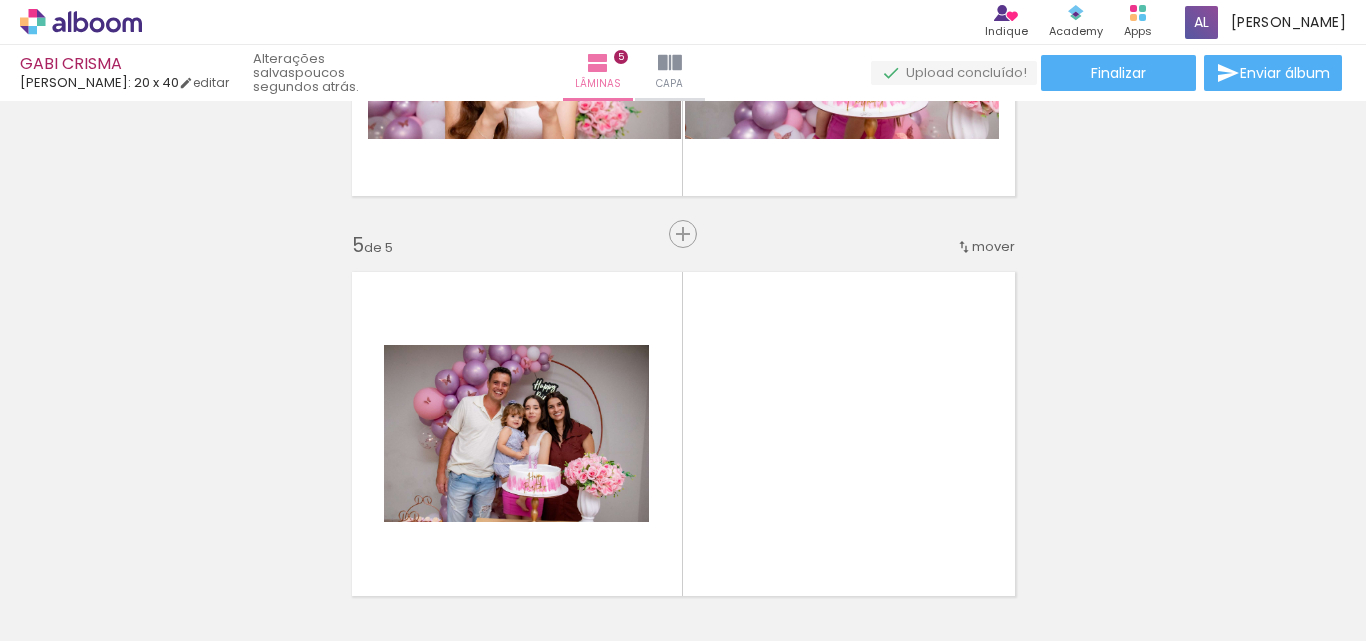 scroll, scrollTop: 1700, scrollLeft: 0, axis: vertical 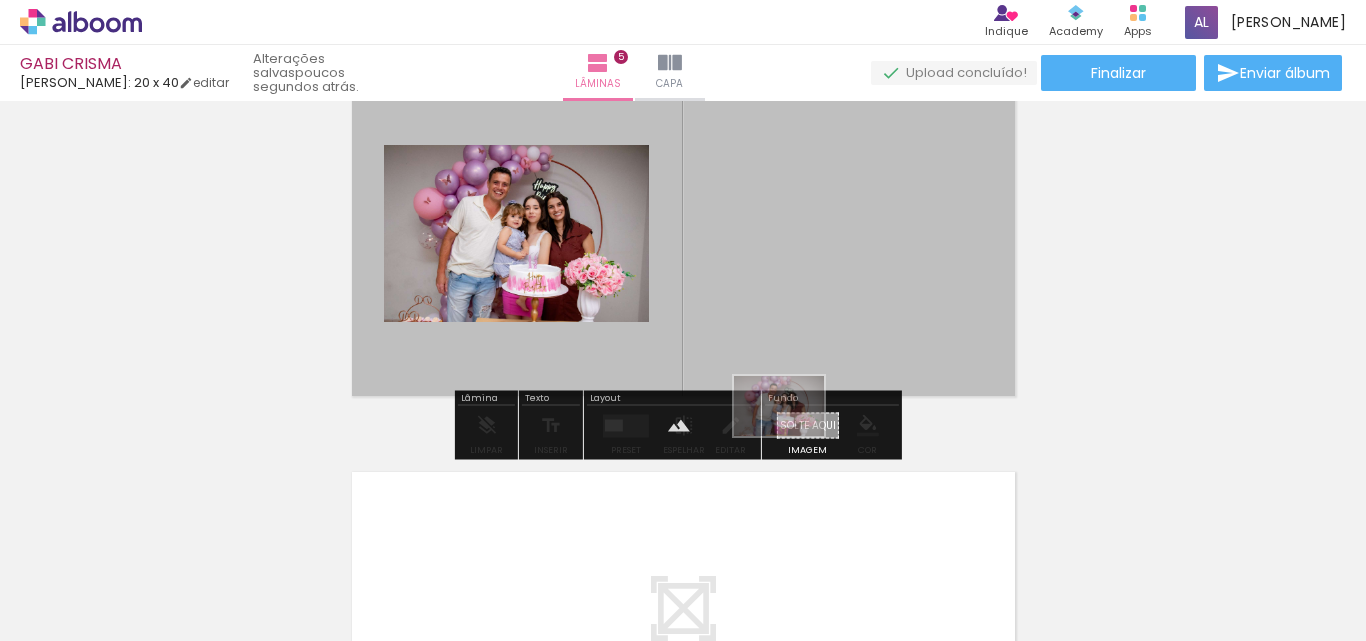 drag, startPoint x: 1000, startPoint y: 590, endPoint x: 794, endPoint y: 436, distance: 257.20032 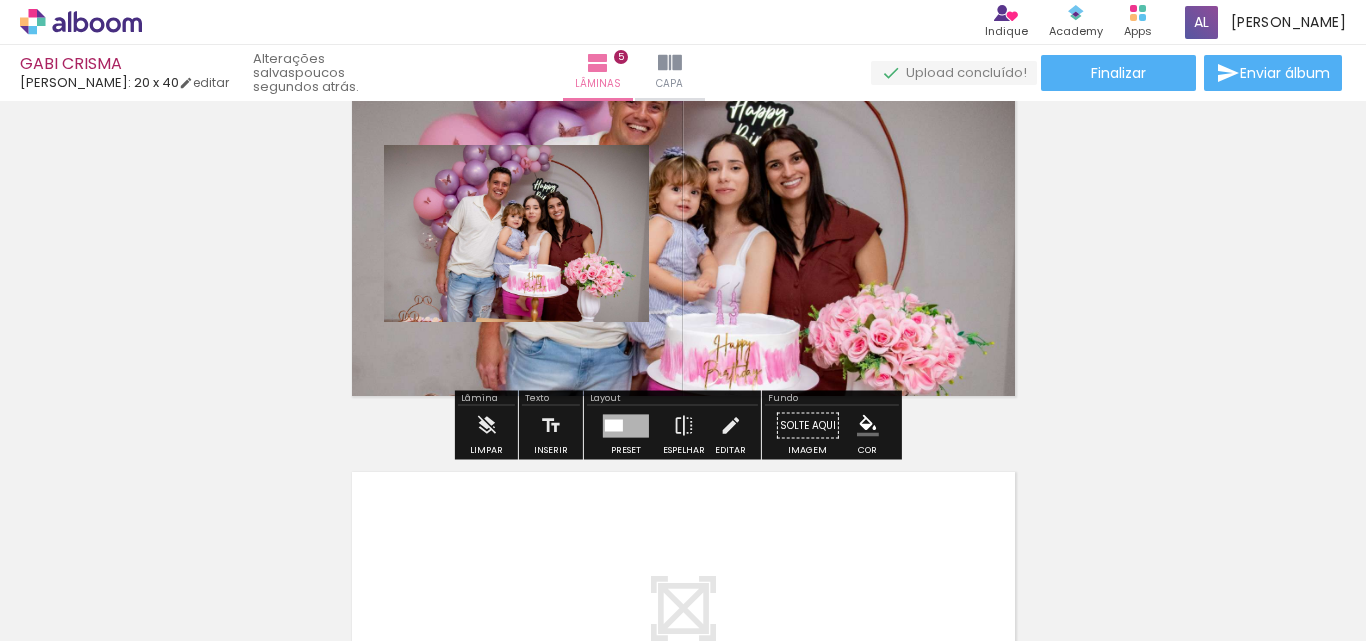 click at bounding box center (683, 234) 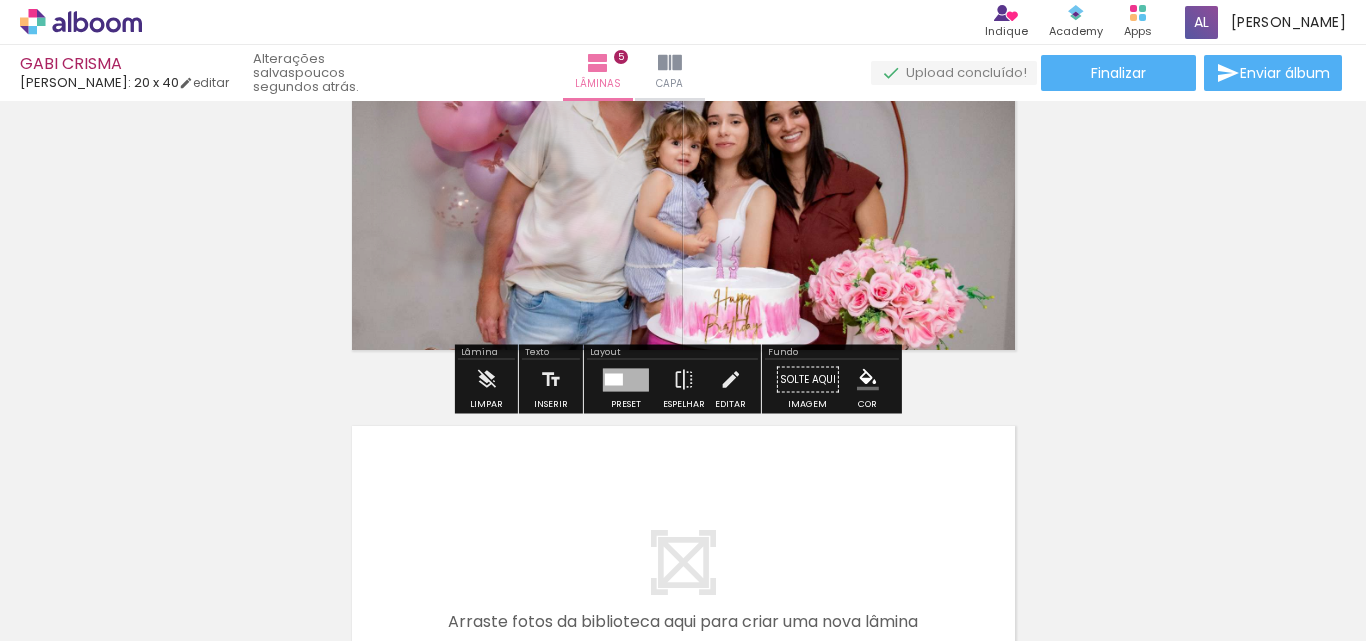 scroll, scrollTop: 1600, scrollLeft: 0, axis: vertical 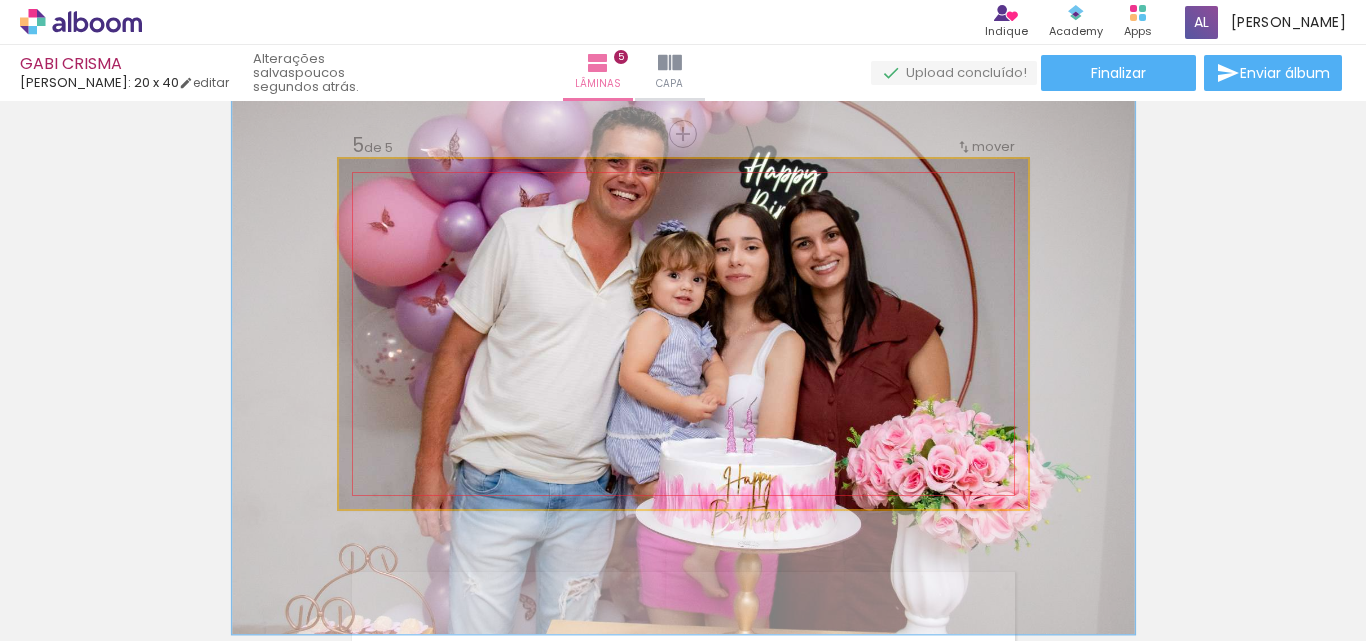 drag, startPoint x: 418, startPoint y: 207, endPoint x: 437, endPoint y: 214, distance: 20.248457 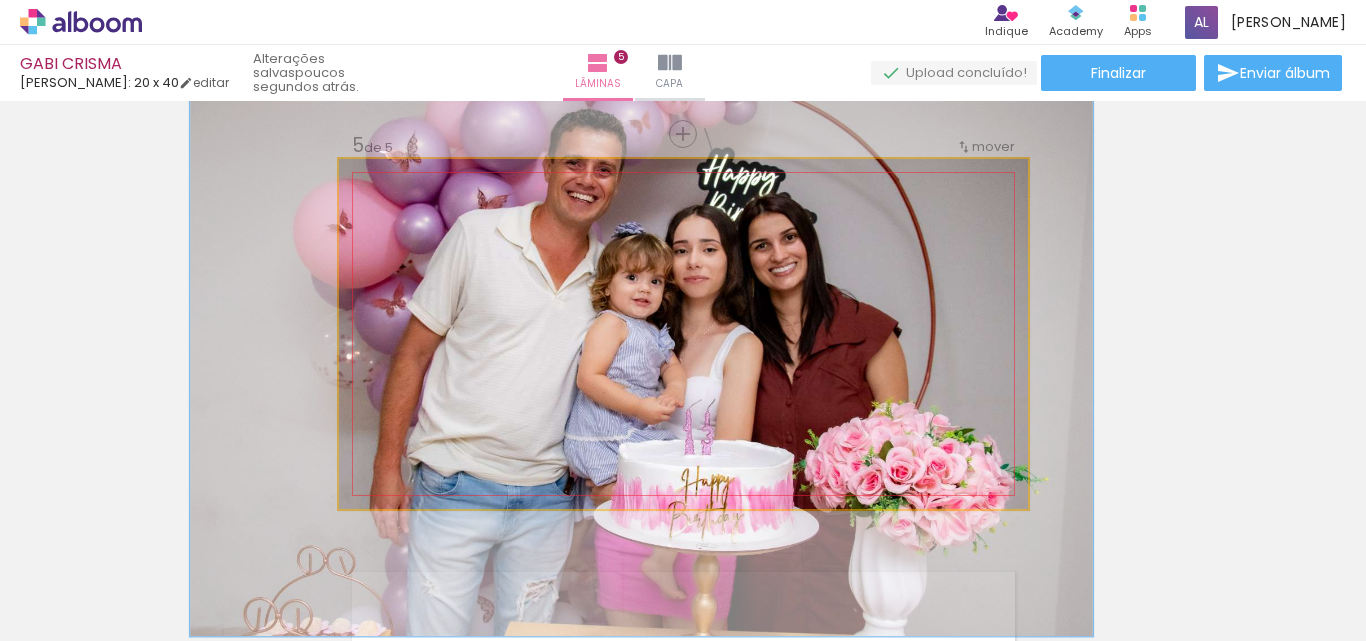 drag, startPoint x: 623, startPoint y: 326, endPoint x: 583, endPoint y: 328, distance: 40.04997 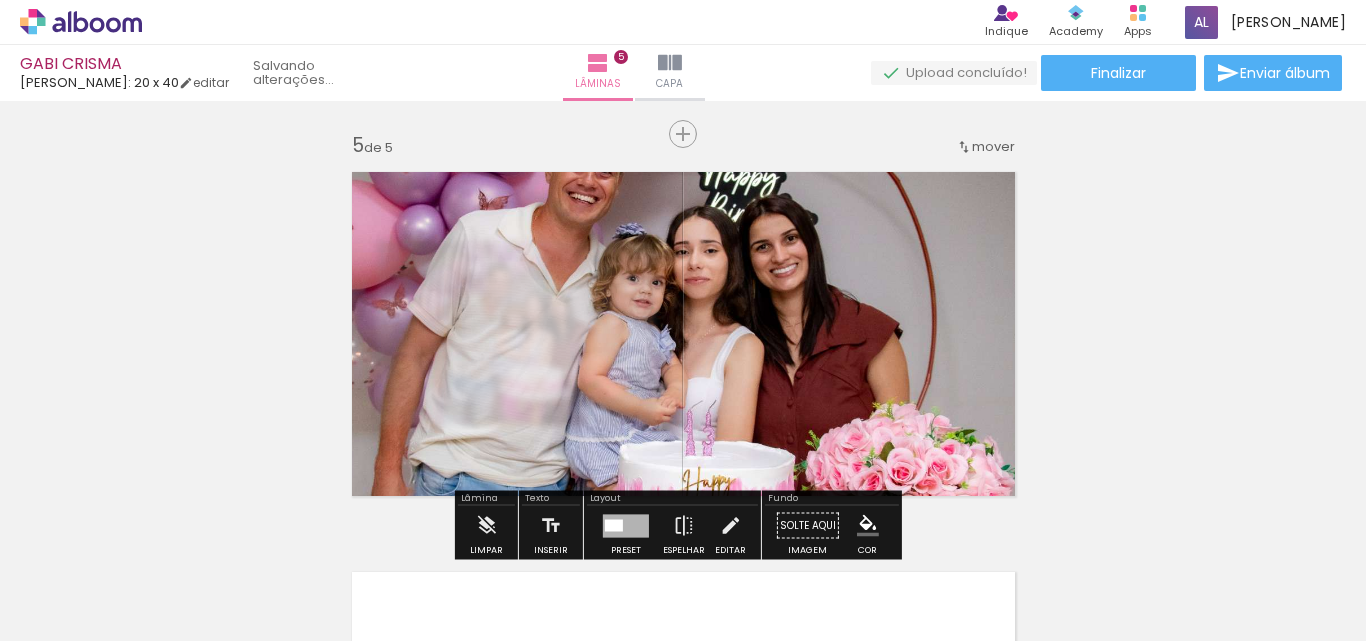 click on "Inserir lâmina 1  de 5  Inserir lâmina 2  de 5  Inserir lâmina 3  de 5  Inserir lâmina 4  de 5  Inserir lâmina 5  de 5" at bounding box center (683, -292) 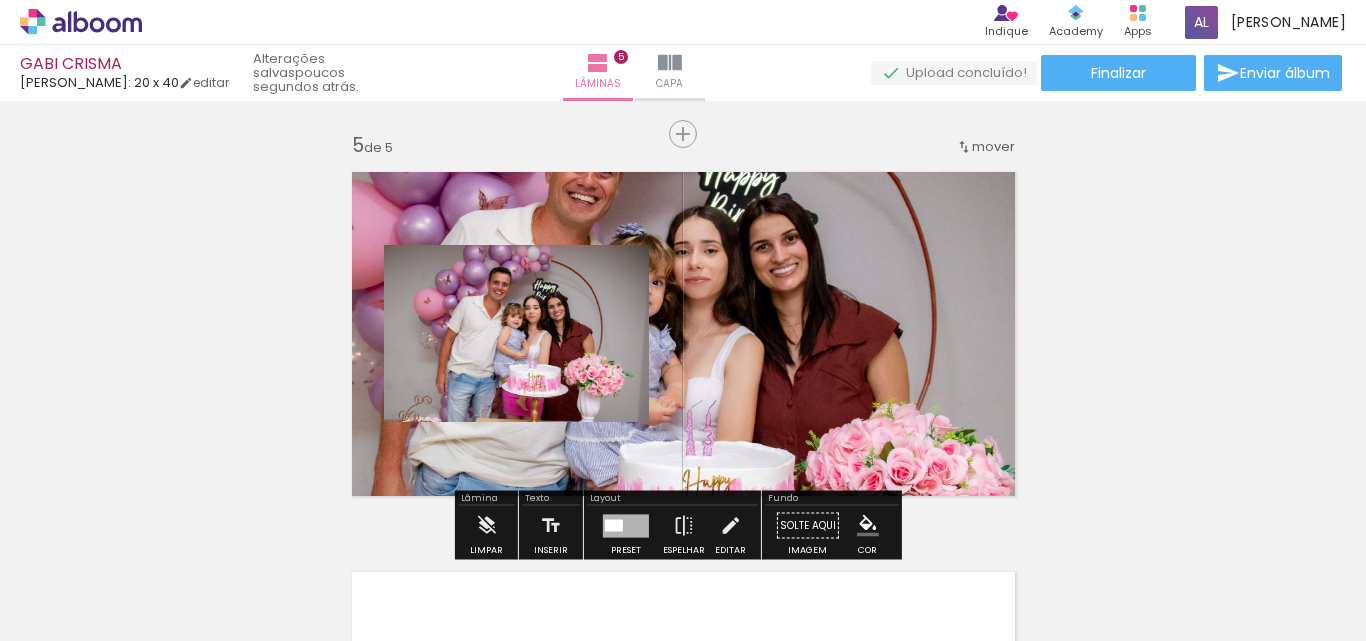 click 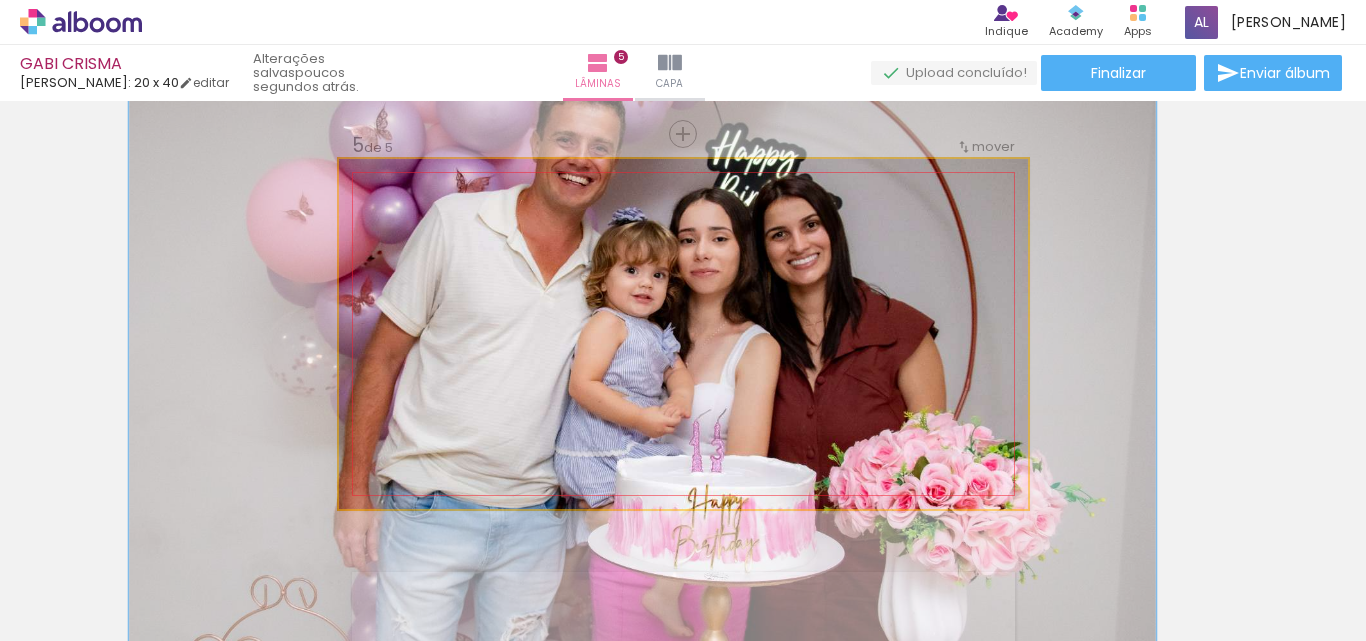 type on "149" 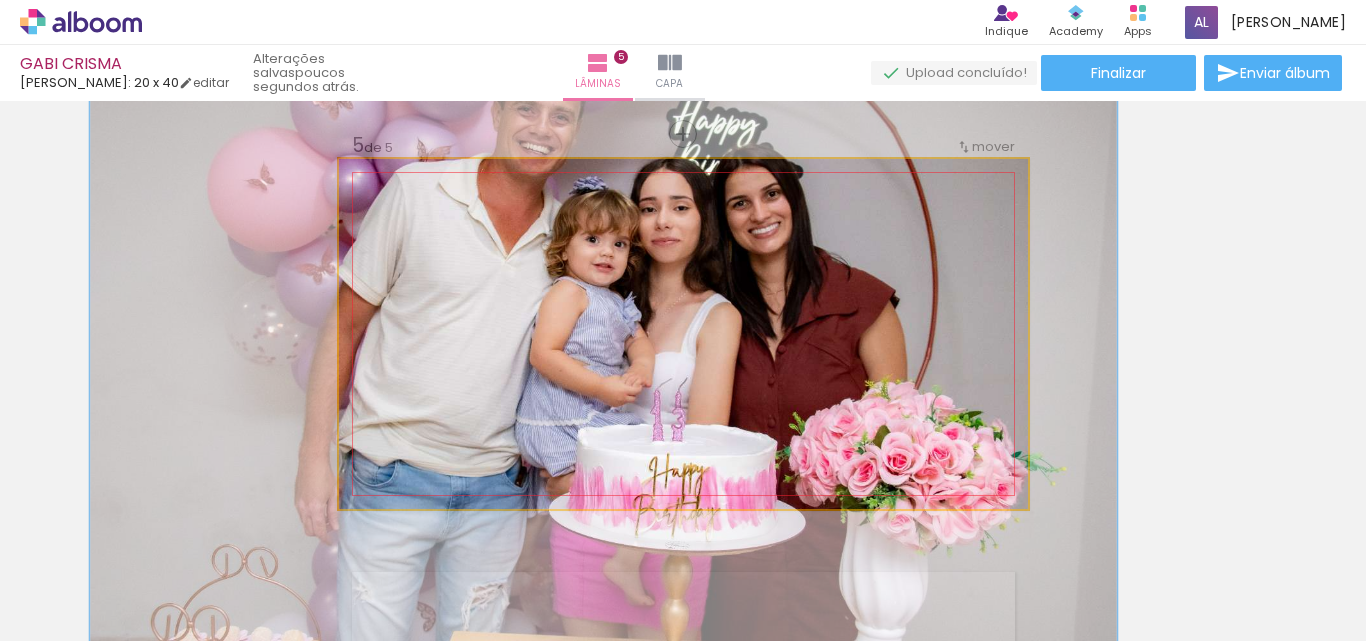 drag, startPoint x: 523, startPoint y: 334, endPoint x: 484, endPoint y: 303, distance: 49.819675 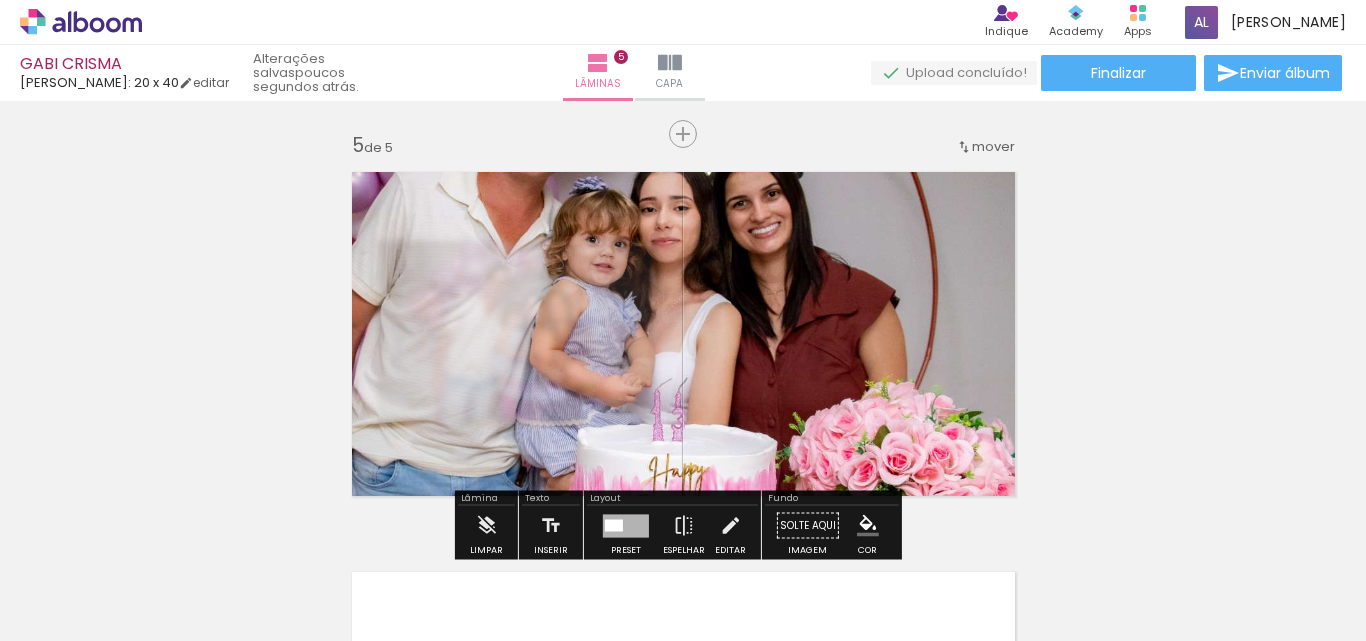 click on "Inserir lâmina 1  de 5  Inserir lâmina 2  de 5  Inserir lâmina 3  de 5  Inserir lâmina 4  de 5  Inserir lâmina 5  de 5" at bounding box center [683, -292] 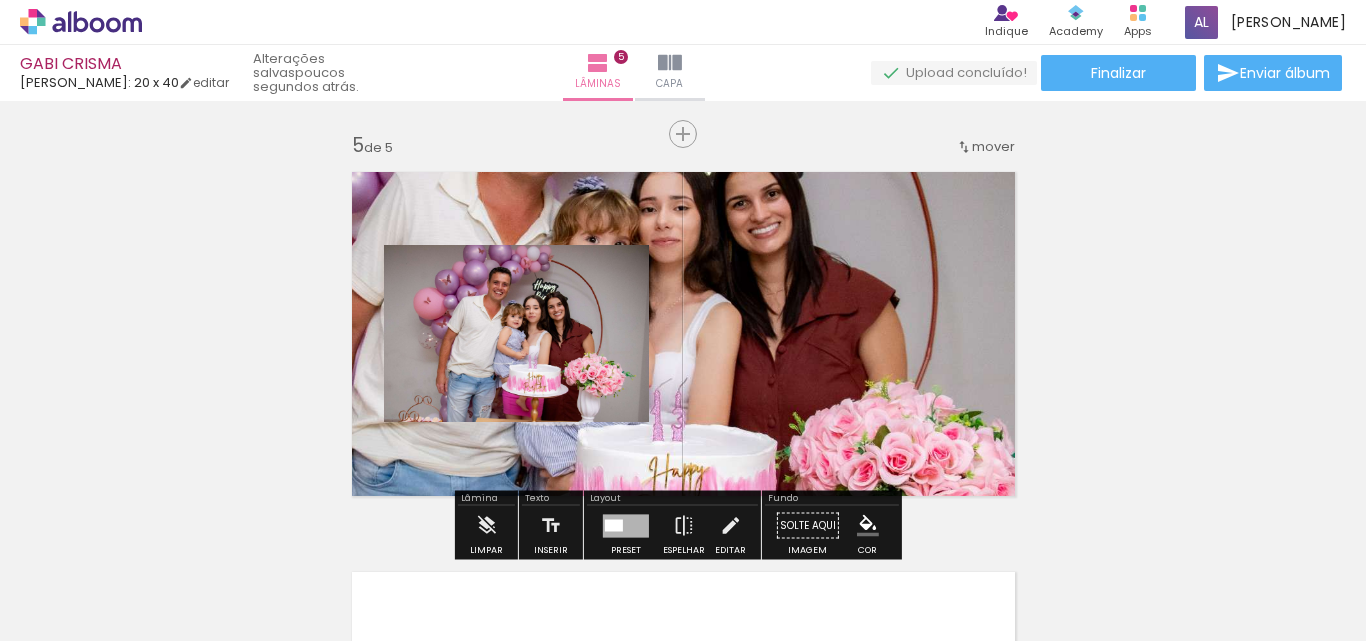 drag, startPoint x: 560, startPoint y: 201, endPoint x: 565, endPoint y: 215, distance: 14.866069 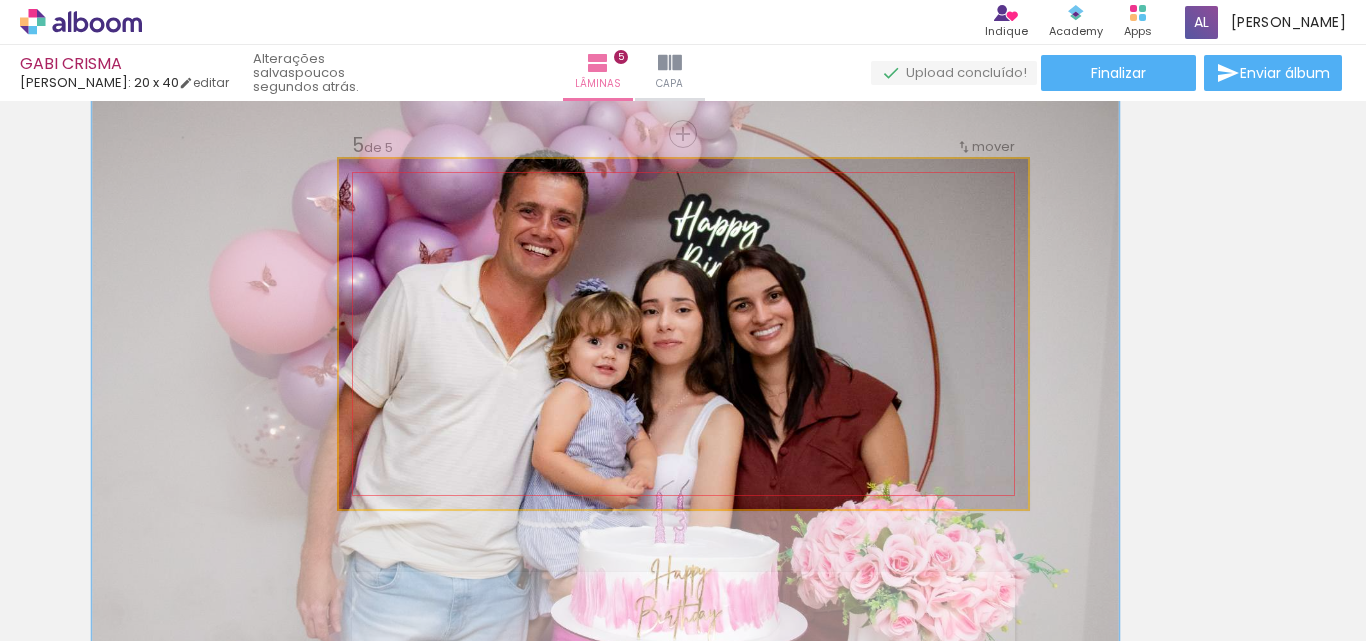 drag, startPoint x: 614, startPoint y: 273, endPoint x: 616, endPoint y: 375, distance: 102.01961 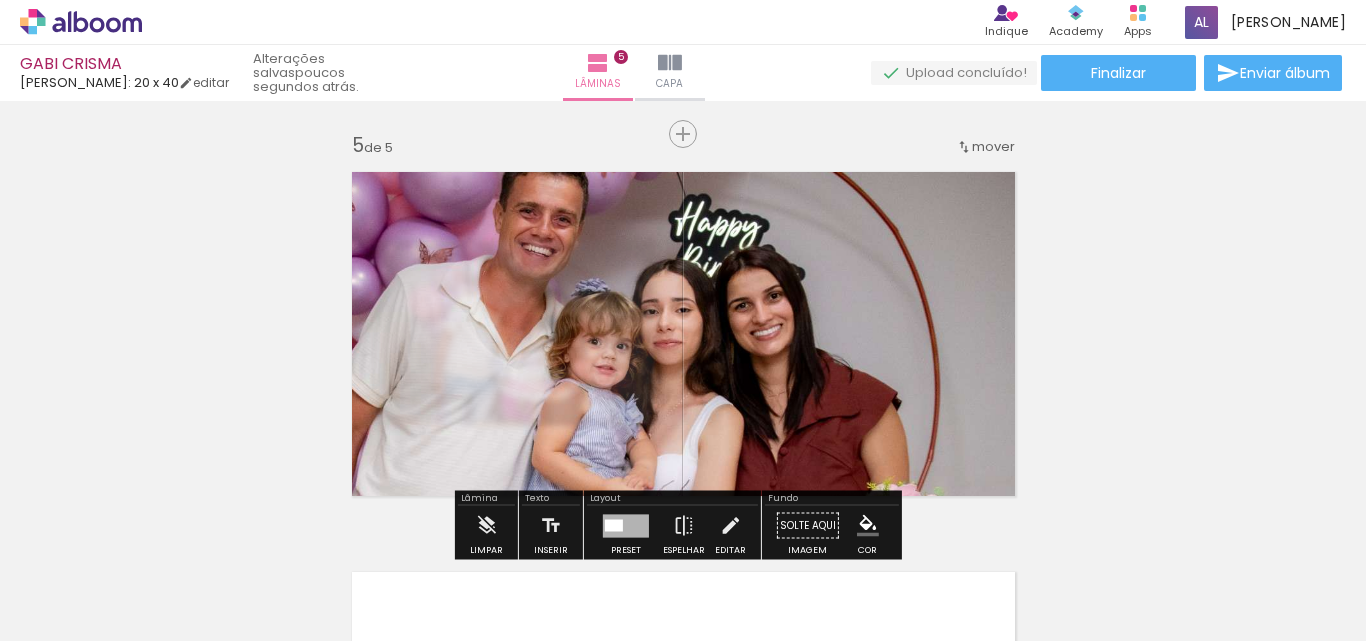 click on "Inserir lâmina 1  de 5  Inserir lâmina 2  de 5  Inserir lâmina 3  de 5  Inserir lâmina 4  de 5  Inserir lâmina 5  de 5" at bounding box center [683, -292] 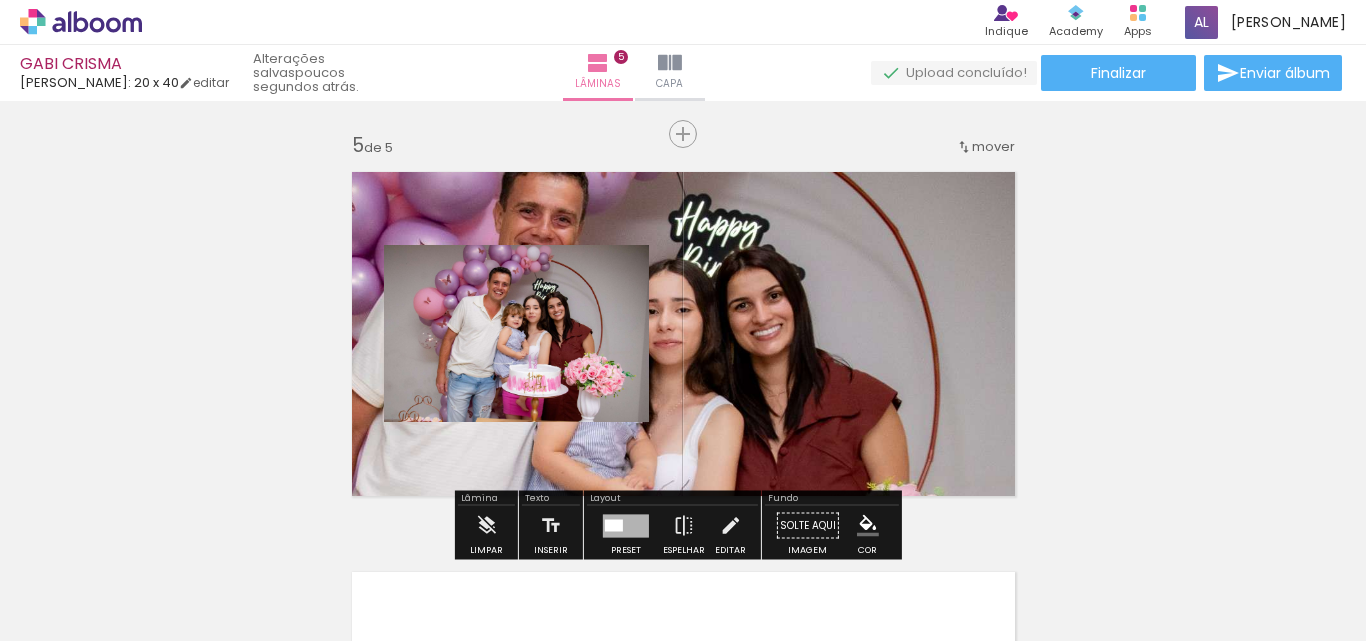 click at bounding box center [683, 334] 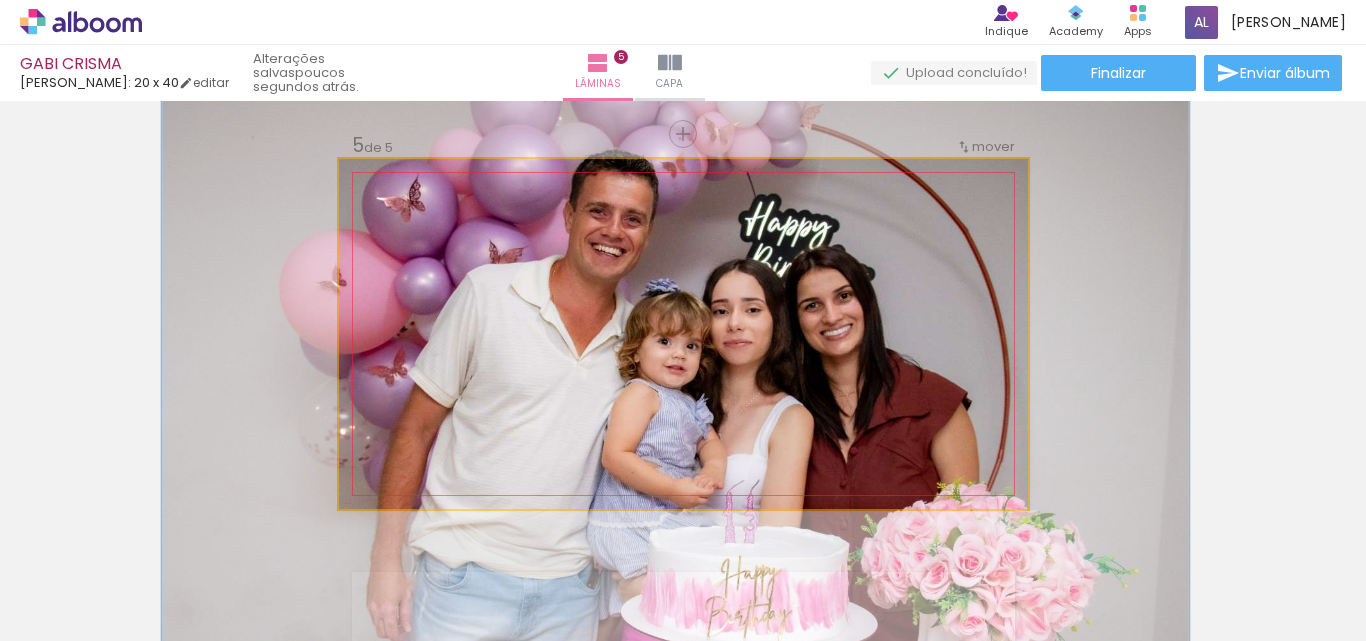 drag, startPoint x: 635, startPoint y: 307, endPoint x: 698, endPoint y: 306, distance: 63.007935 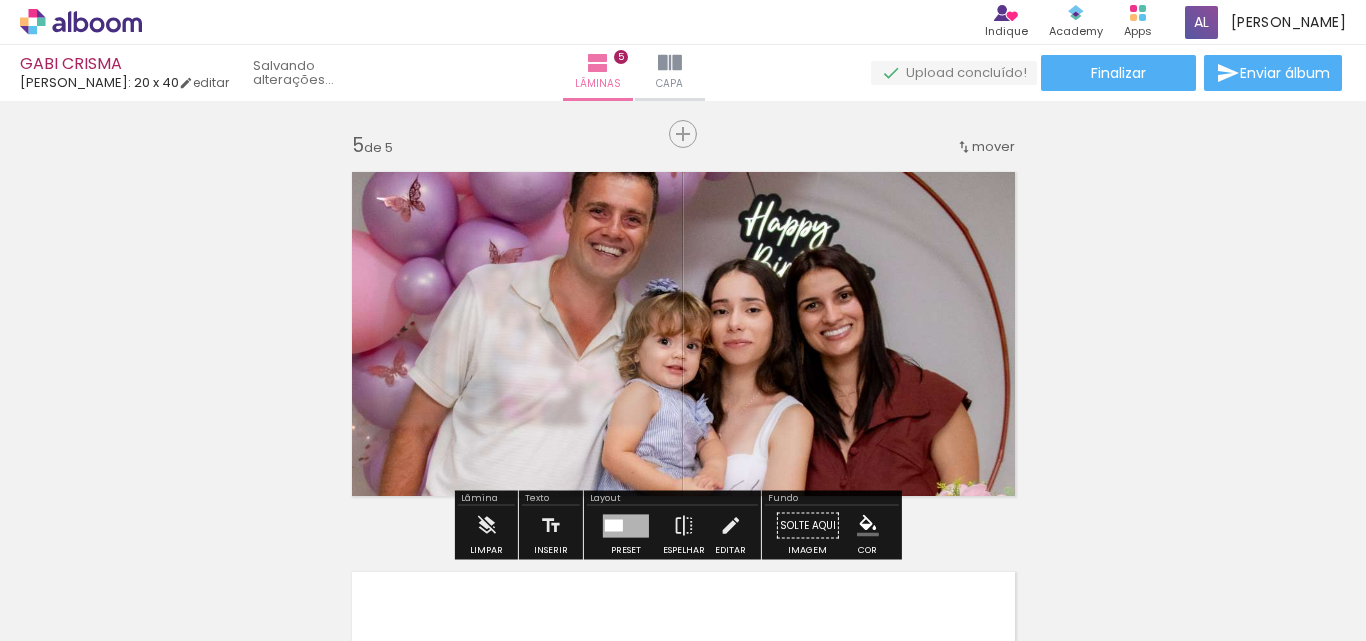 click on "Inserir lâmina 1  de 5  Inserir lâmina 2  de 5  Inserir lâmina 3  de 5  Inserir lâmina 4  de 5  Inserir lâmina 5  de 5" at bounding box center (683, -292) 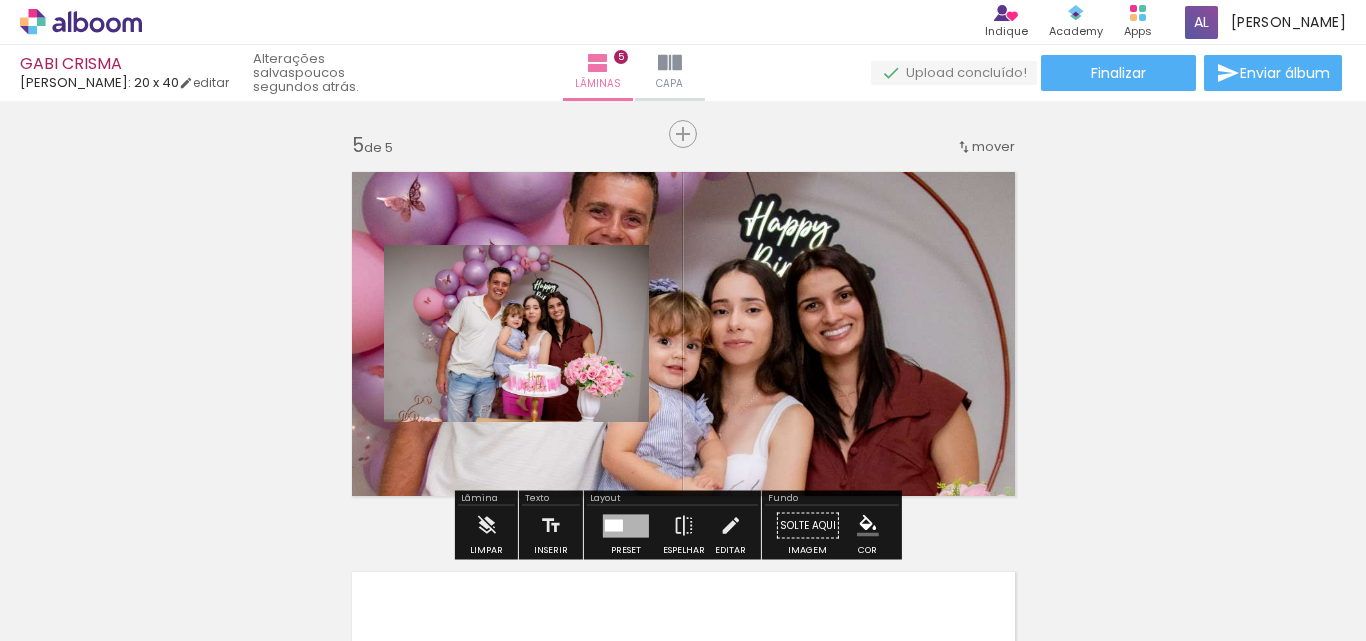 drag, startPoint x: 805, startPoint y: 354, endPoint x: 795, endPoint y: 353, distance: 10.049875 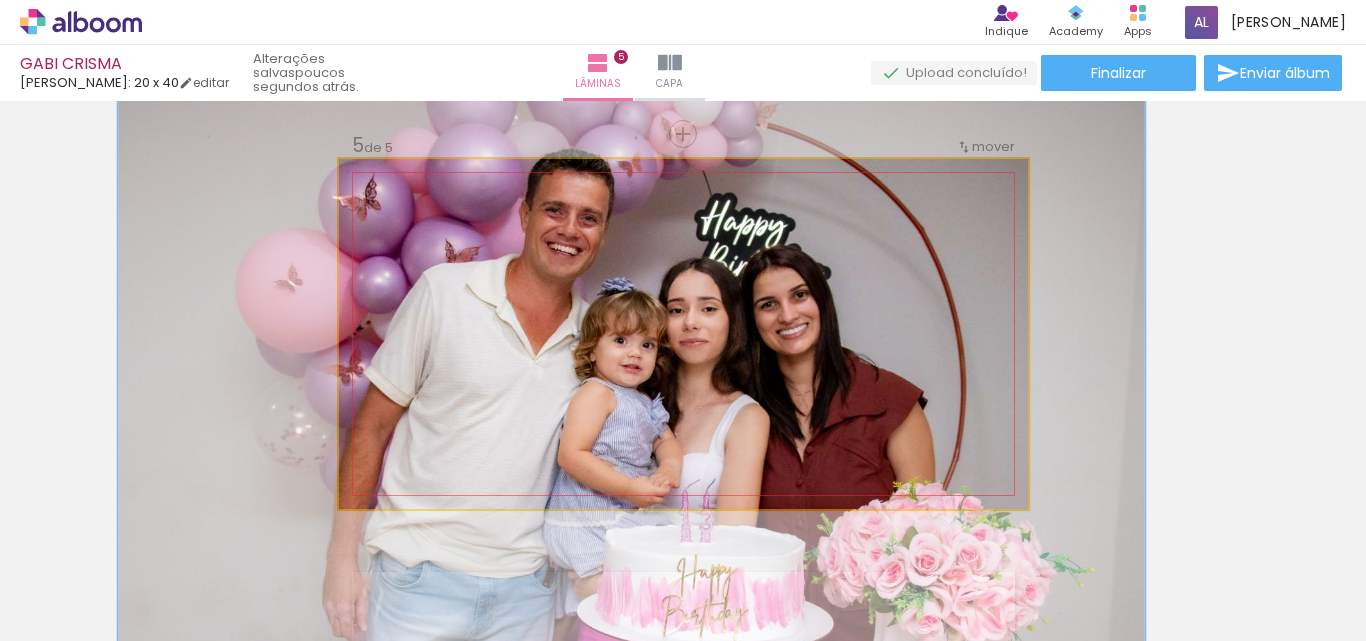 drag, startPoint x: 784, startPoint y: 345, endPoint x: 740, endPoint y: 345, distance: 44 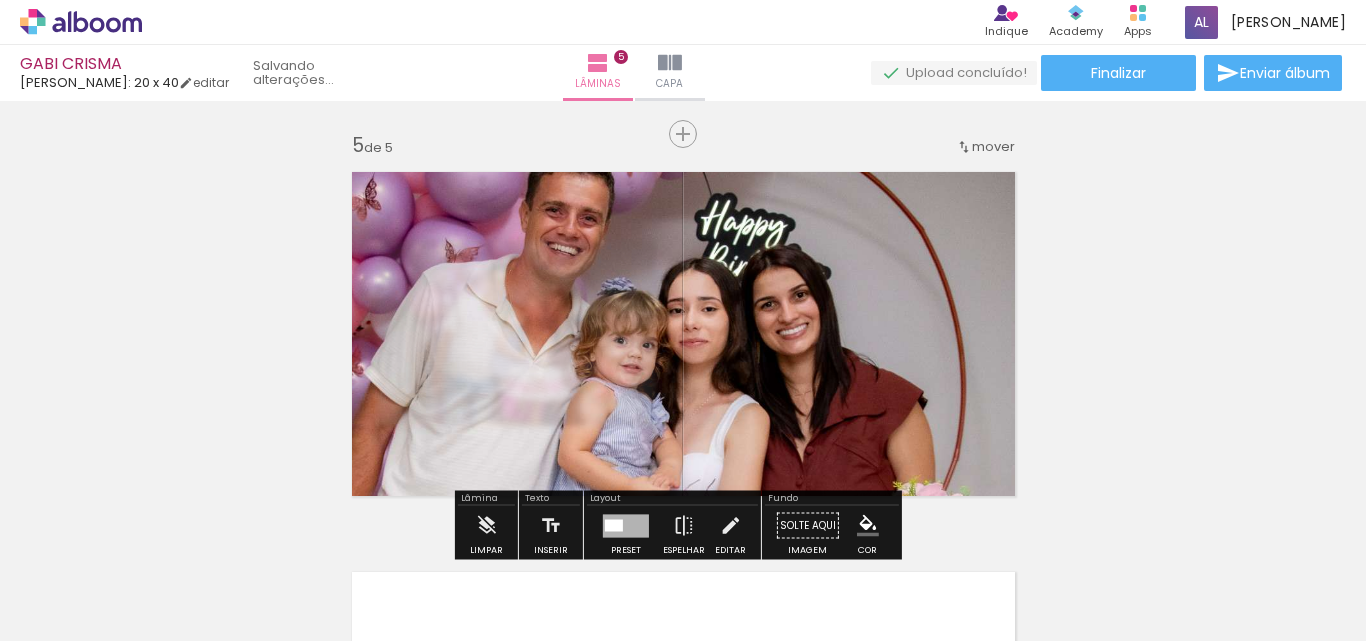 click on "Inserir lâmina 1  de 5  Inserir lâmina 2  de 5  Inserir lâmina 3  de 5  Inserir lâmina 4  de 5  Inserir lâmina 5  de 5" at bounding box center [683, -292] 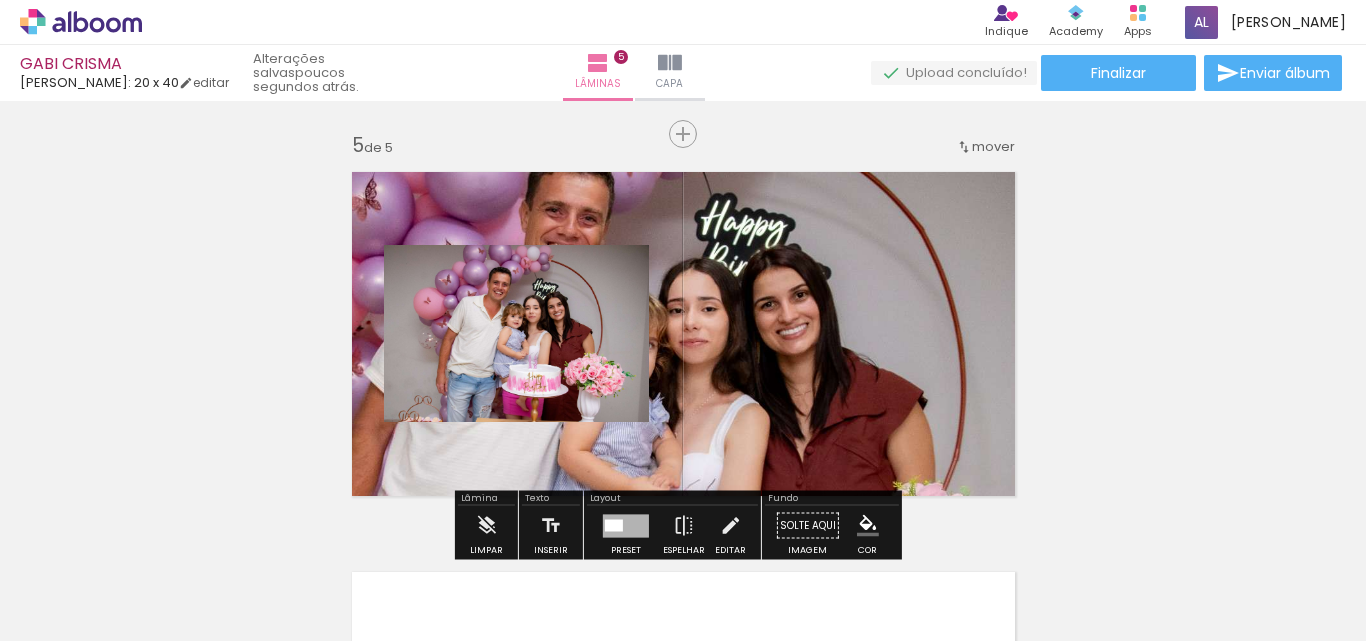 click at bounding box center (683, 334) 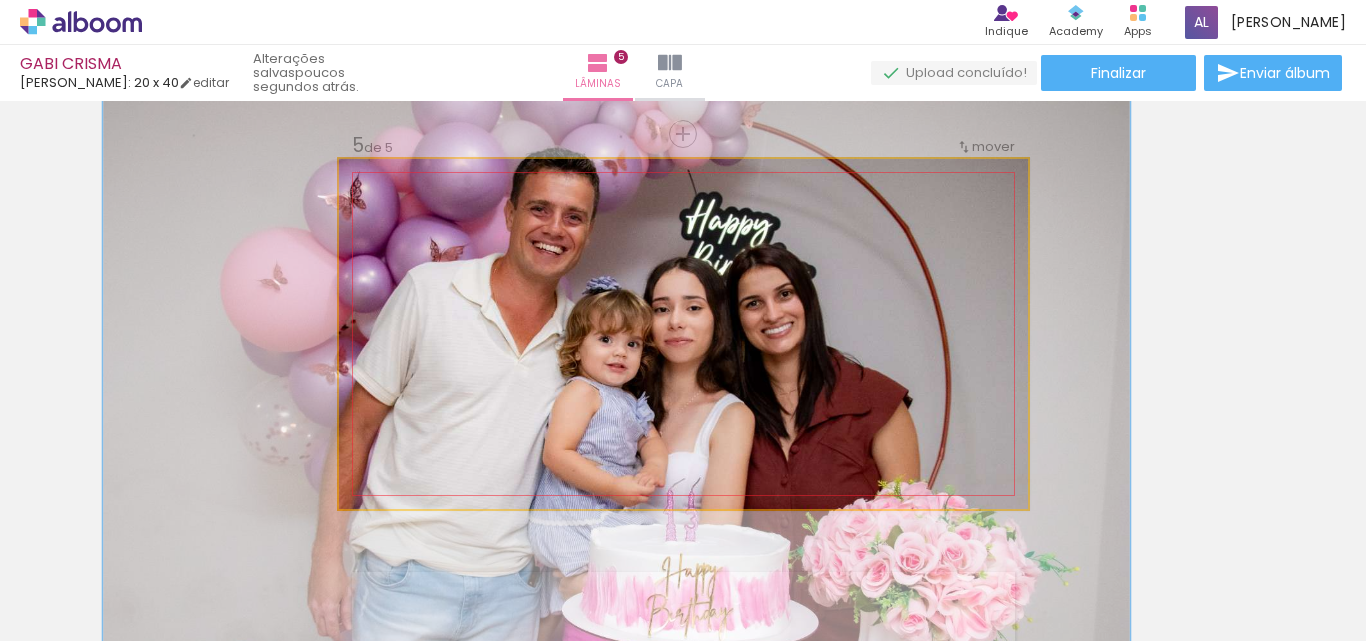 drag, startPoint x: 773, startPoint y: 380, endPoint x: 760, endPoint y: 380, distance: 13 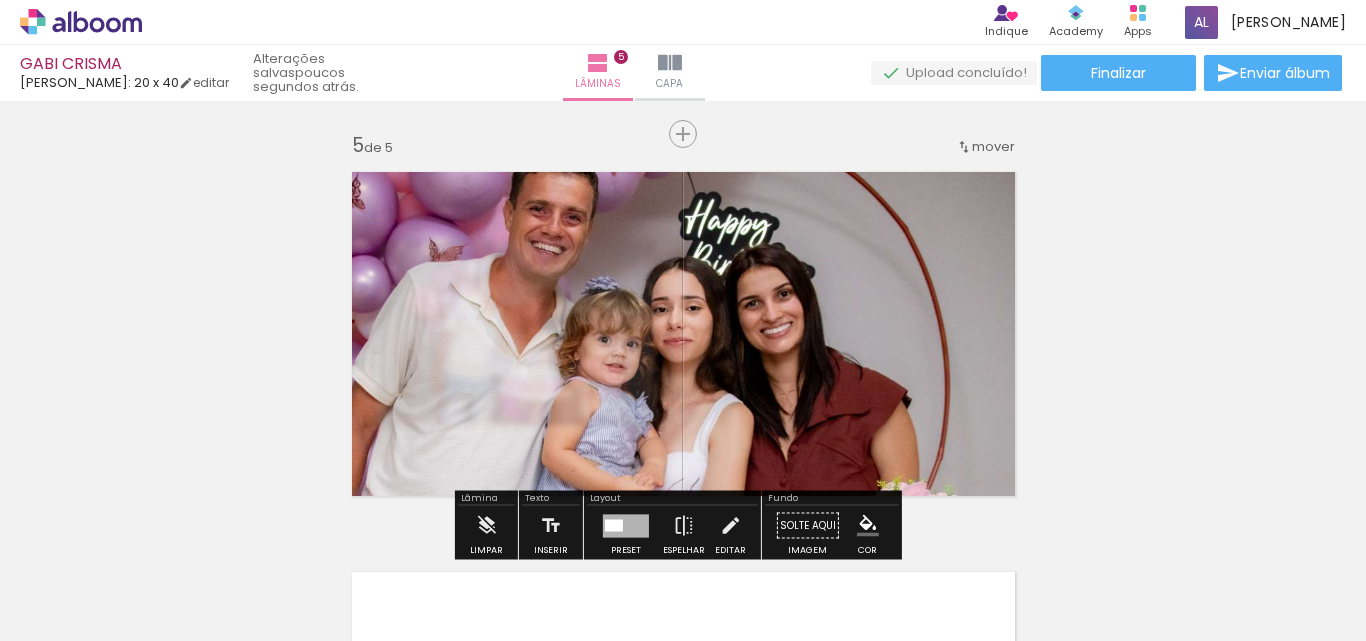 click on "Inserir lâmina 1  de 5  Inserir lâmina 2  de 5  Inserir lâmina 3  de 5  Inserir lâmina 4  de 5  Inserir lâmina 5  de 5" at bounding box center (683, -292) 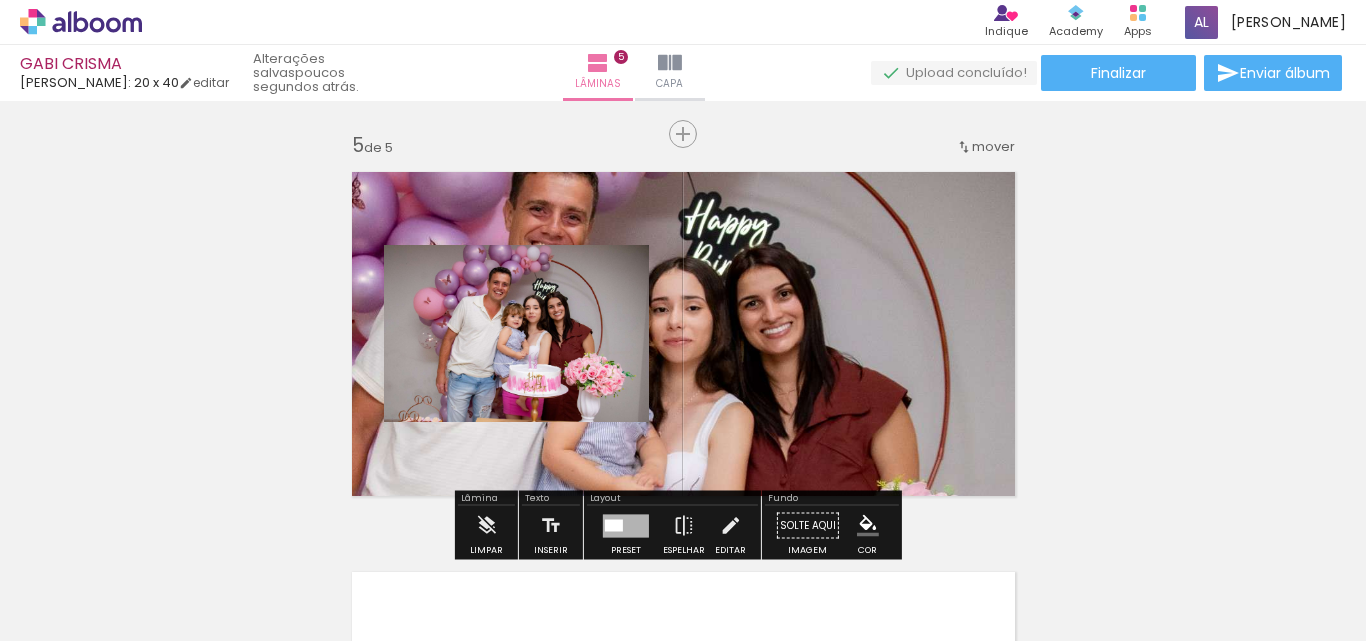 click at bounding box center [683, 334] 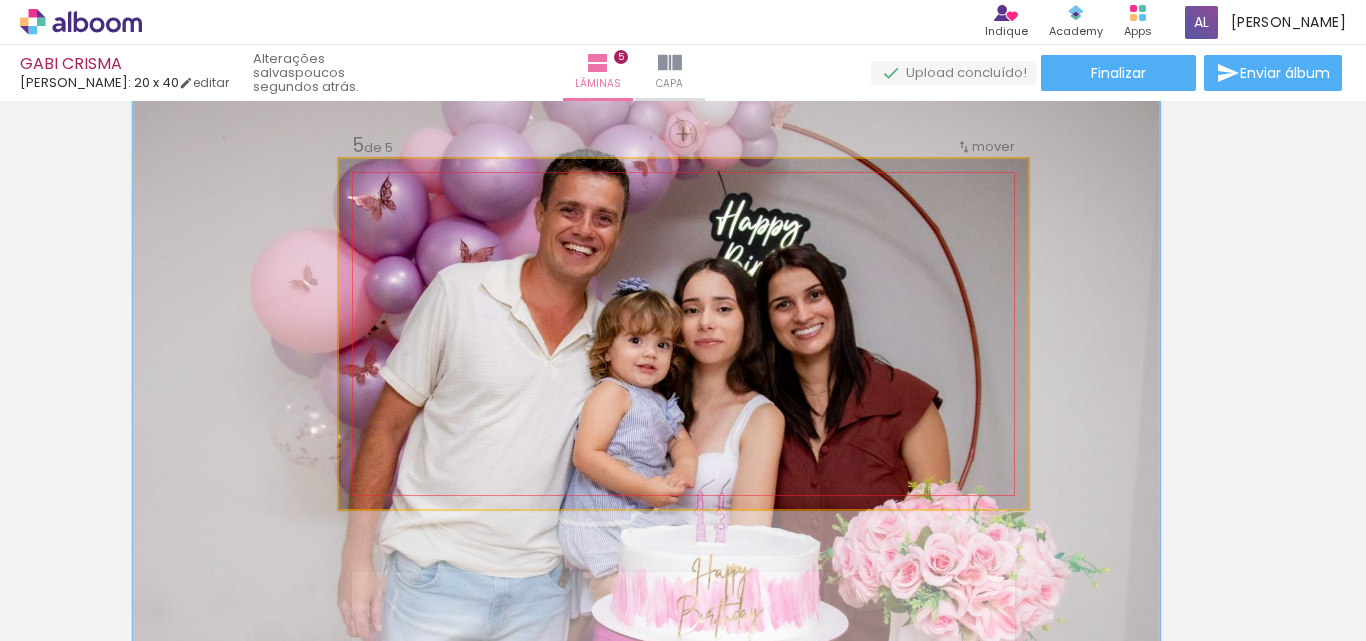 drag, startPoint x: 739, startPoint y: 398, endPoint x: 765, endPoint y: 399, distance: 26.019224 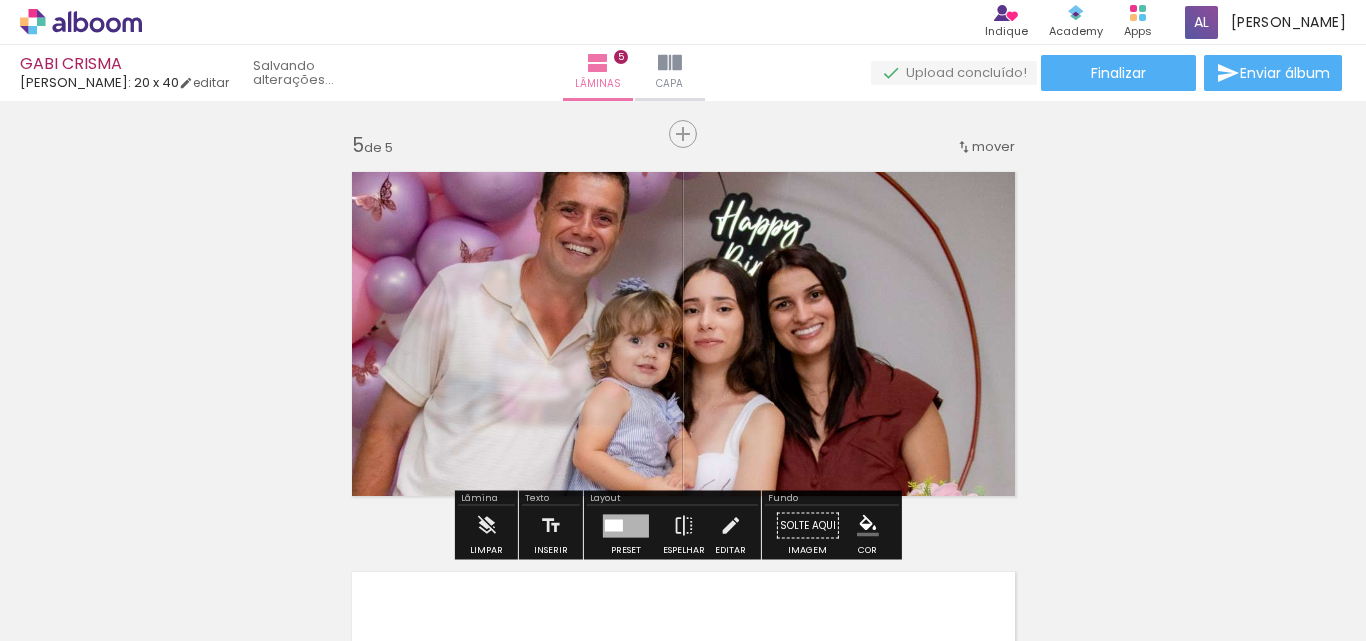 click on "Inserir lâmina 1  de 5  Inserir lâmina 2  de 5  Inserir lâmina 3  de 5  Inserir lâmina 4  de 5  Inserir lâmina 5  de 5" at bounding box center [683, -292] 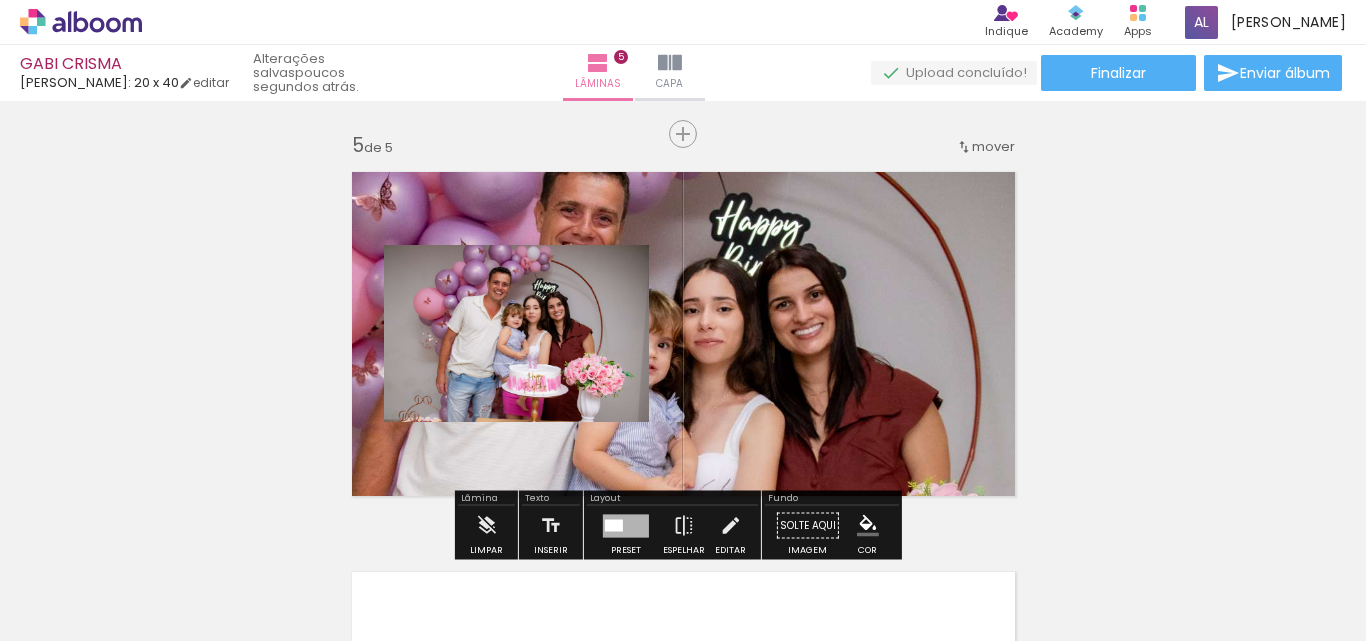 click at bounding box center [683, 334] 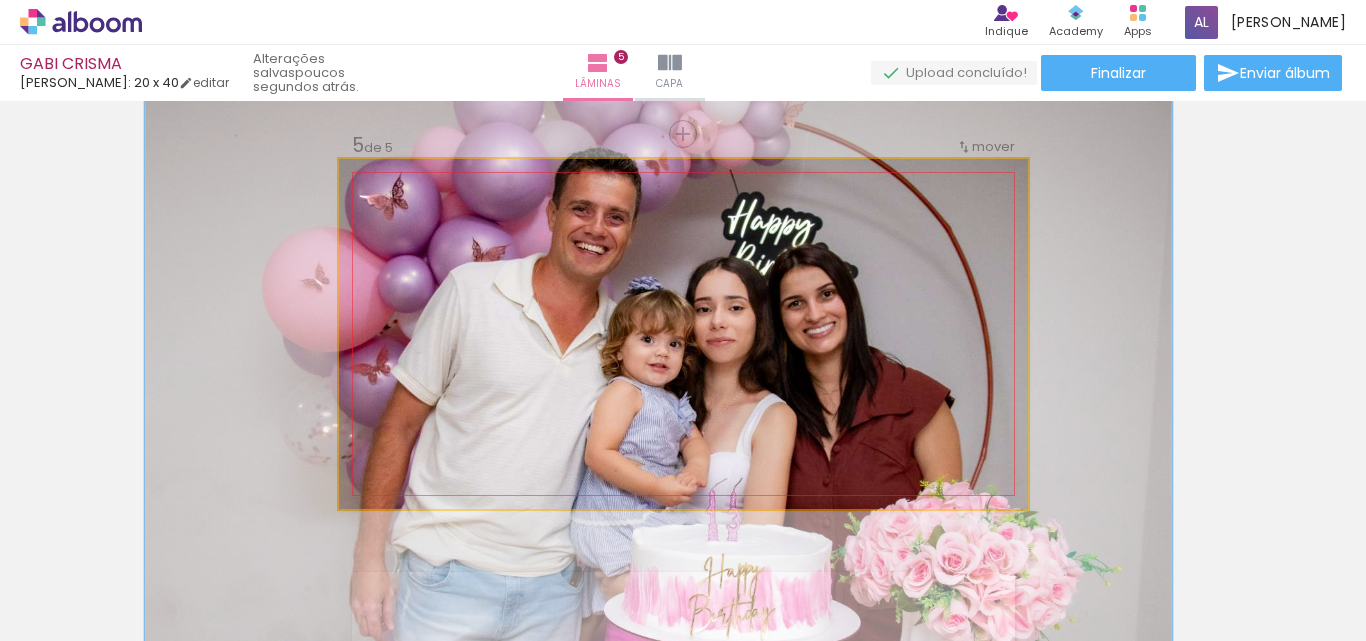drag, startPoint x: 810, startPoint y: 365, endPoint x: 822, endPoint y: 364, distance: 12.0415945 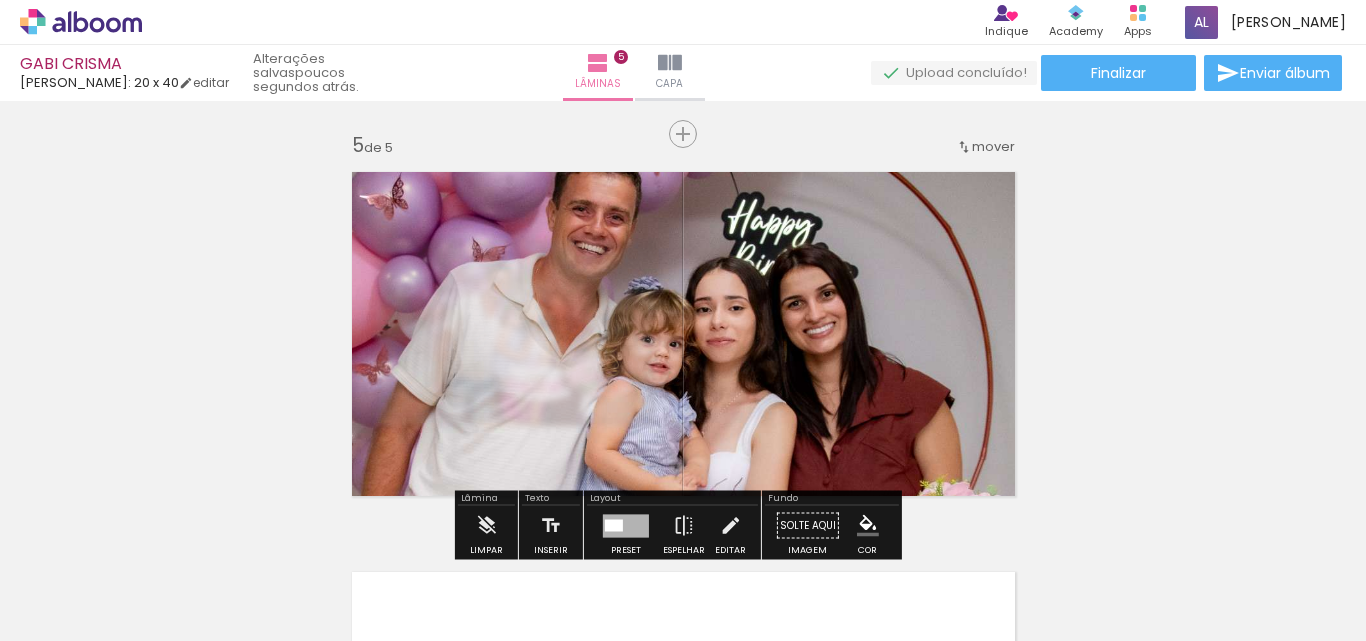 click on "Inserir lâmina 1  de 5  Inserir lâmina 2  de 5  Inserir lâmina 3  de 5  Inserir lâmina 4  de 5  Inserir lâmina 5  de 5" at bounding box center (683, -292) 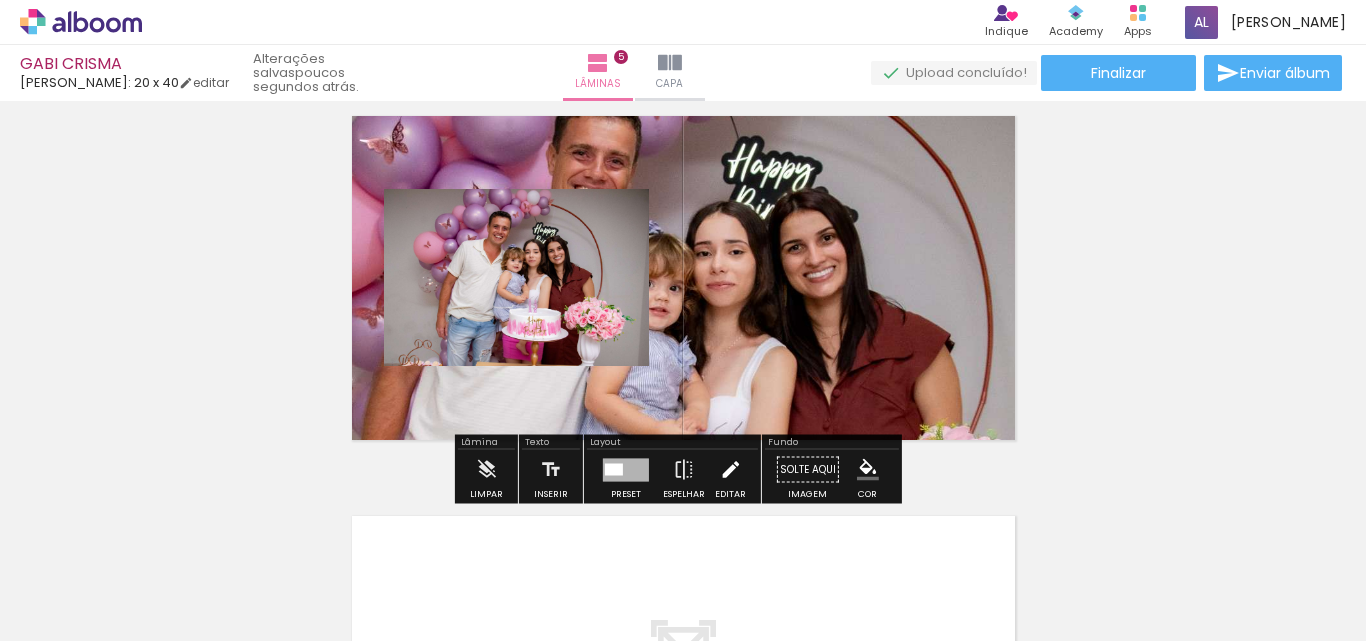 scroll, scrollTop: 1700, scrollLeft: 0, axis: vertical 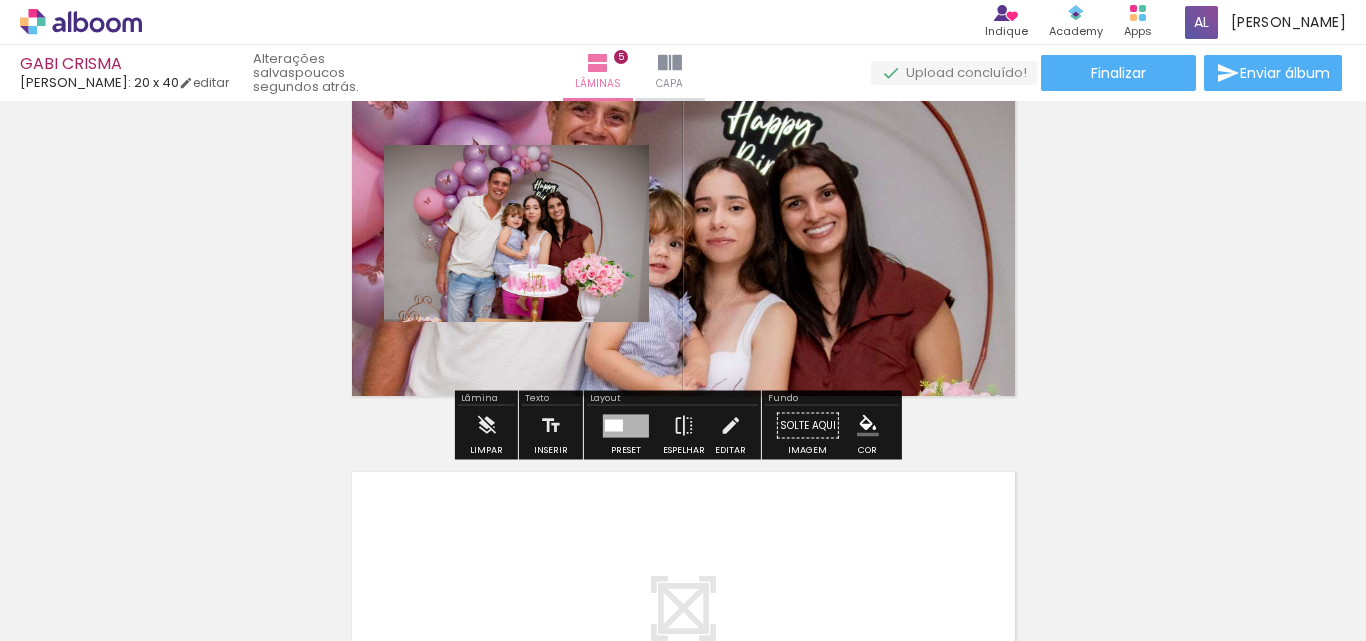 click at bounding box center (614, 425) 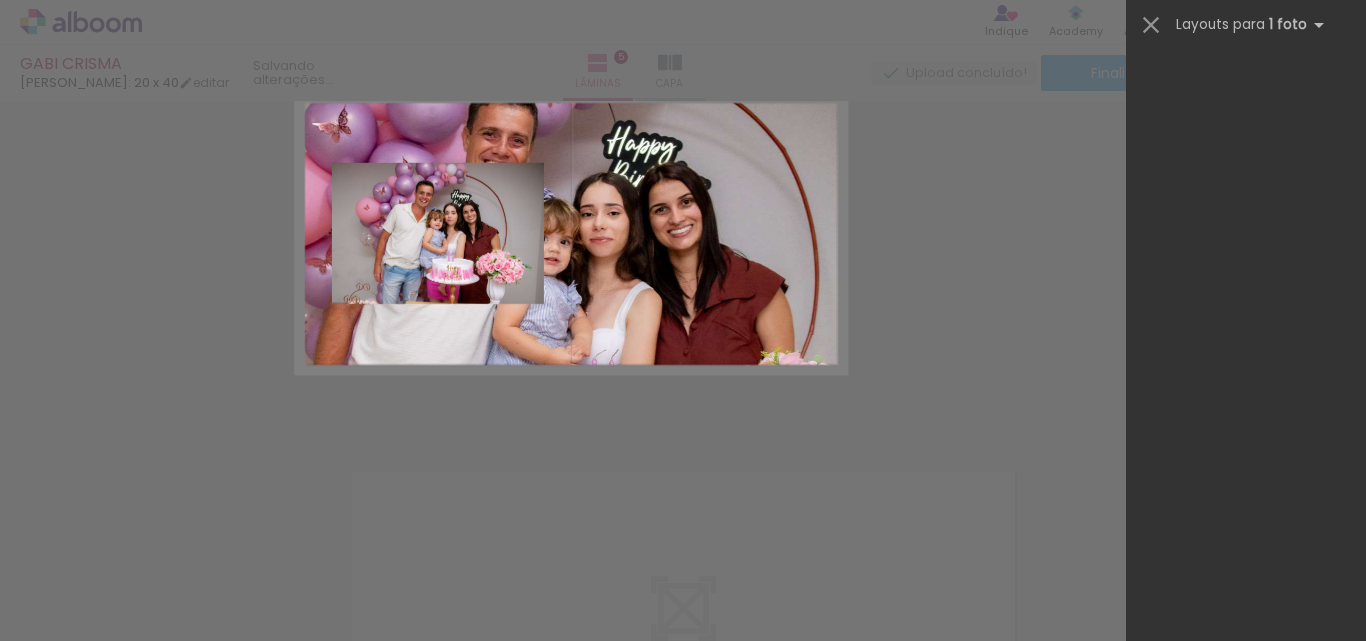 scroll, scrollTop: 0, scrollLeft: 0, axis: both 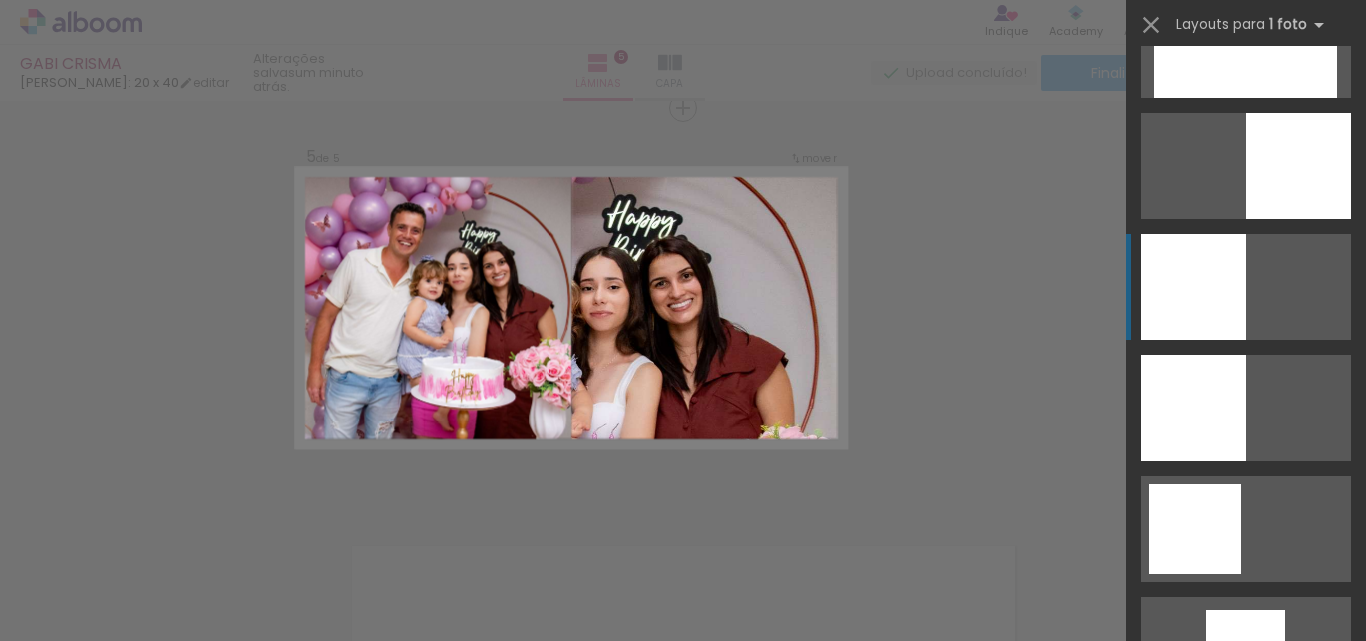 click at bounding box center [1245, -76] 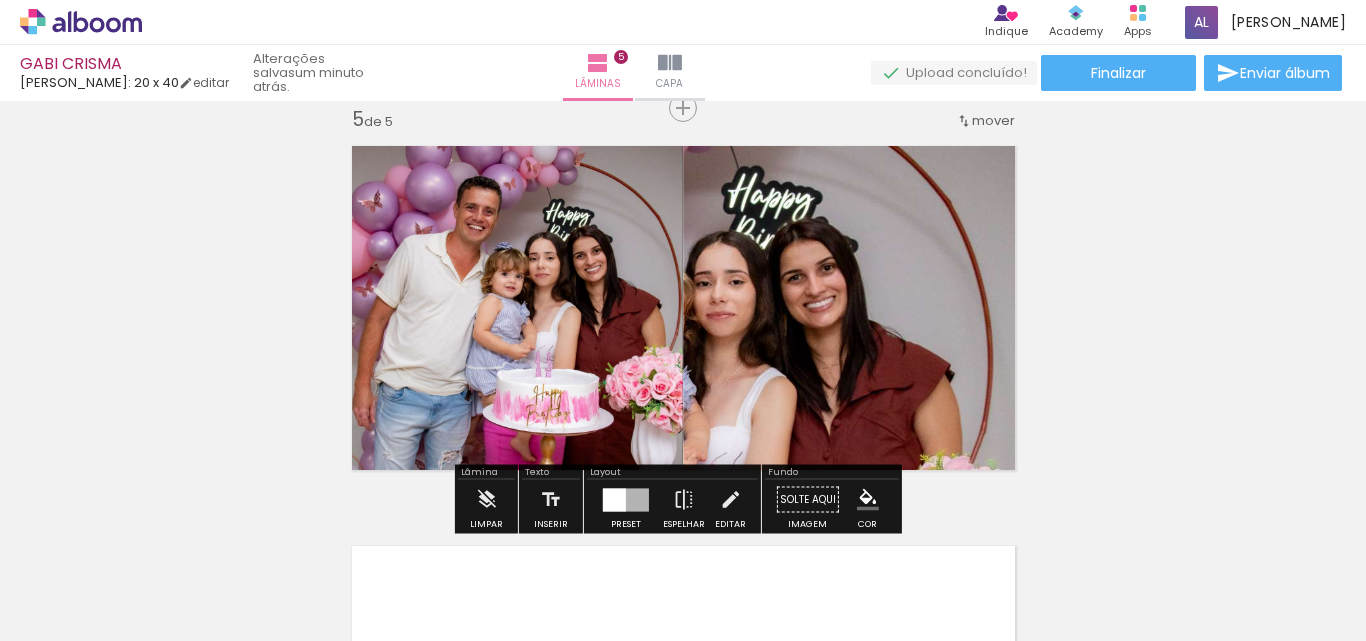 click at bounding box center (683, 308) 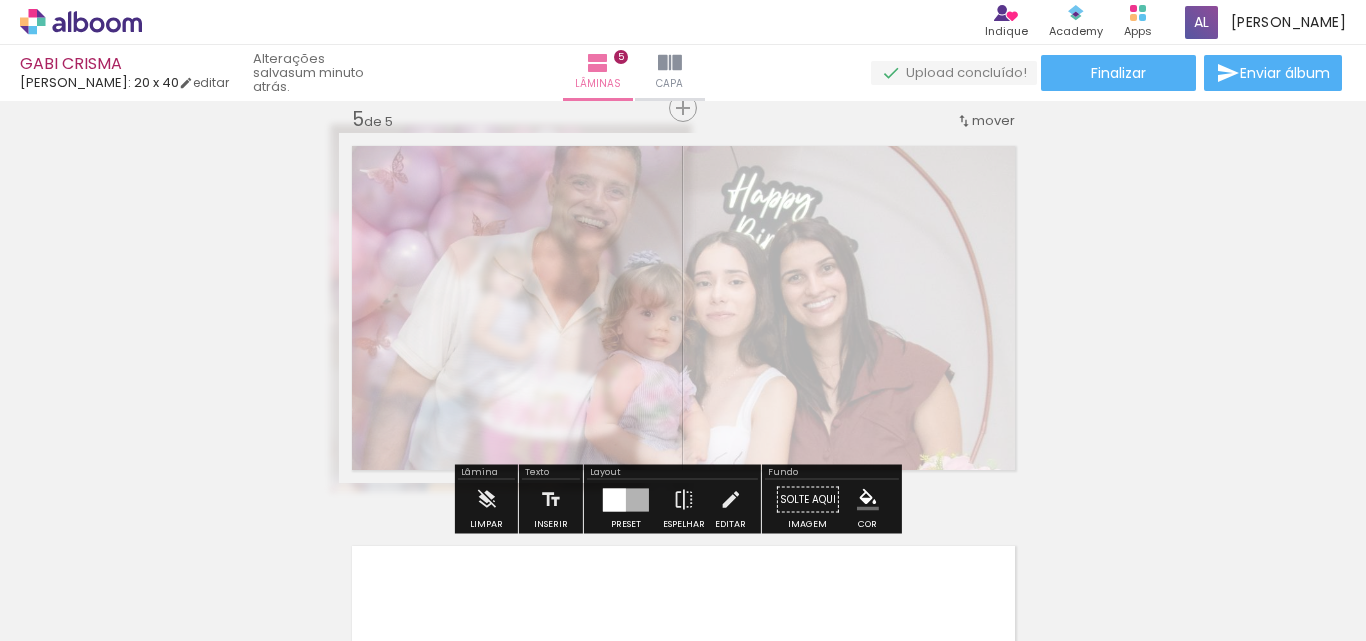 drag, startPoint x: 619, startPoint y: 184, endPoint x: 564, endPoint y: 192, distance: 55.578773 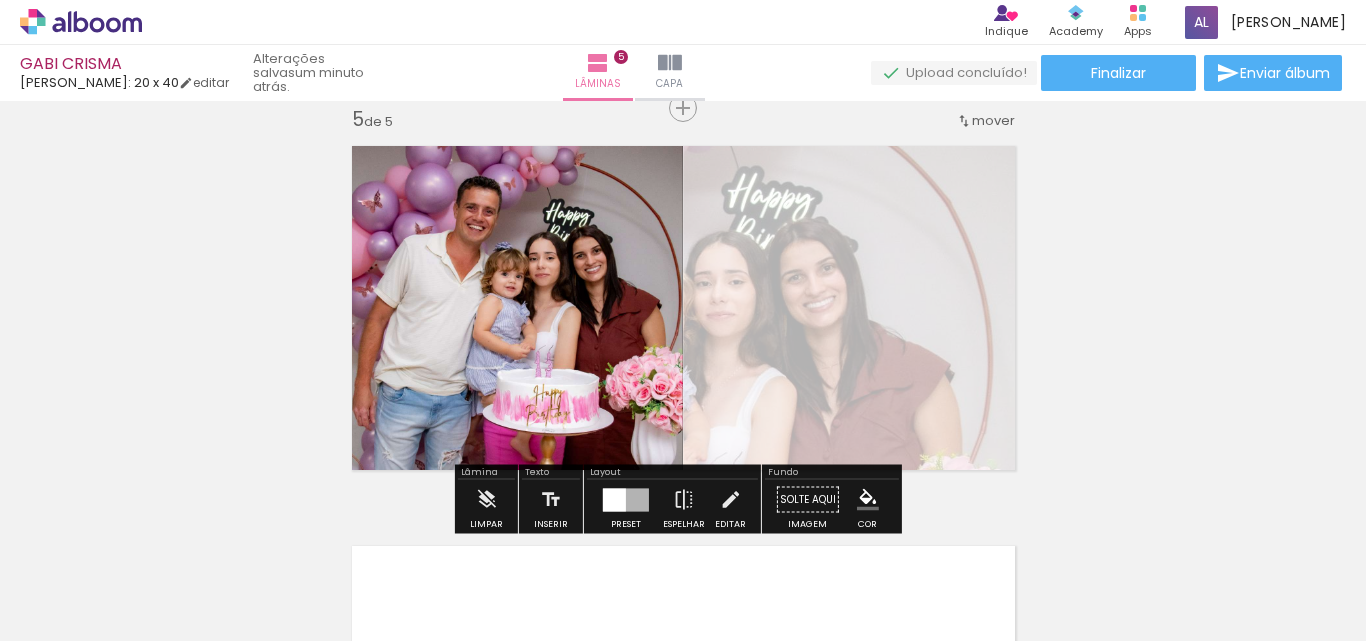 click on "Inserir lâmina 1  de 5  Inserir lâmina 2  de 5  Inserir lâmina 3  de 5  Inserir lâmina 4  de 5  Inserir lâmina 5  de 5" at bounding box center [683, -318] 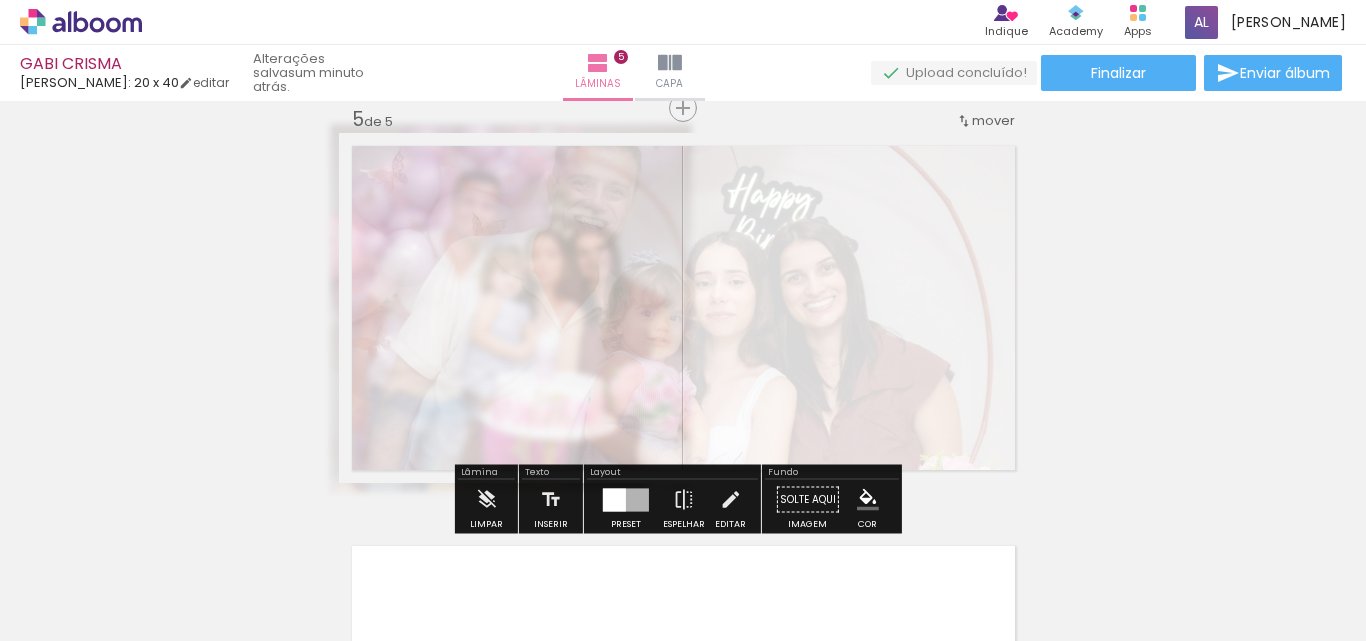 drag, startPoint x: 573, startPoint y: 191, endPoint x: 560, endPoint y: 186, distance: 13.928389 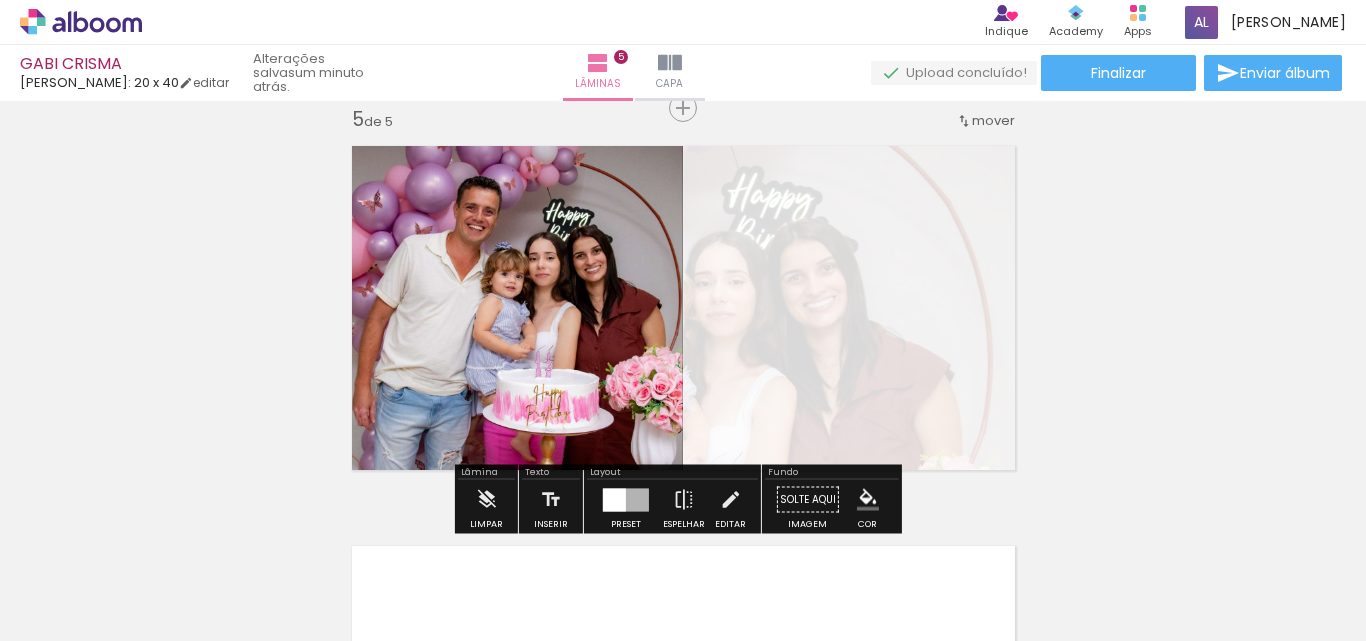 click at bounding box center (868, 500) 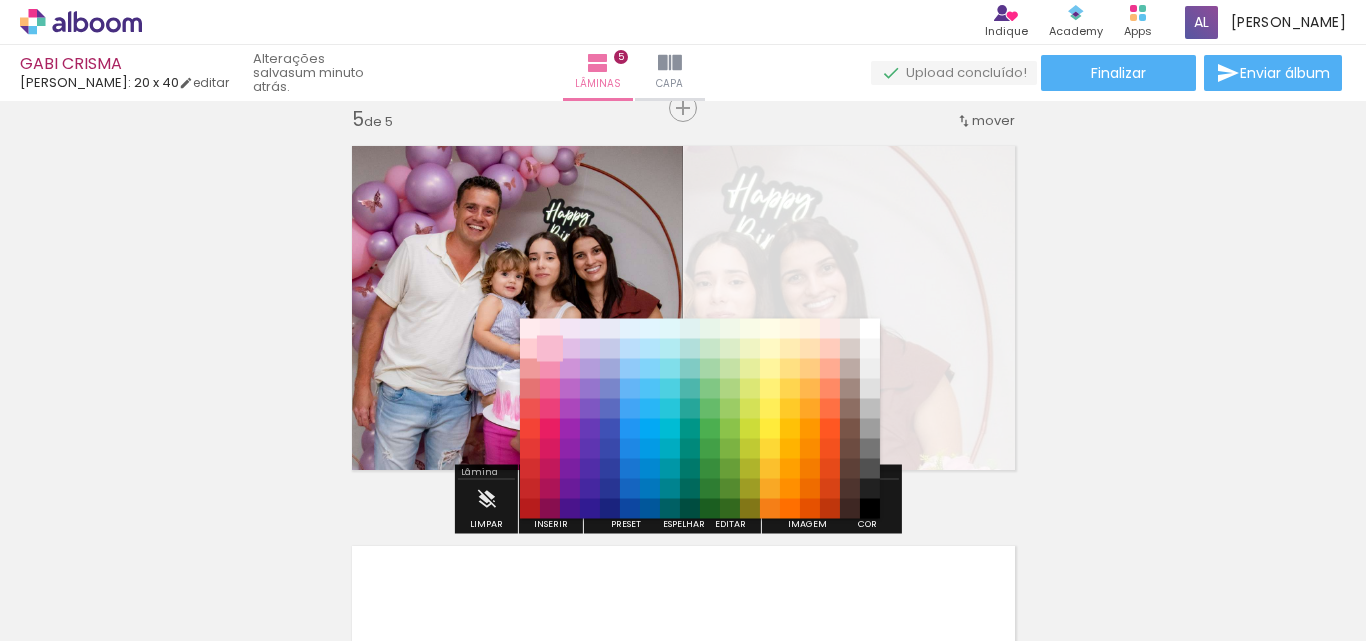 click on "#f8bbd0" at bounding box center [550, 349] 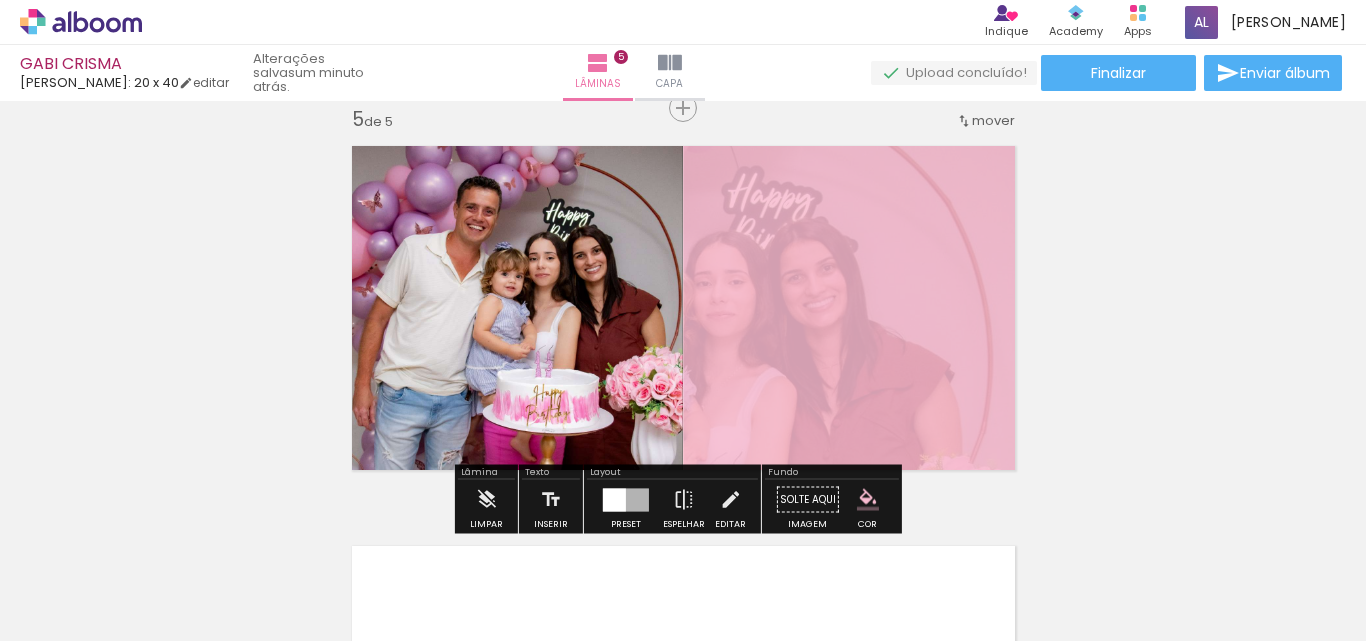 click at bounding box center [868, 500] 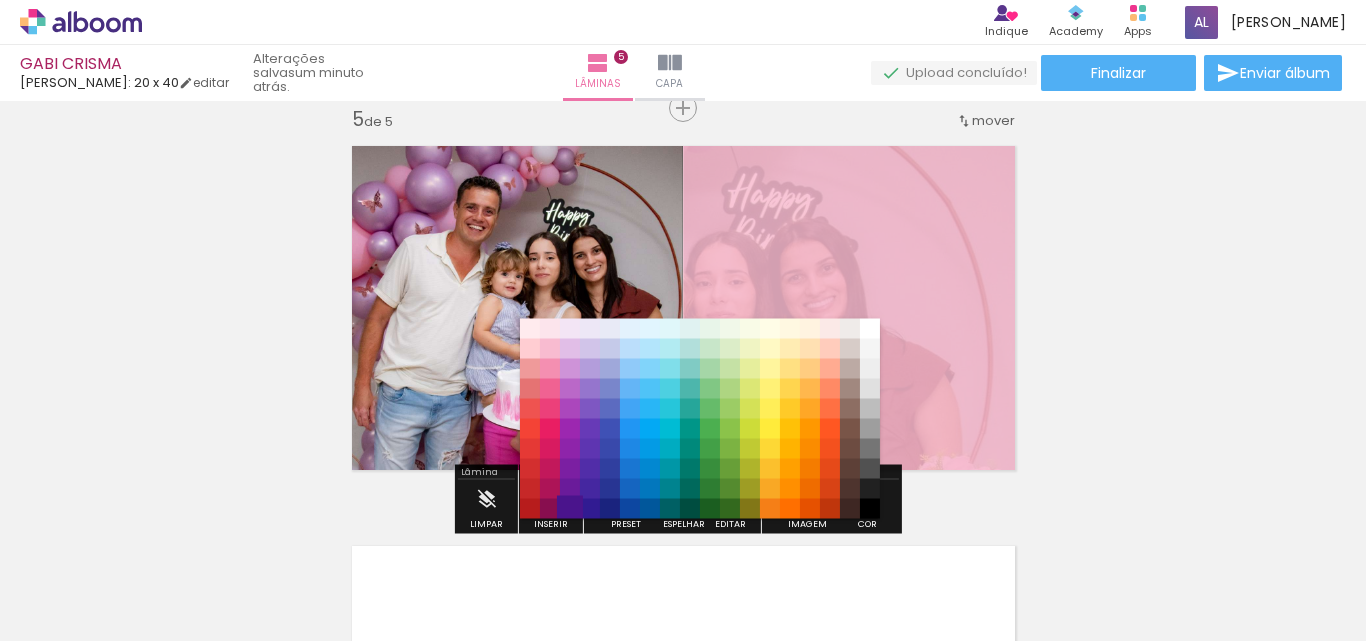 click on "#4a148c" at bounding box center [570, 509] 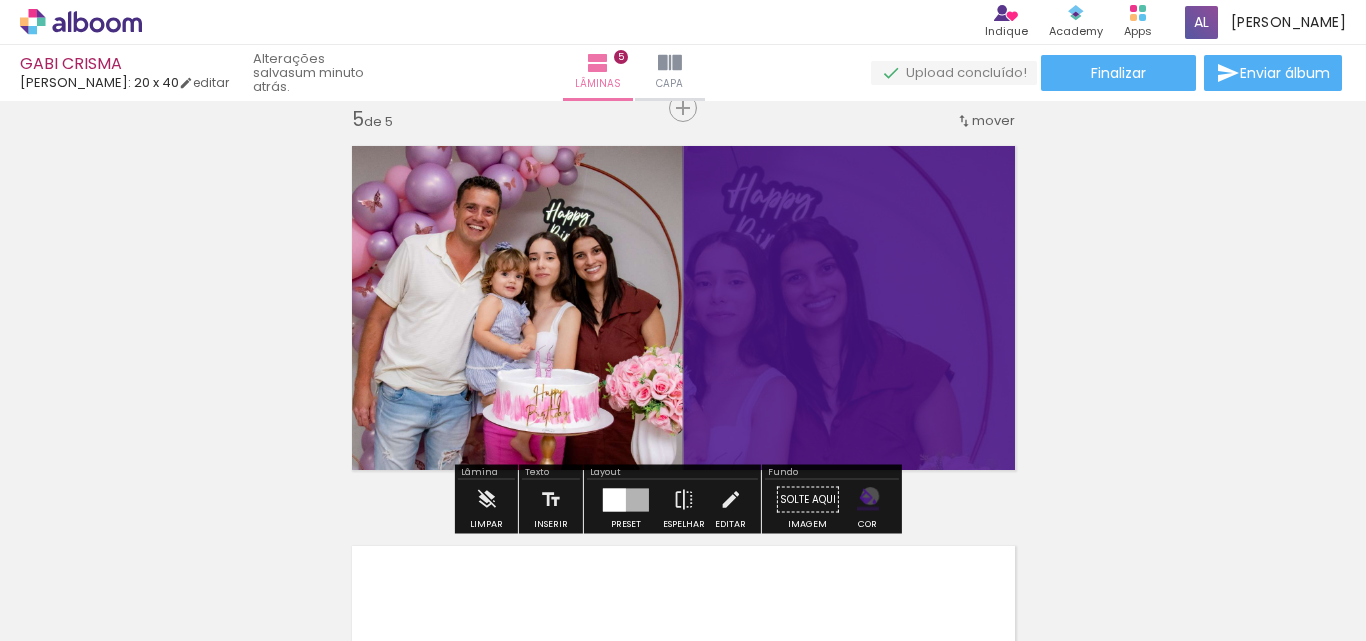 click at bounding box center [868, 500] 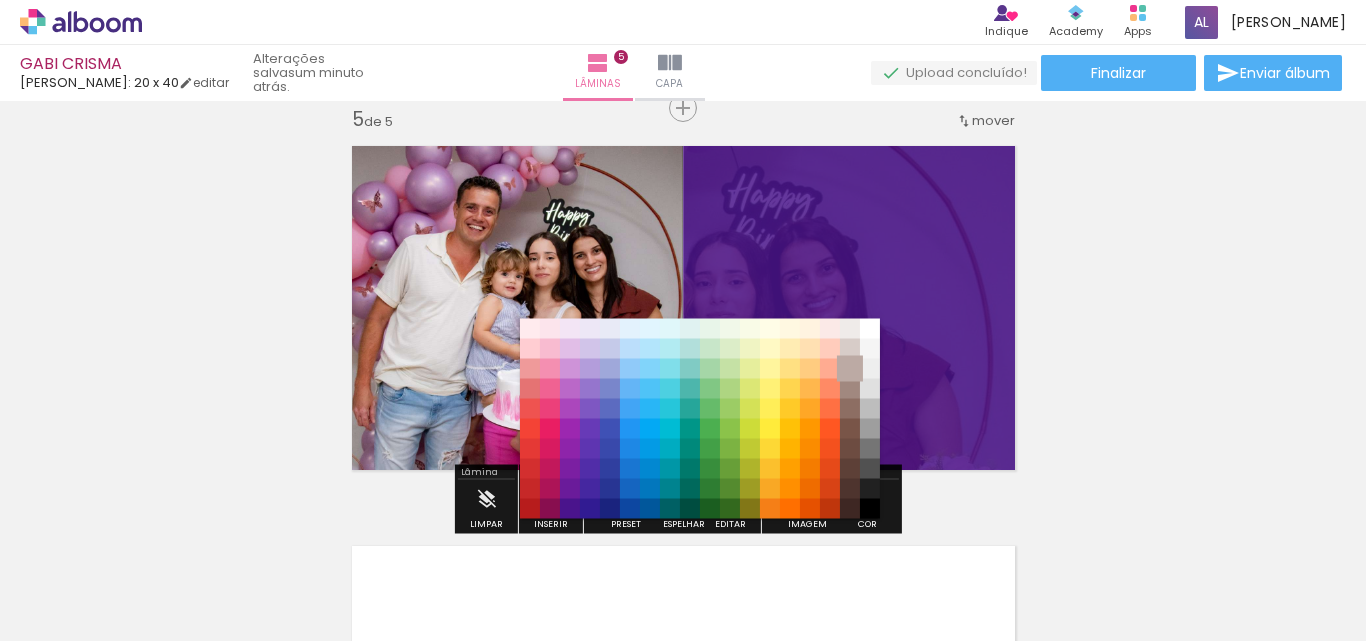 click on "#bcaaa4" at bounding box center [850, 369] 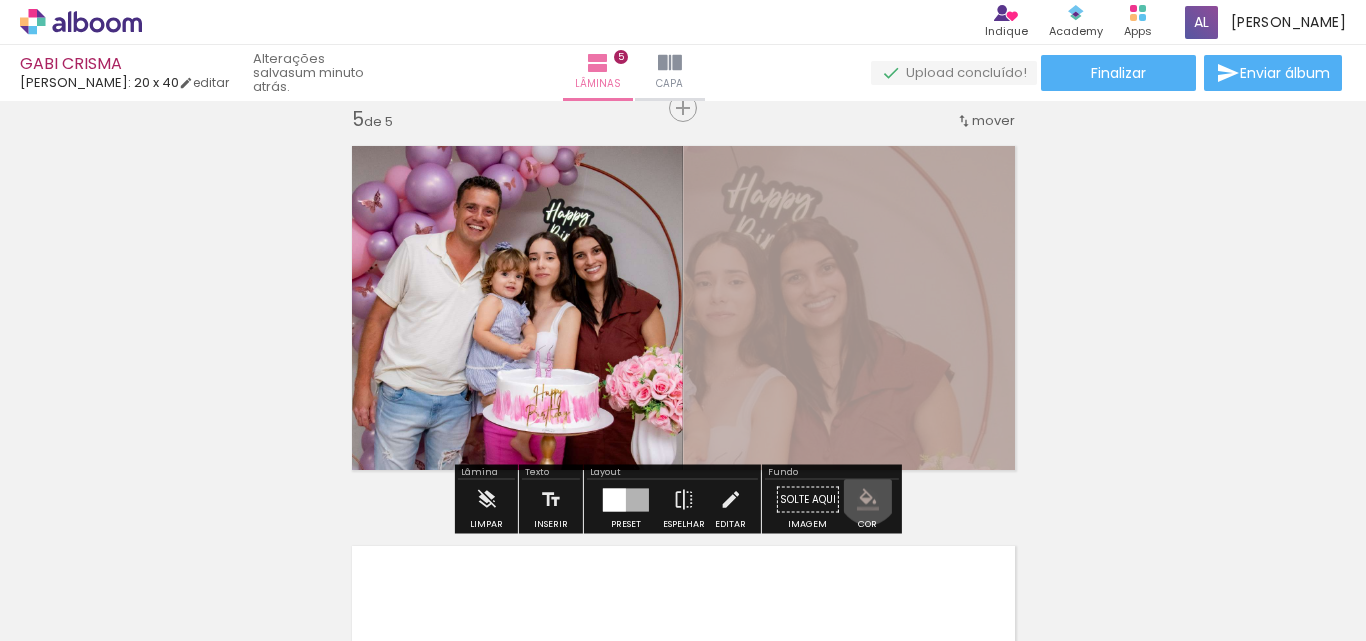 click at bounding box center (868, 500) 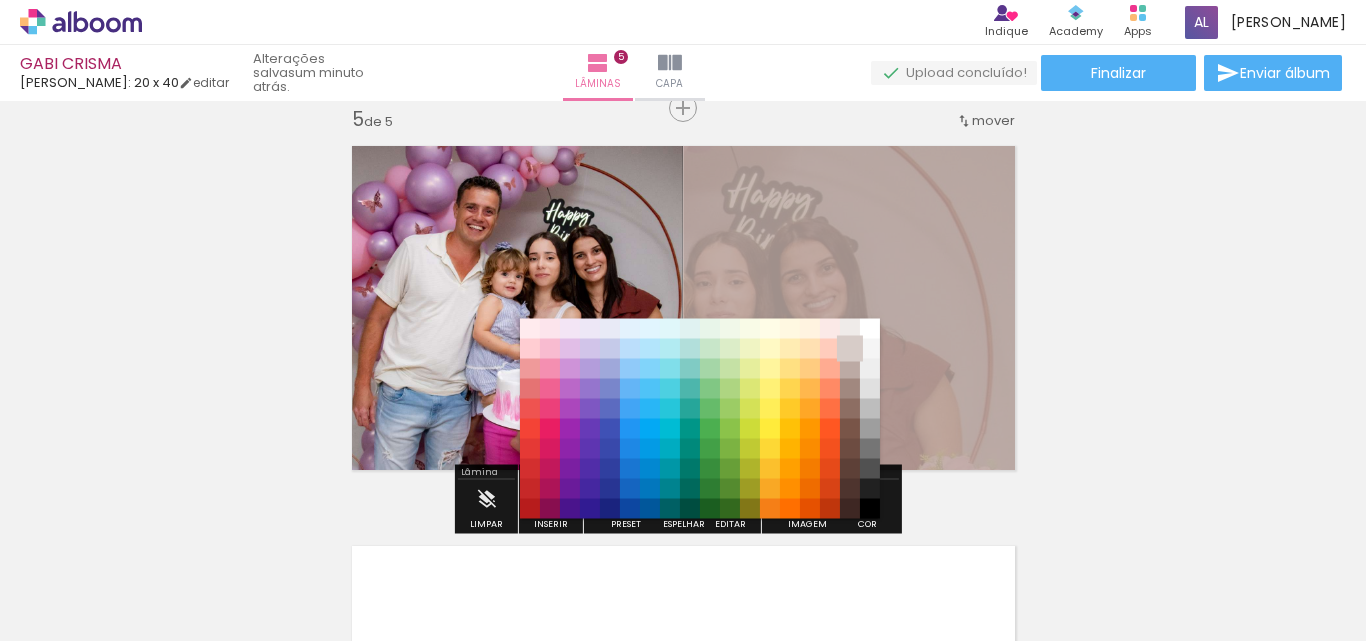 click on "#d7ccc8" at bounding box center [850, 349] 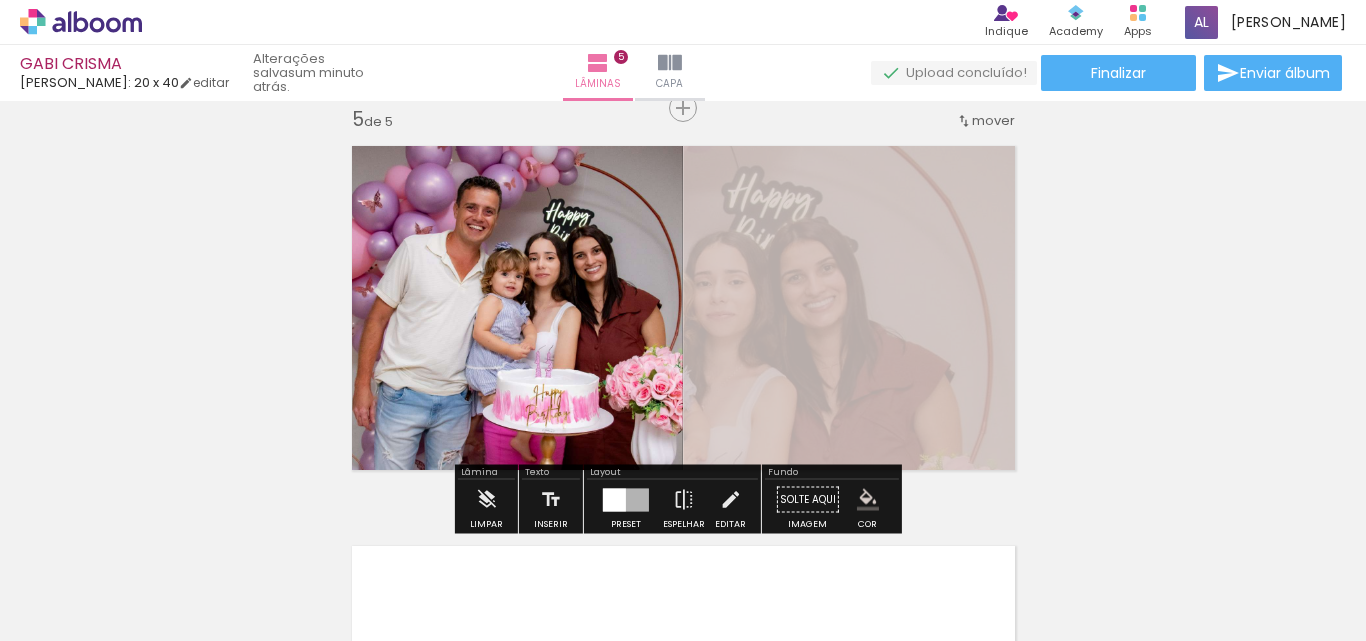 click on "Inserir lâmina 1  de 5  Inserir lâmina 2  de 5  Inserir lâmina 3  de 5  Inserir lâmina 4  de 5  Inserir lâmina 5  de 5" at bounding box center [683, -318] 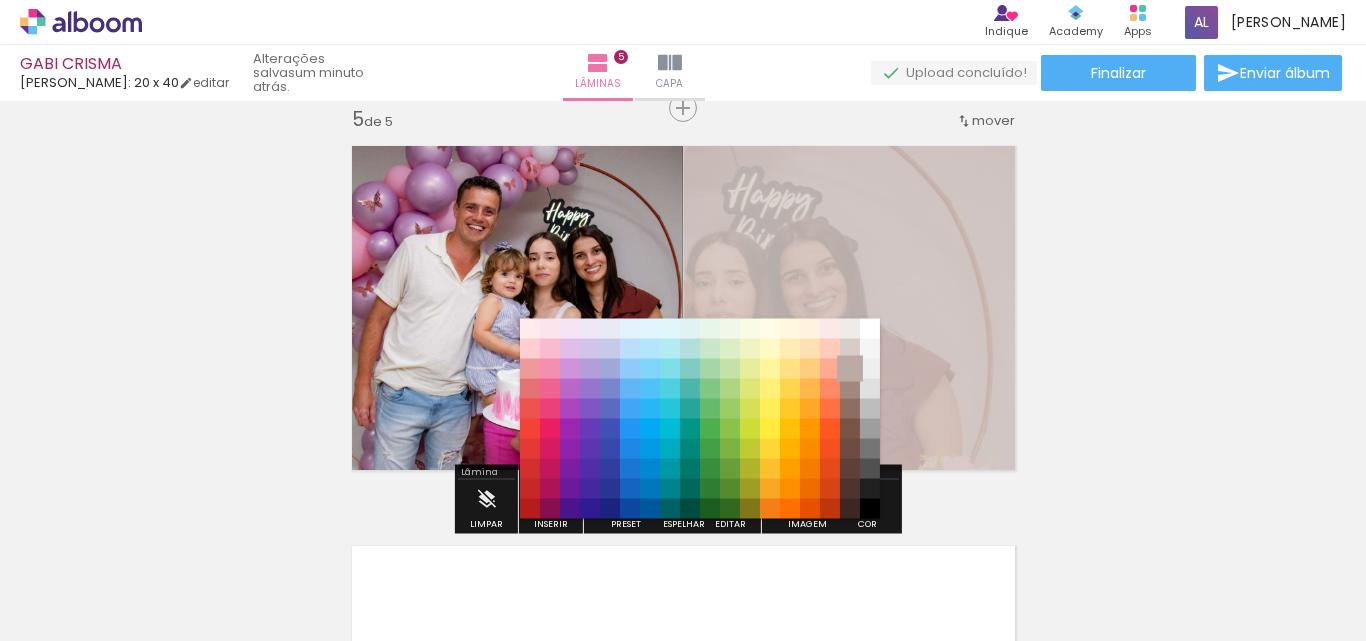 click on "#bcaaa4" at bounding box center [850, 369] 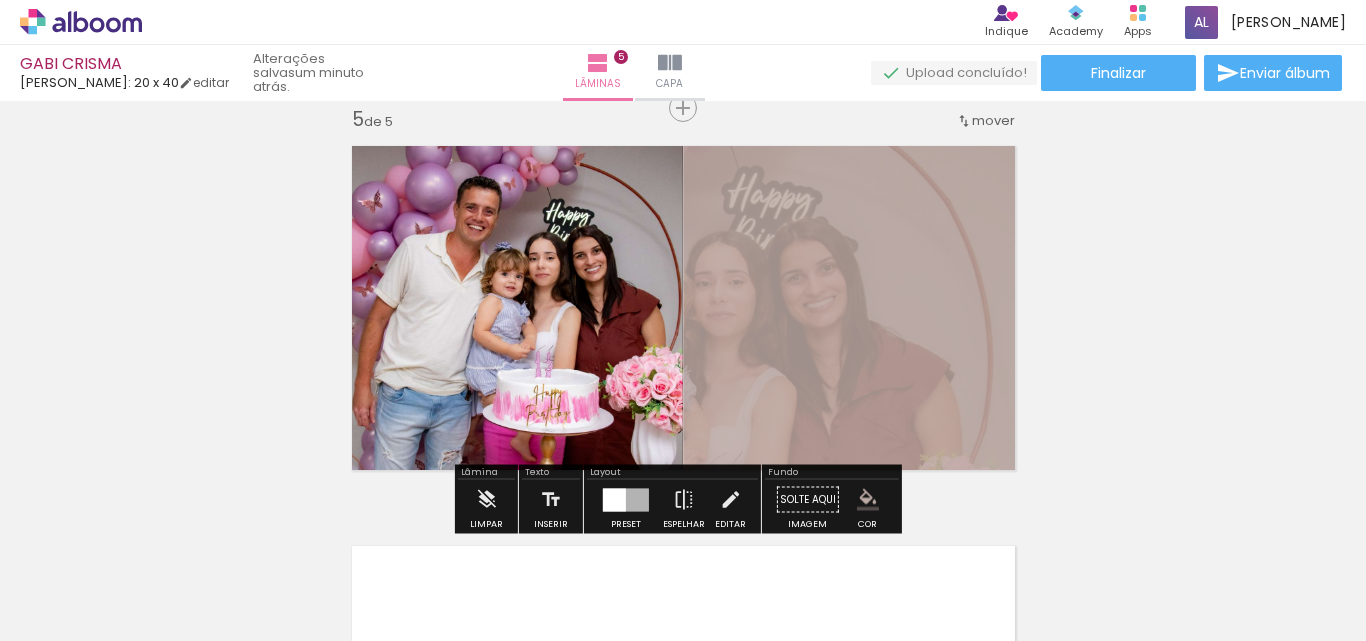 click on "Inserir lâmina 1  de 5  Inserir lâmina 2  de 5  Inserir lâmina 3  de 5  Inserir lâmina 4  de 5  Inserir lâmina 5  de 5" at bounding box center (683, -318) 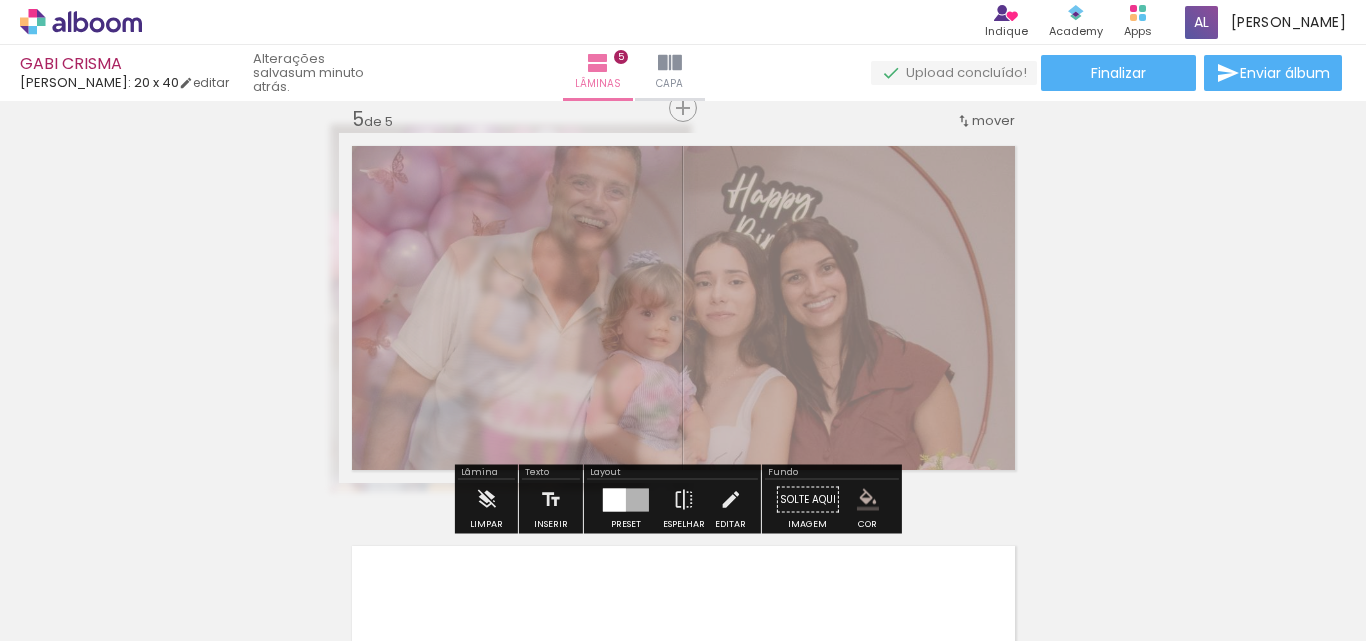 click at bounding box center [579, 184] 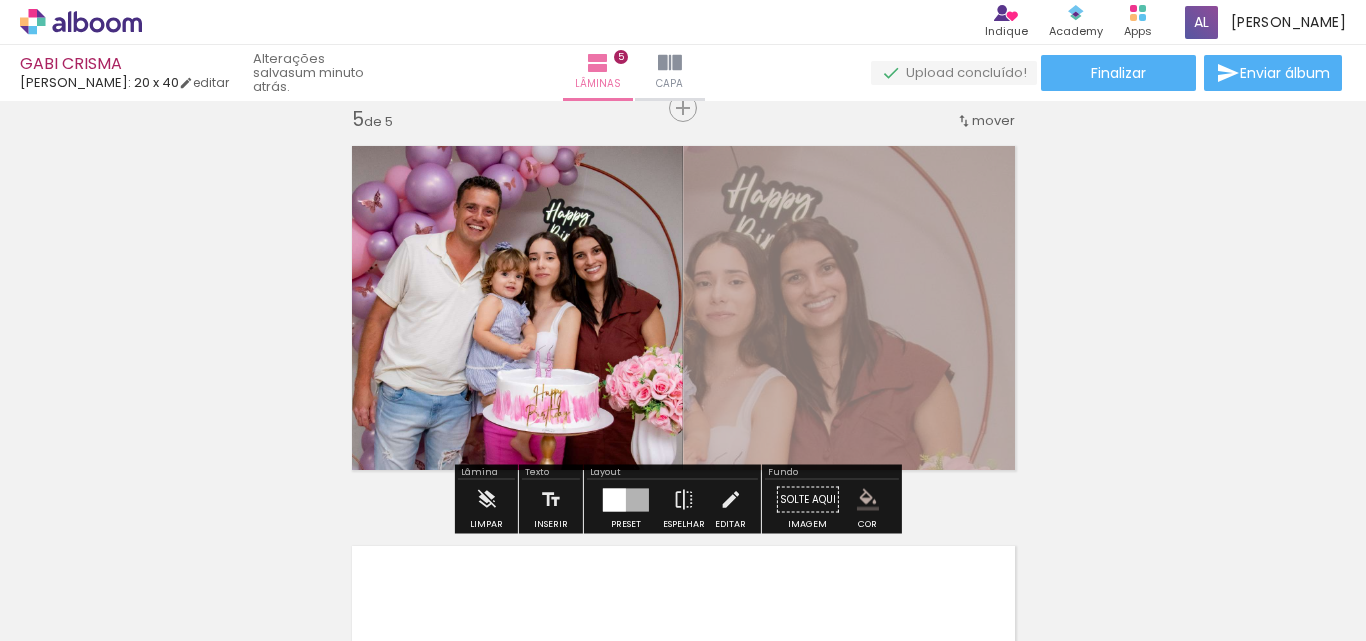 click on "Inserir lâmina 1  de 5  Inserir lâmina 2  de 5  Inserir lâmina 3  de 5  Inserir lâmina 4  de 5  Inserir lâmina 5  de 5" at bounding box center (683, -318) 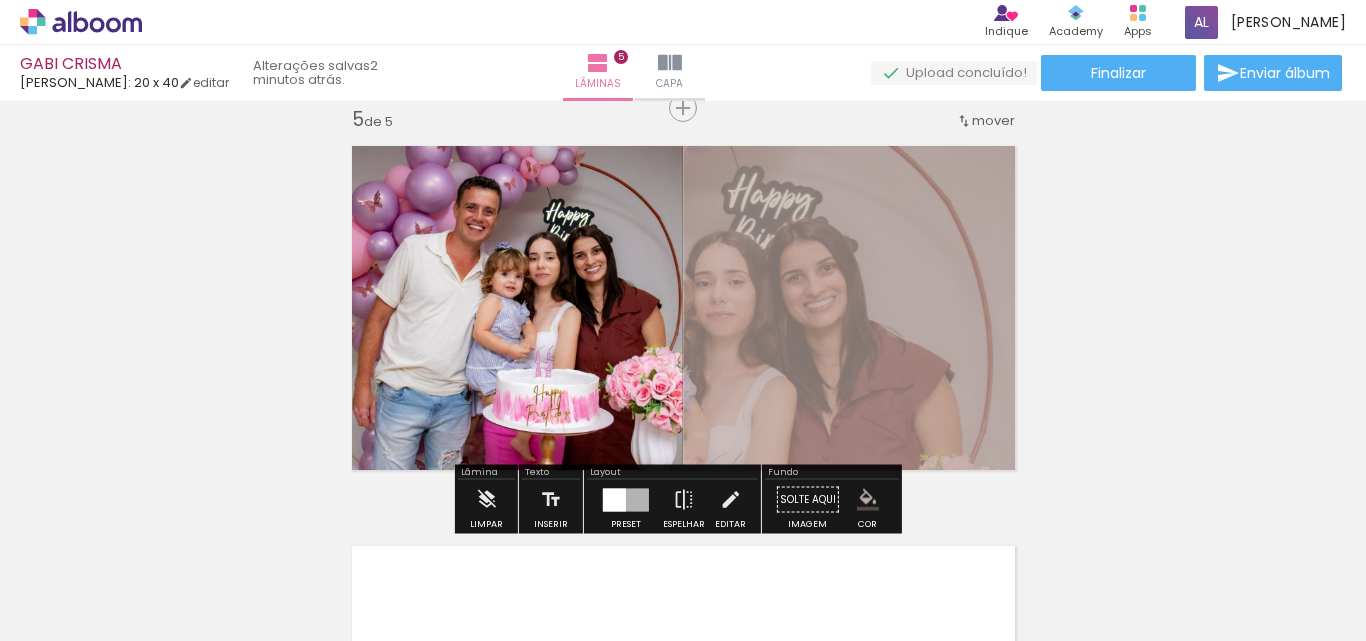 click at bounding box center (683, 308) 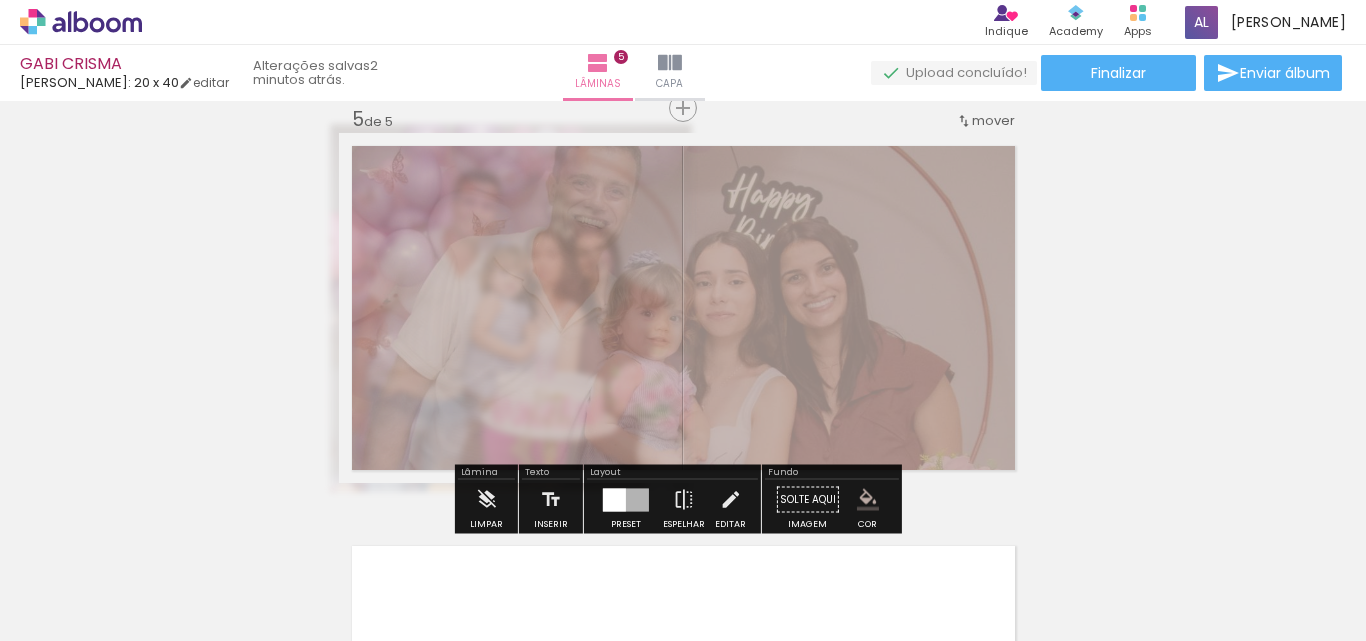 drag, startPoint x: 575, startPoint y: 191, endPoint x: 621, endPoint y: 211, distance: 50.159744 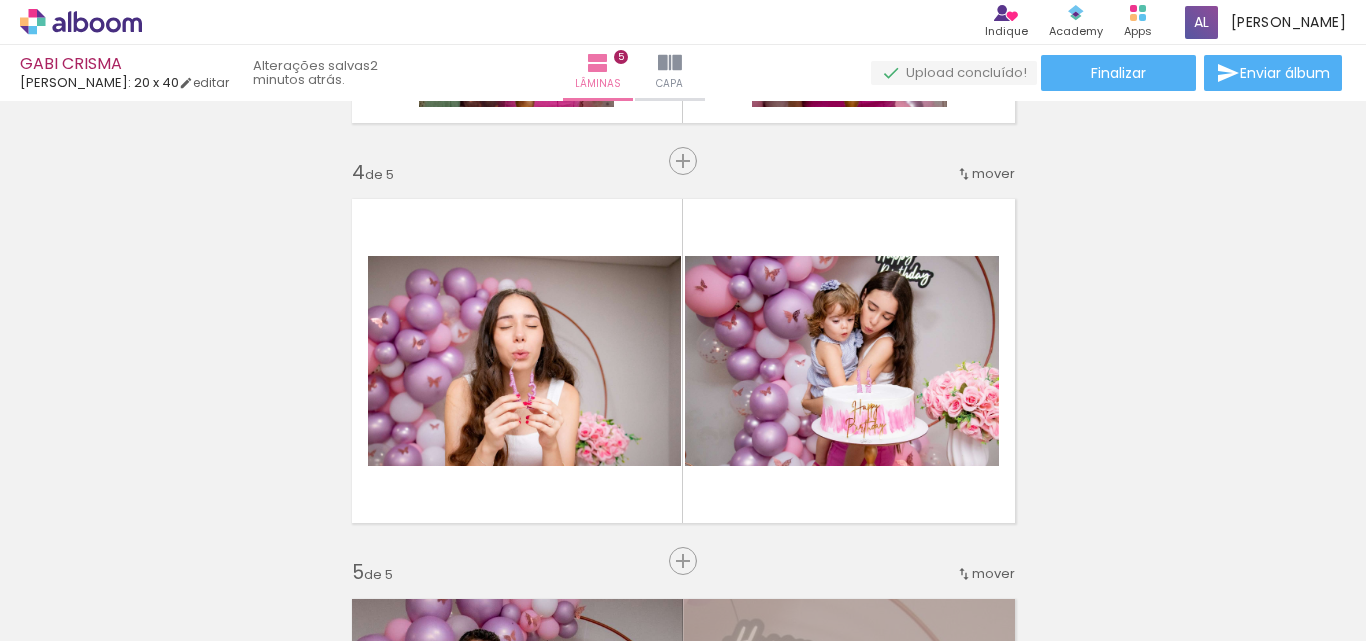 scroll, scrollTop: 1226, scrollLeft: 0, axis: vertical 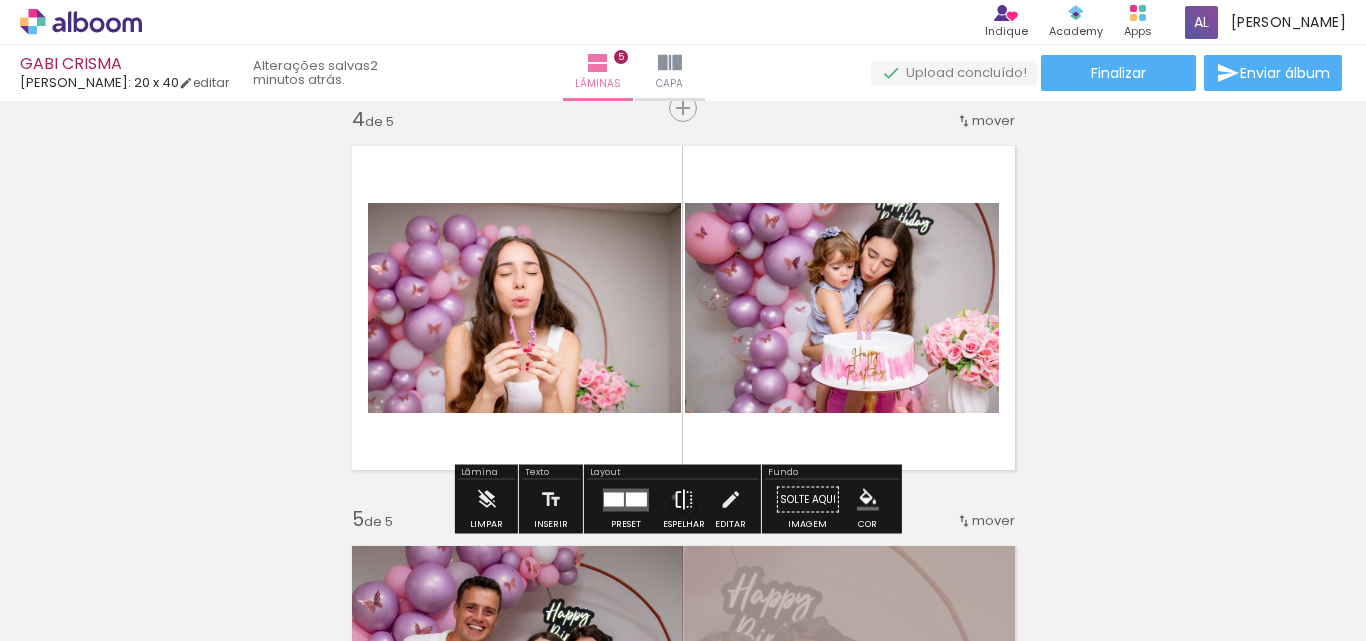 click at bounding box center (684, 500) 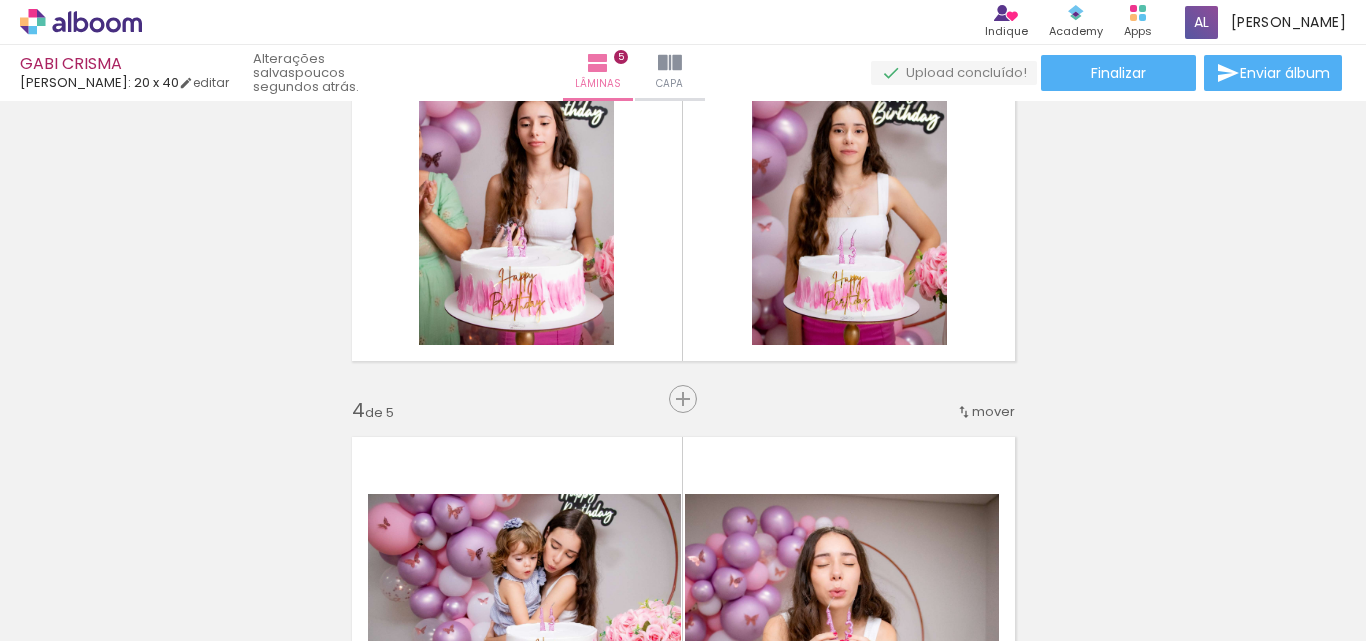 scroll, scrollTop: 900, scrollLeft: 0, axis: vertical 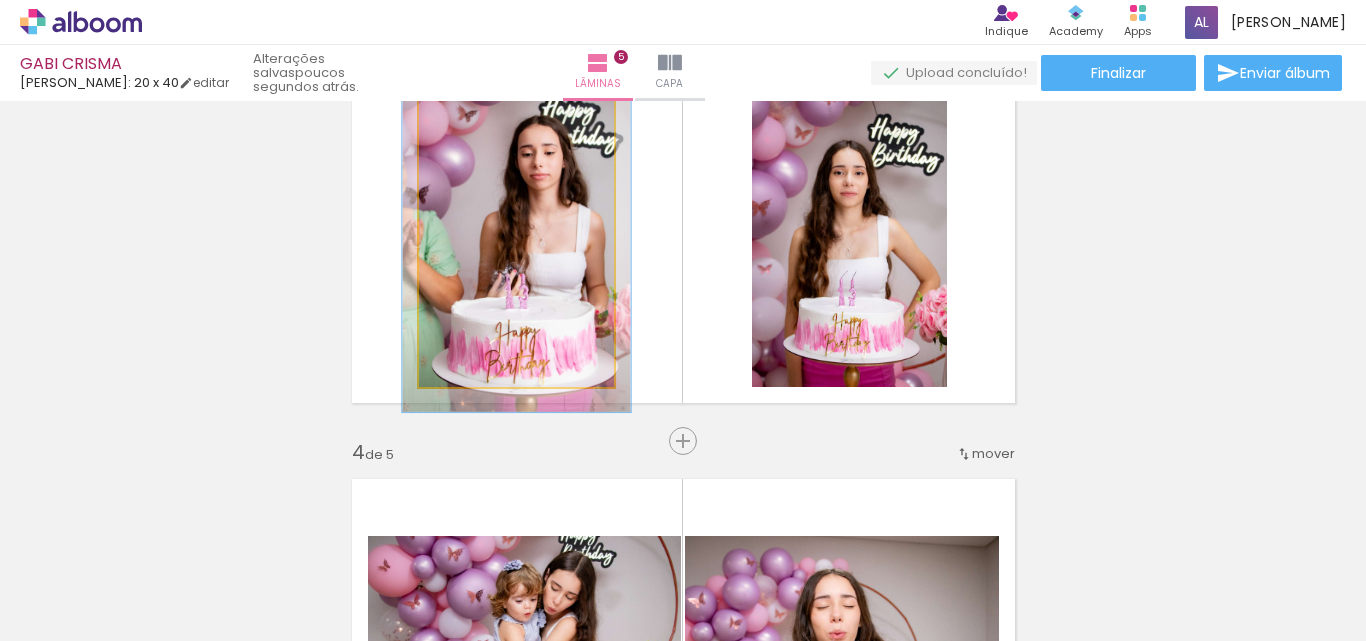 drag, startPoint x: 465, startPoint y: 112, endPoint x: 477, endPoint y: 112, distance: 12 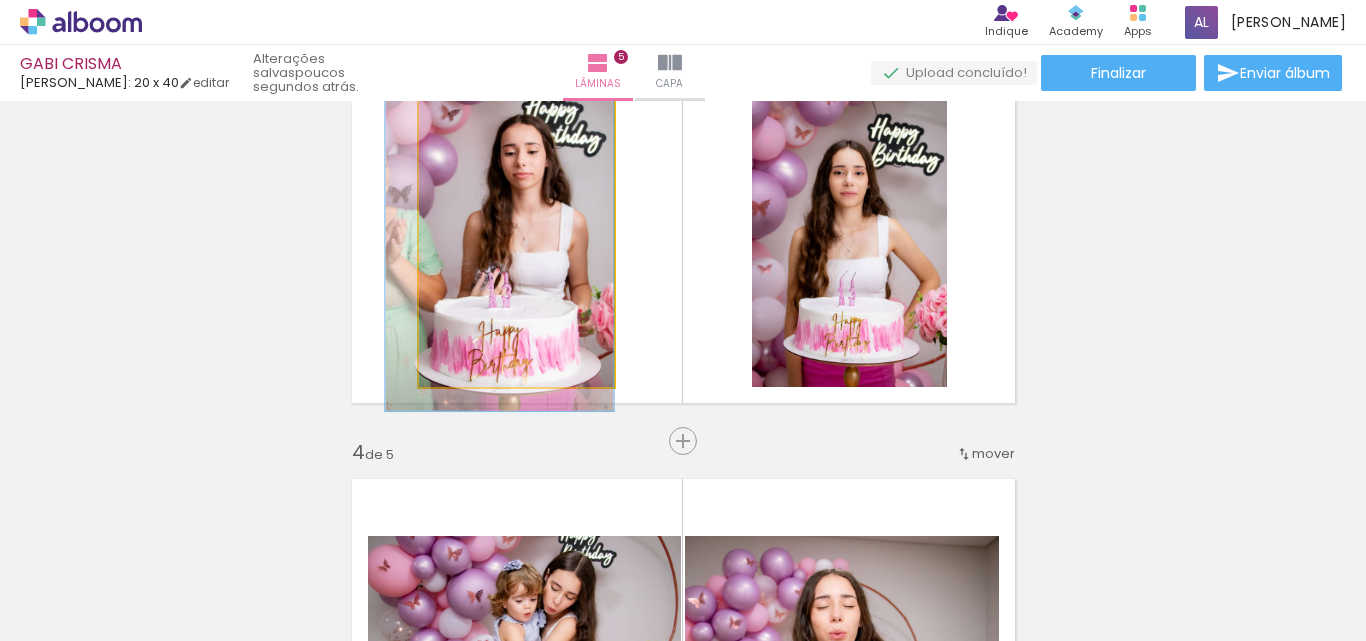 drag, startPoint x: 518, startPoint y: 263, endPoint x: 470, endPoint y: 262, distance: 48.010414 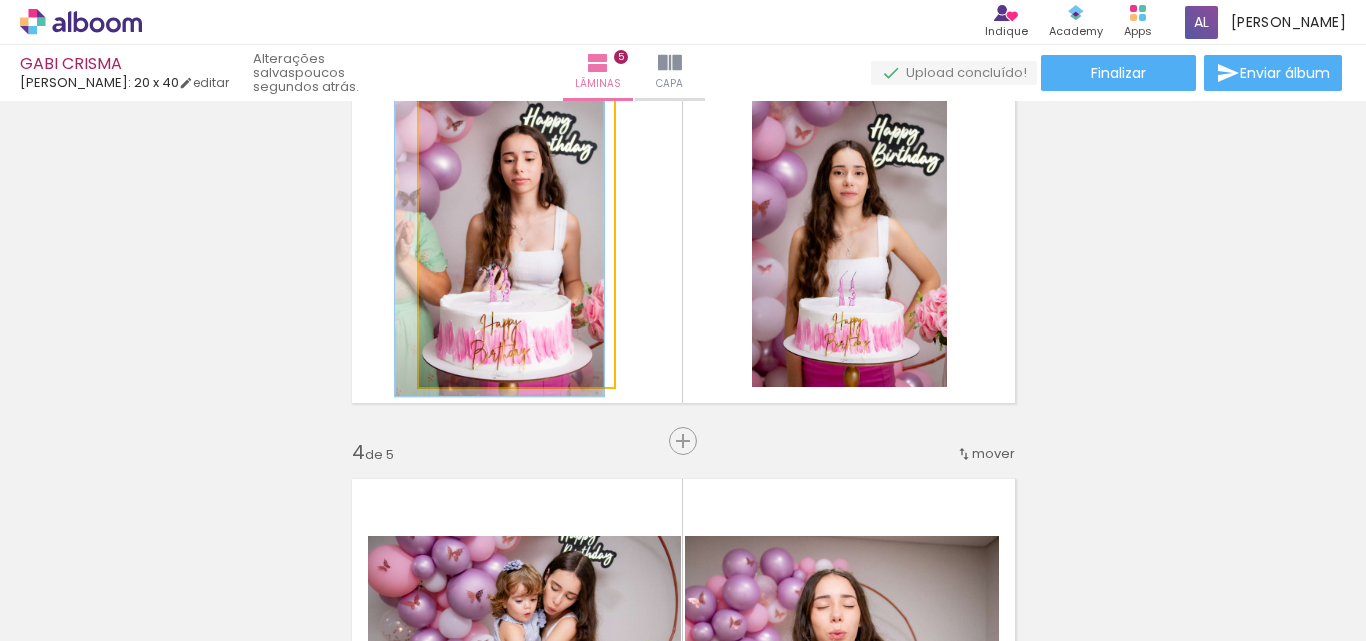type on "107" 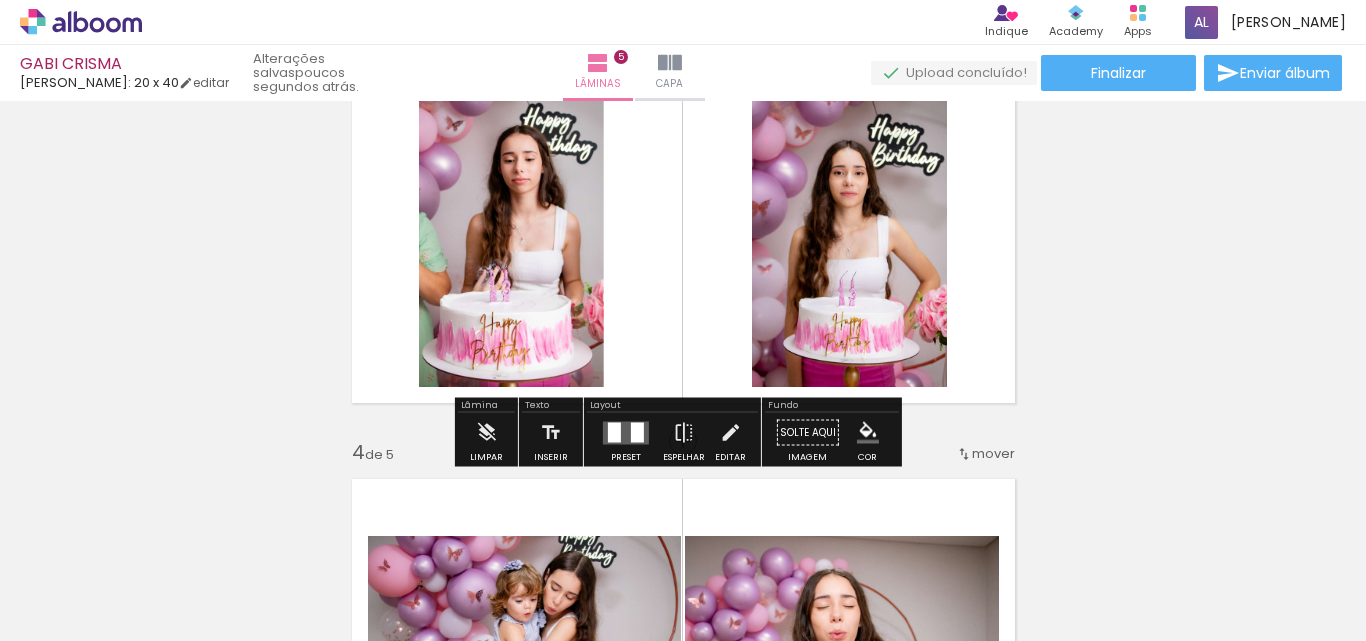 click on "Inserir lâmina 1  de 5  Inserir lâmina 2  de 5  Inserir lâmina 3  de 5  Inserir lâmina 4  de 5  Inserir lâmina 5  de 5" at bounding box center (683, 415) 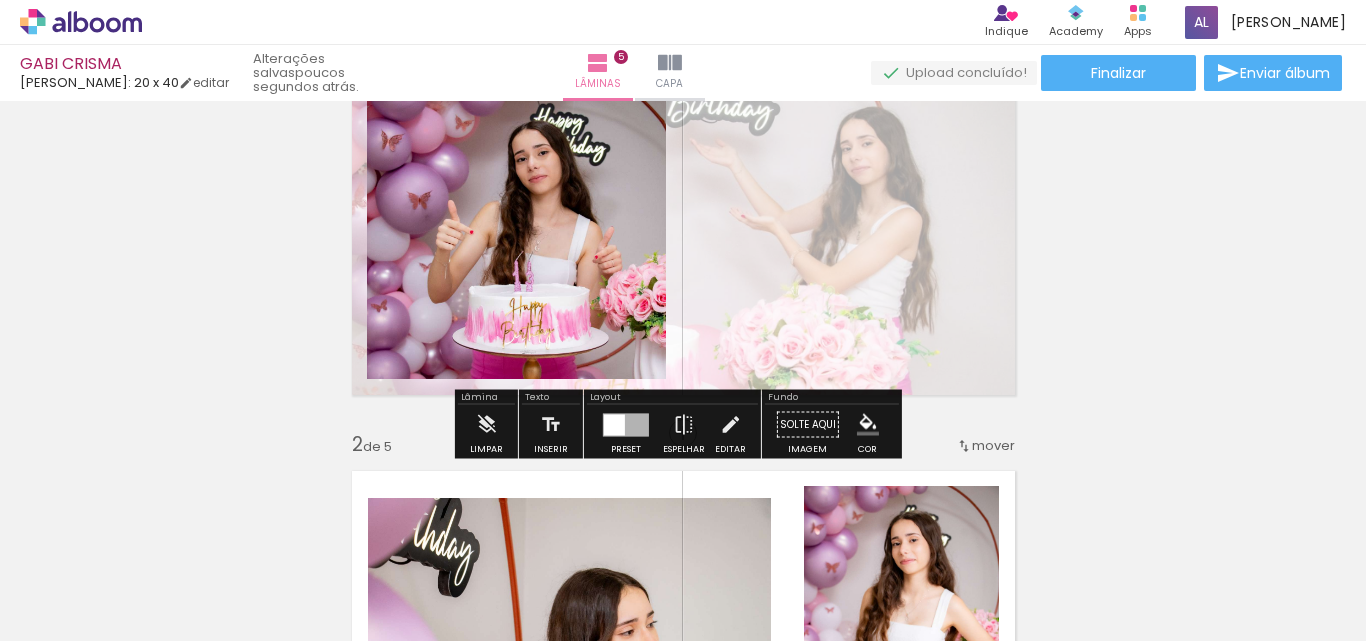 scroll, scrollTop: 100, scrollLeft: 0, axis: vertical 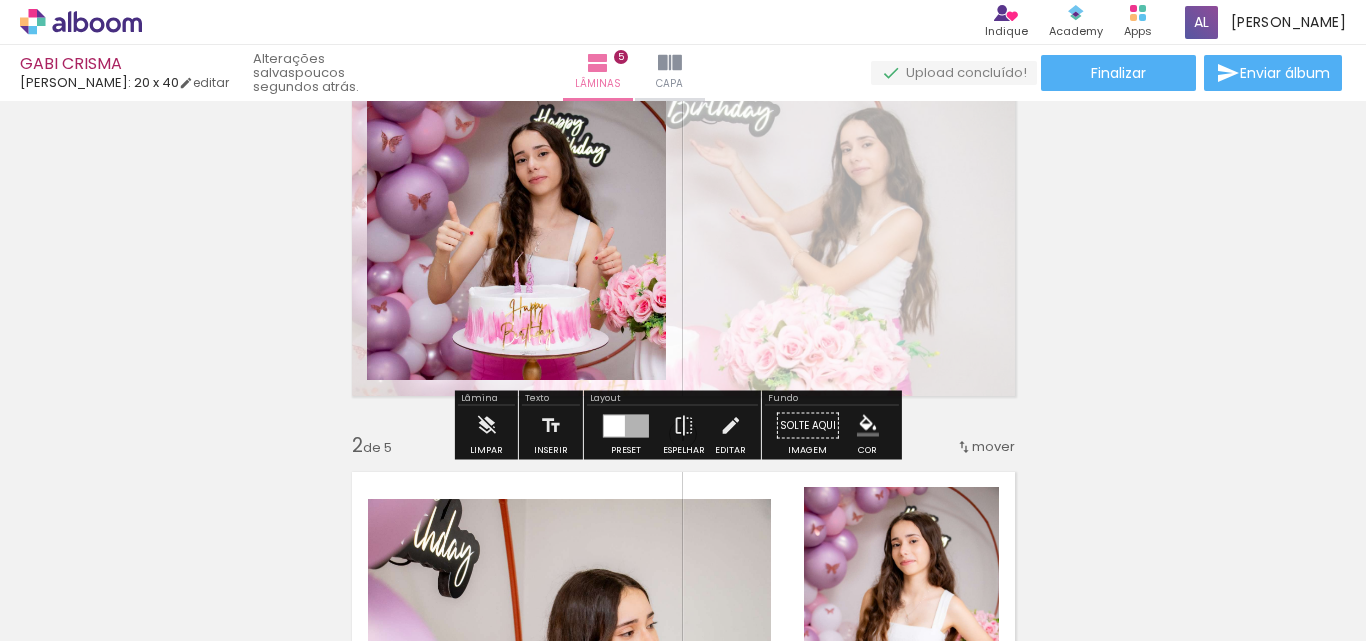 click at bounding box center [868, 426] 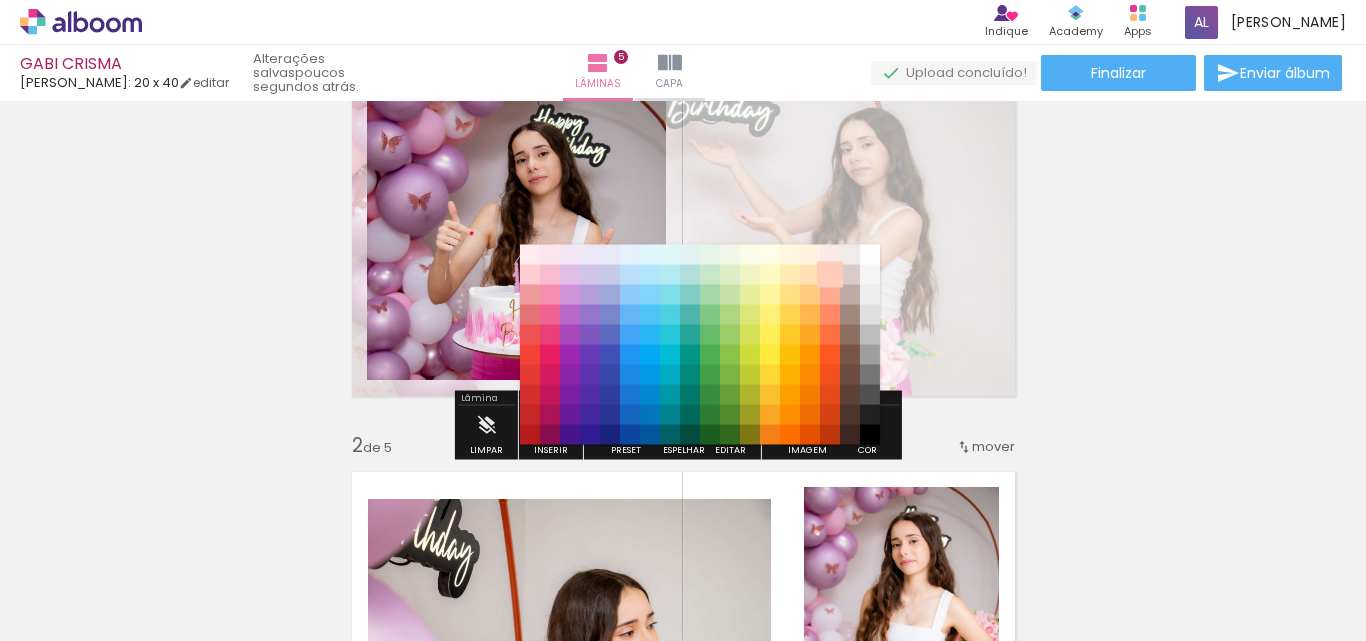 click on "#ffccbc" at bounding box center (830, 275) 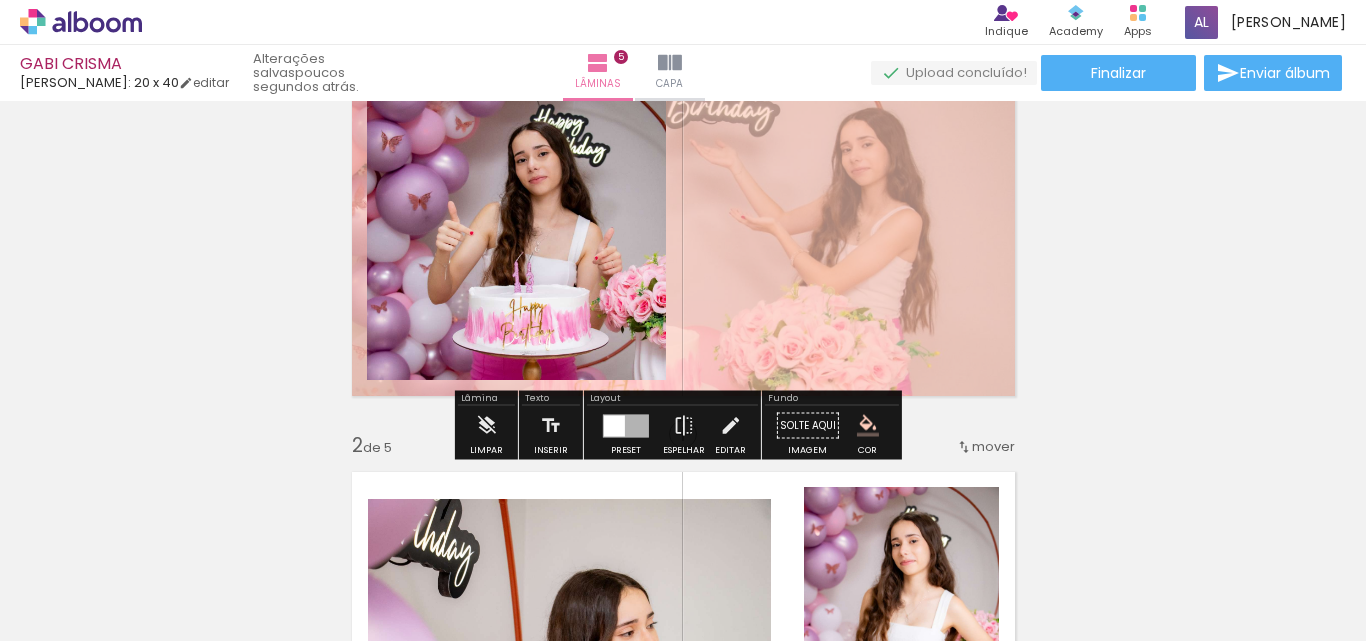 click at bounding box center [868, 426] 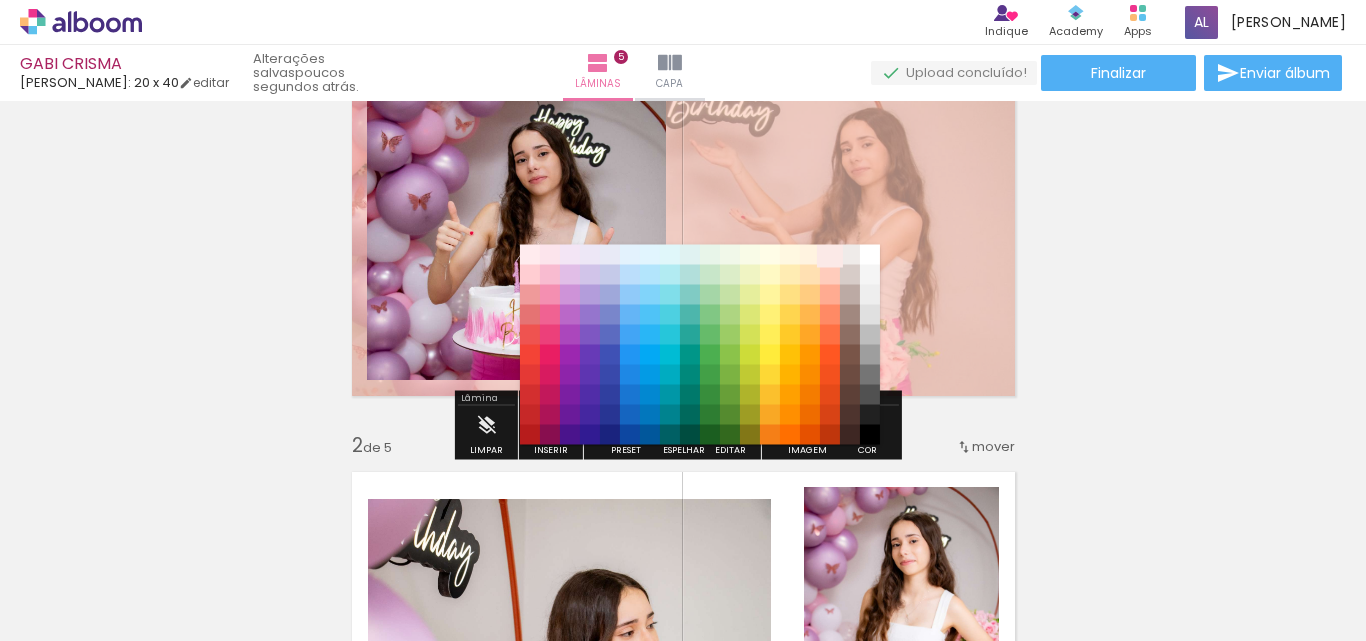 click on "#fbe9e7" at bounding box center [830, 255] 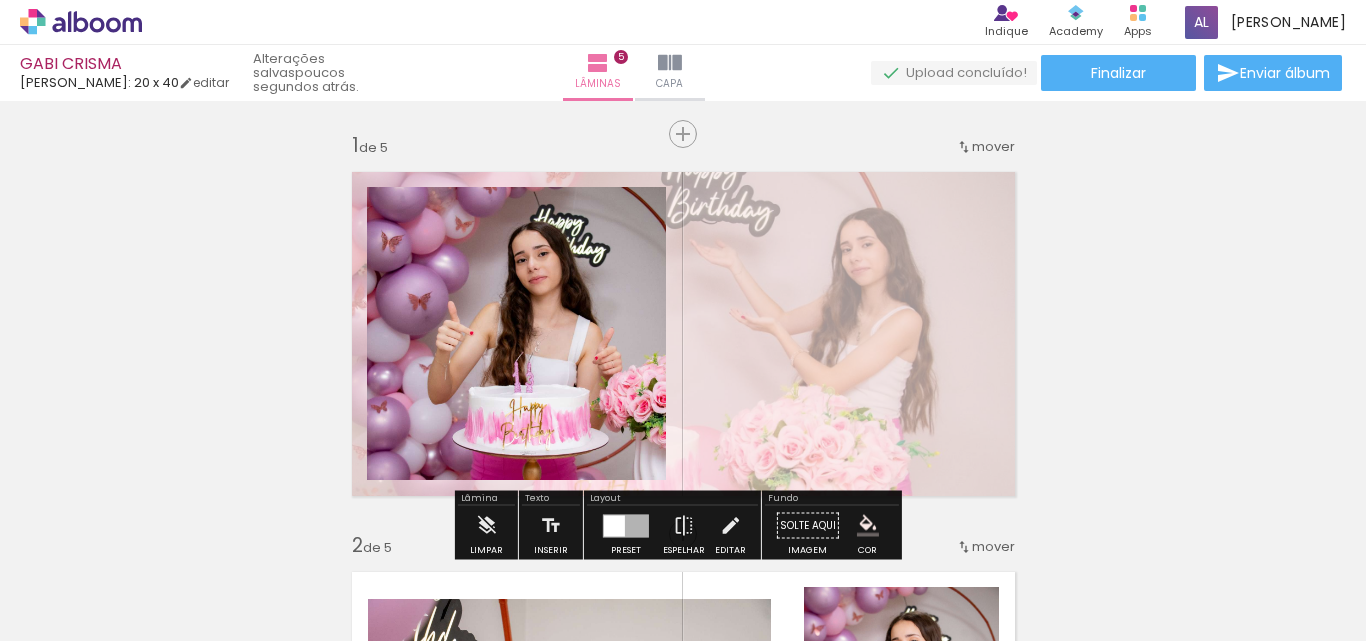 scroll, scrollTop: 100, scrollLeft: 0, axis: vertical 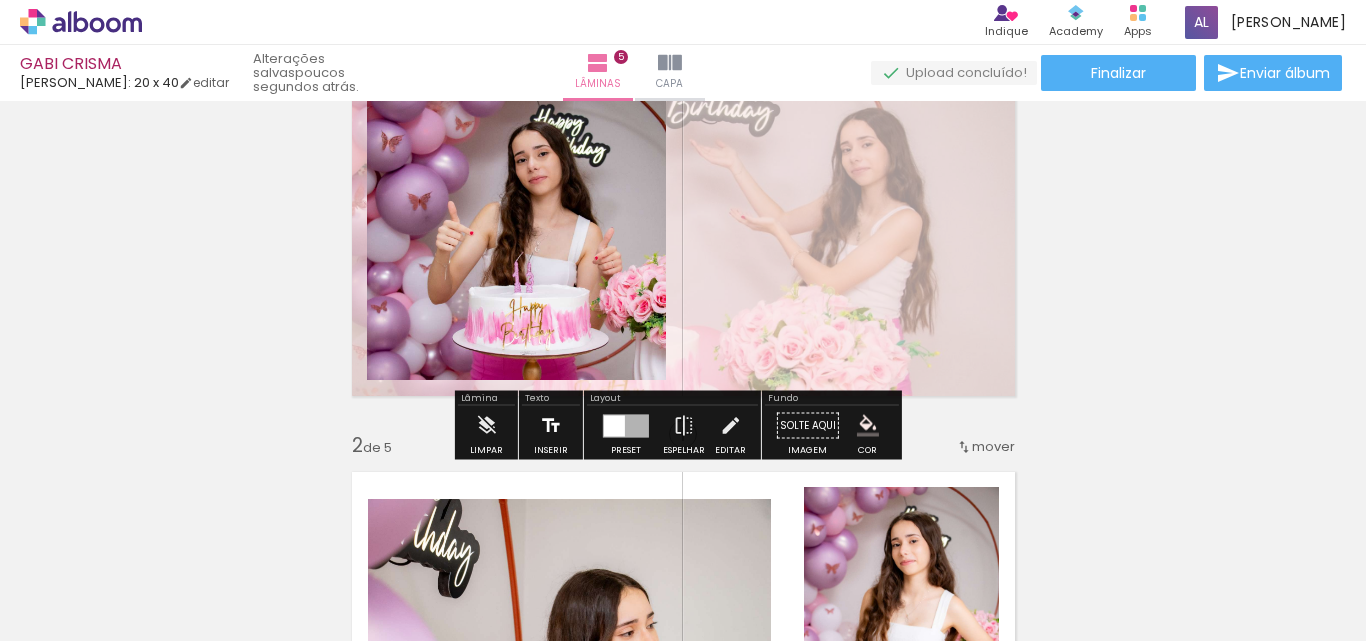 click at bounding box center (551, 426) 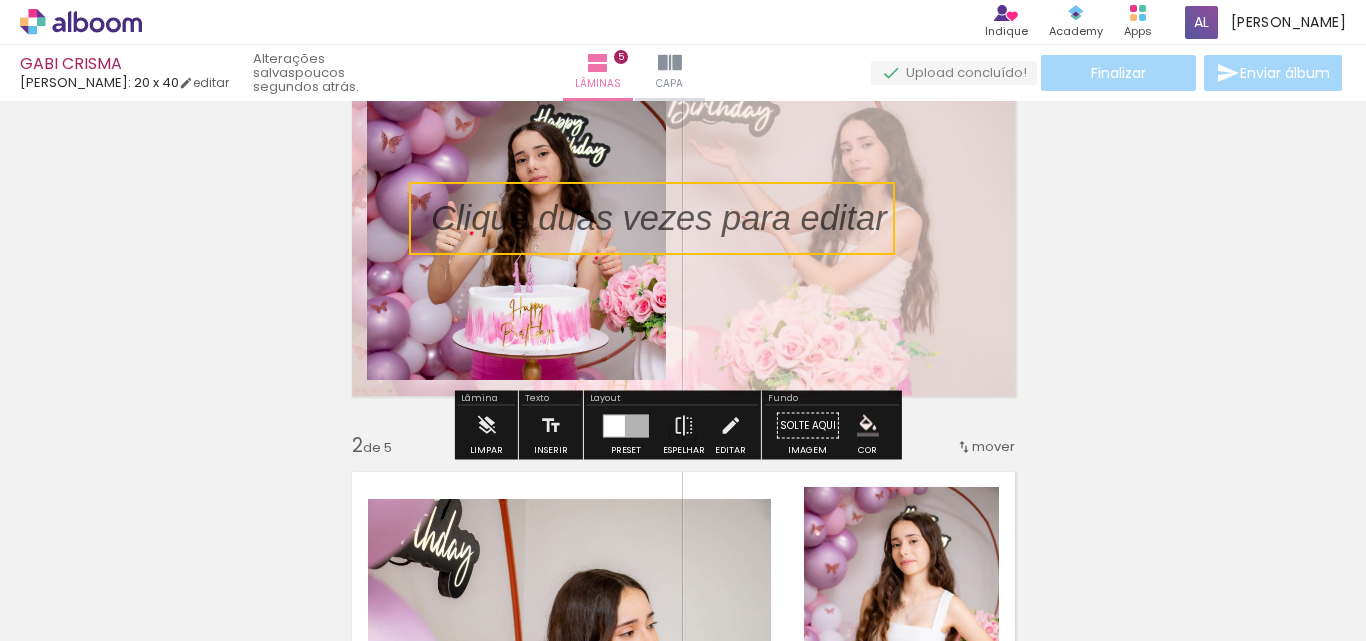 click at bounding box center (652, 218) 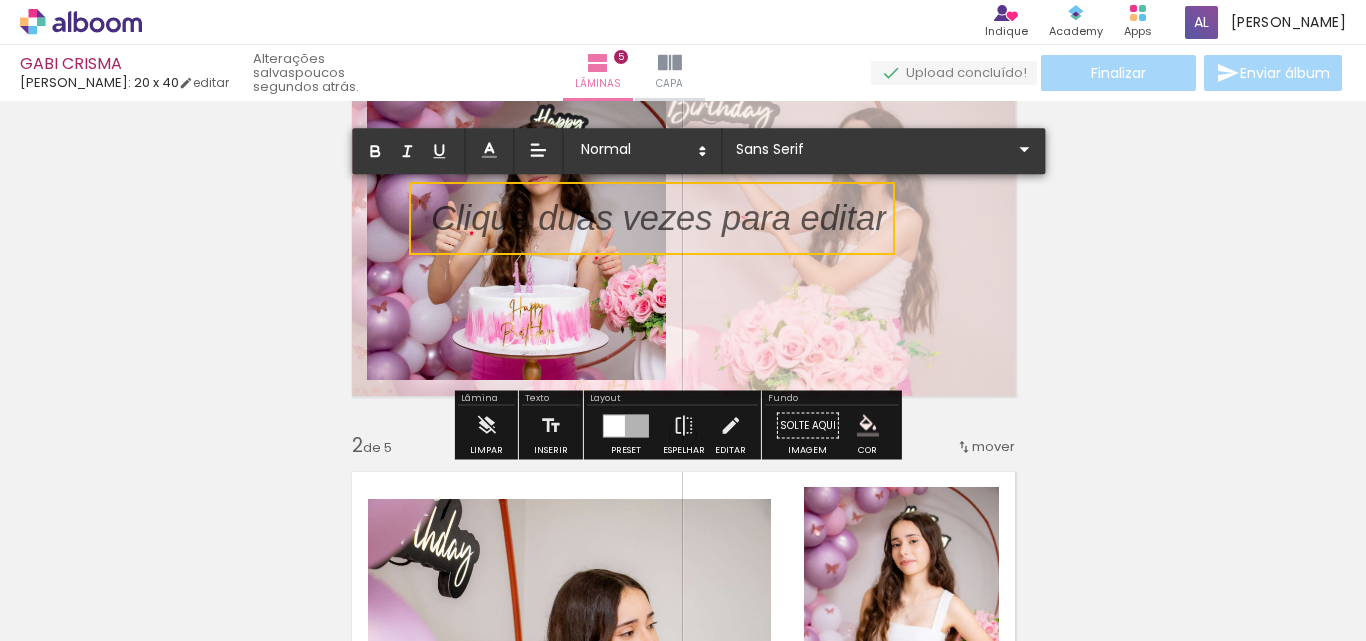 click at bounding box center [659, 230] 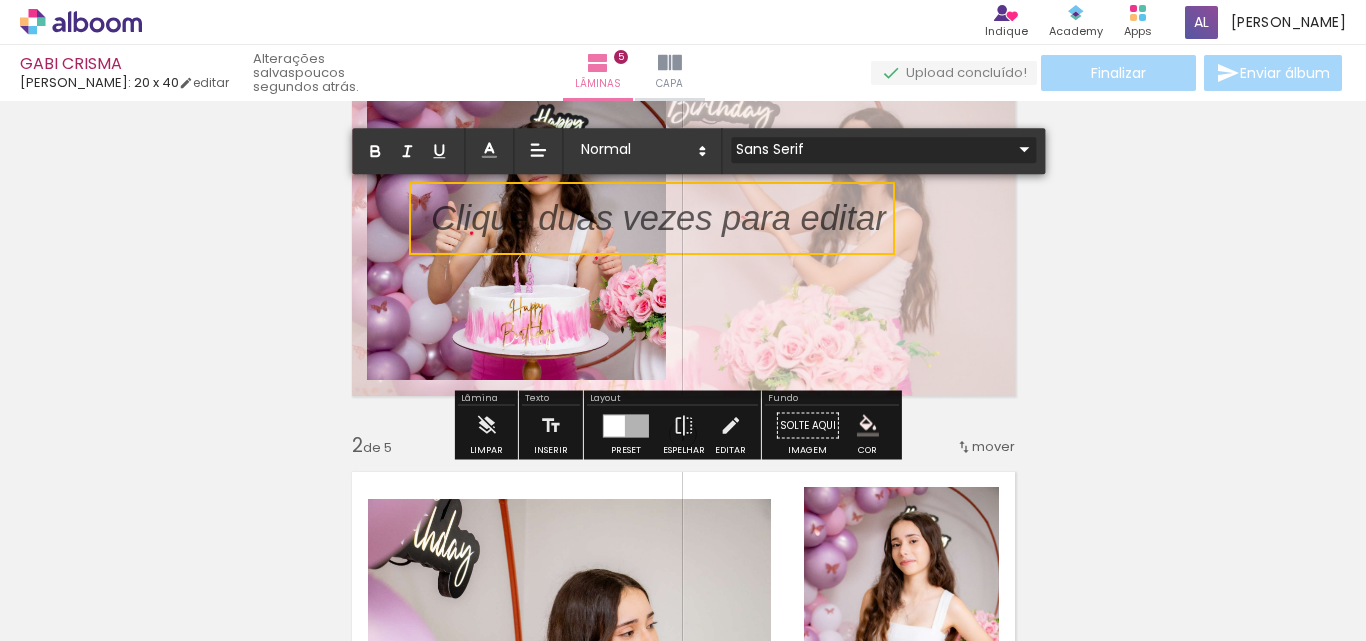 click 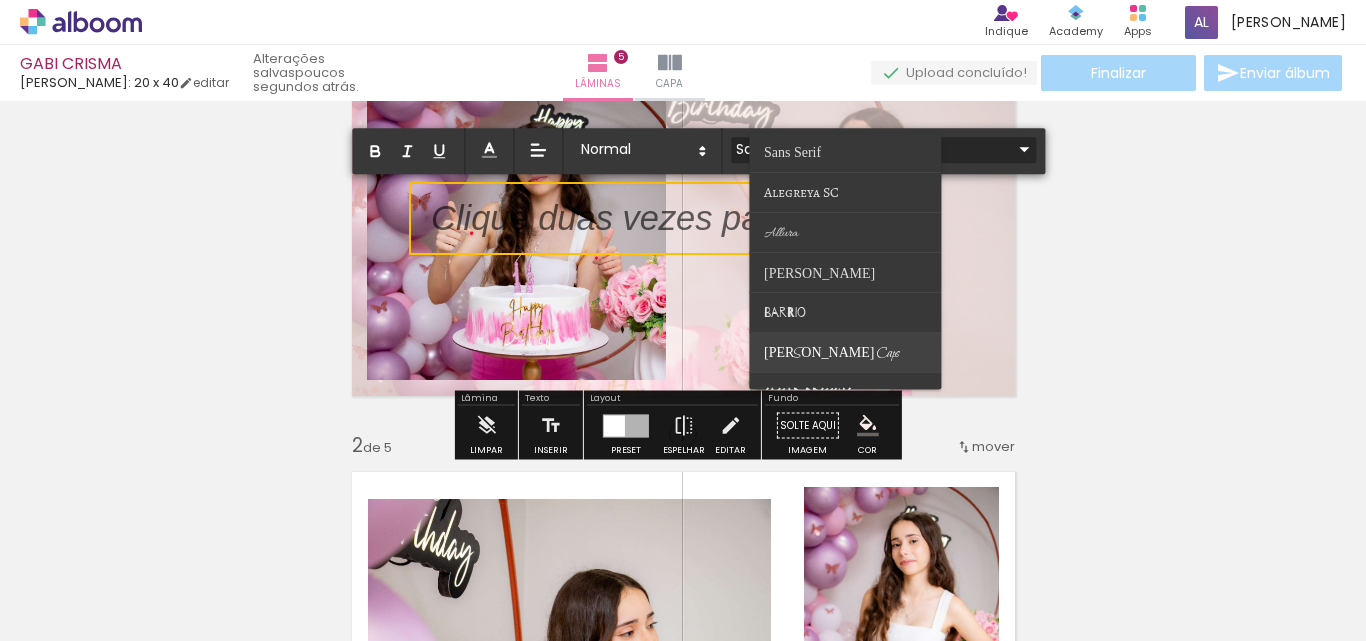 click on "Bilbo Swash Caps" at bounding box center (792, 152) 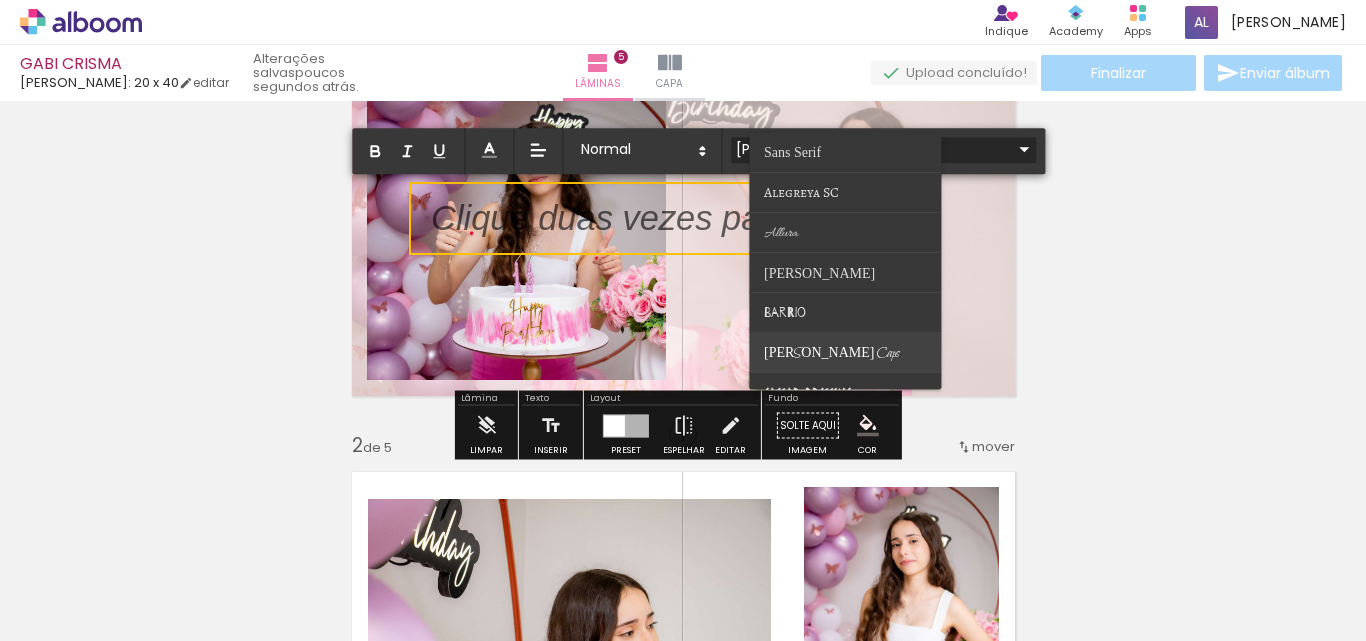 scroll, scrollTop: 7, scrollLeft: 0, axis: vertical 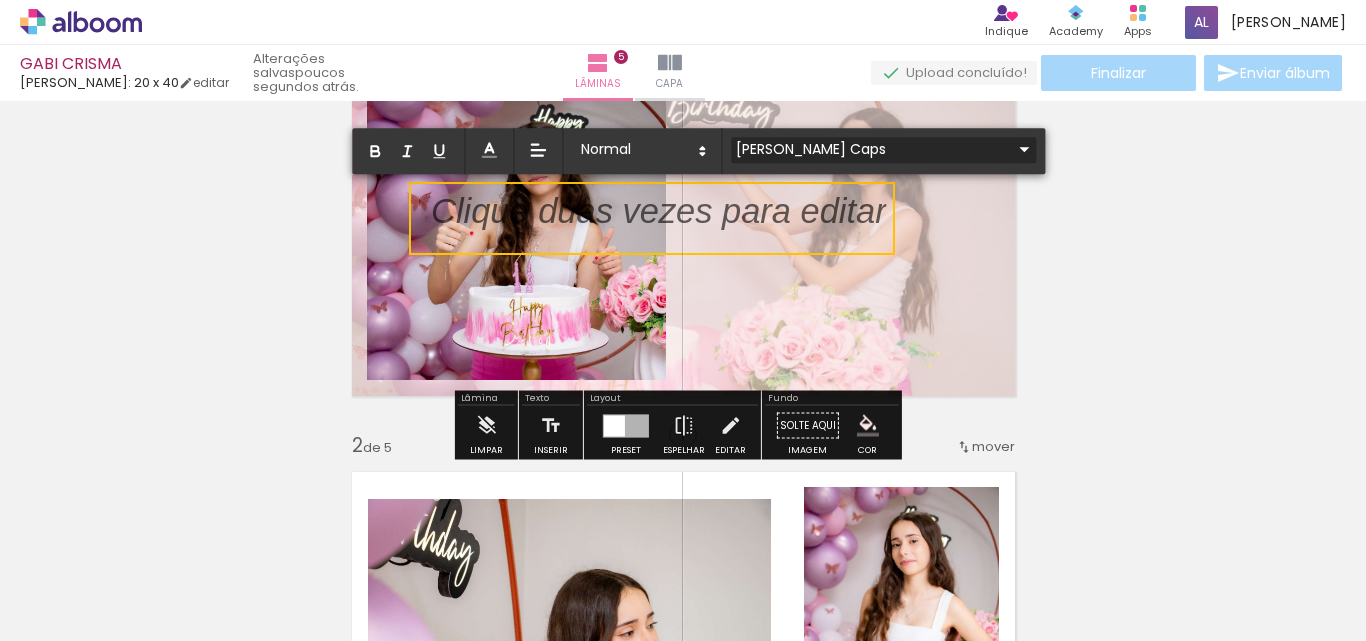 type 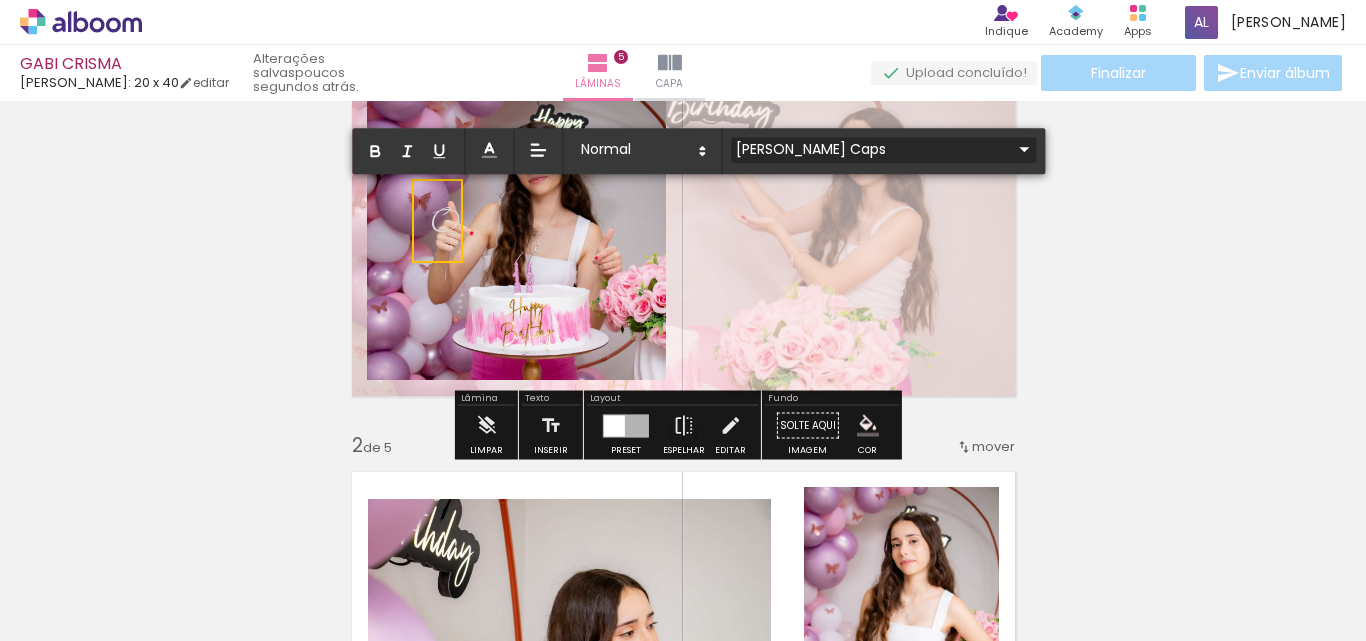 scroll, scrollTop: 0, scrollLeft: 0, axis: both 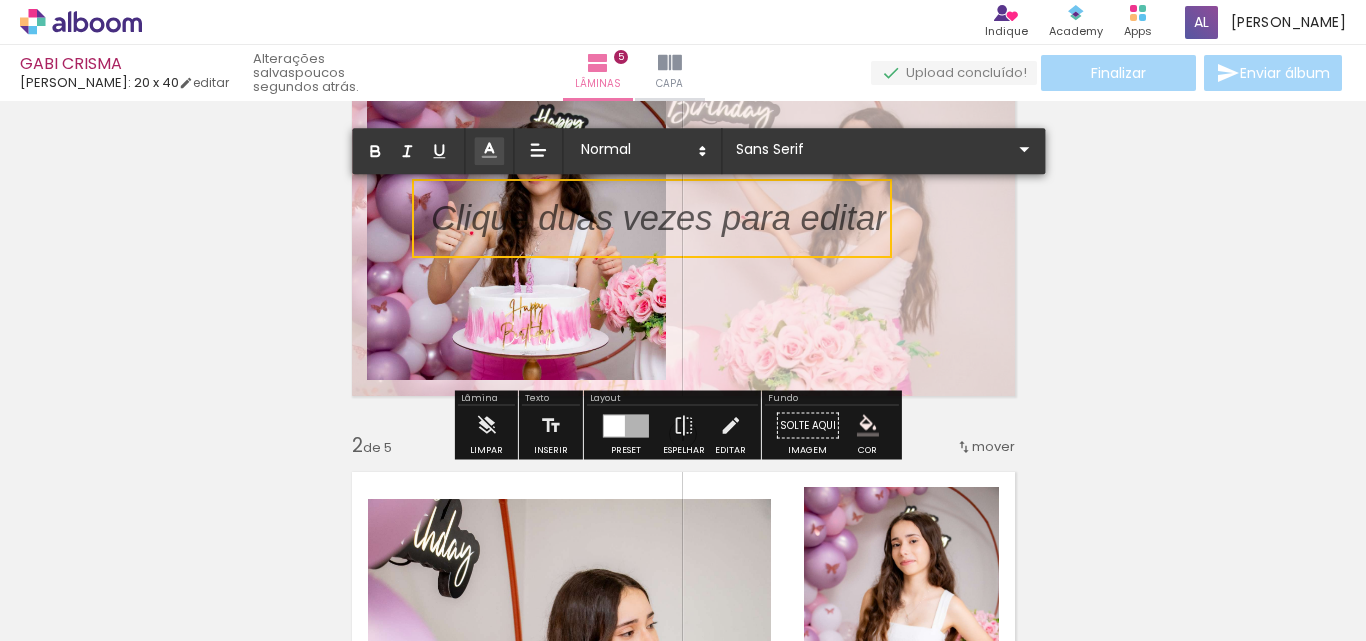 click 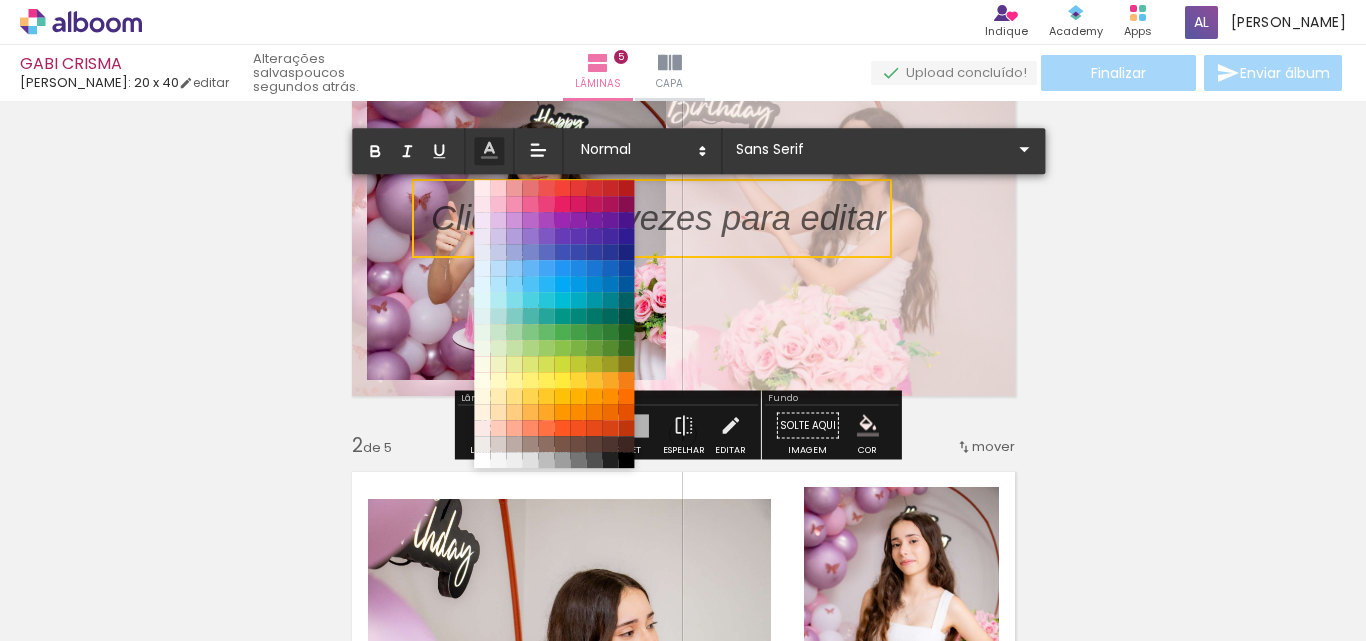 click at bounding box center [626, 460] 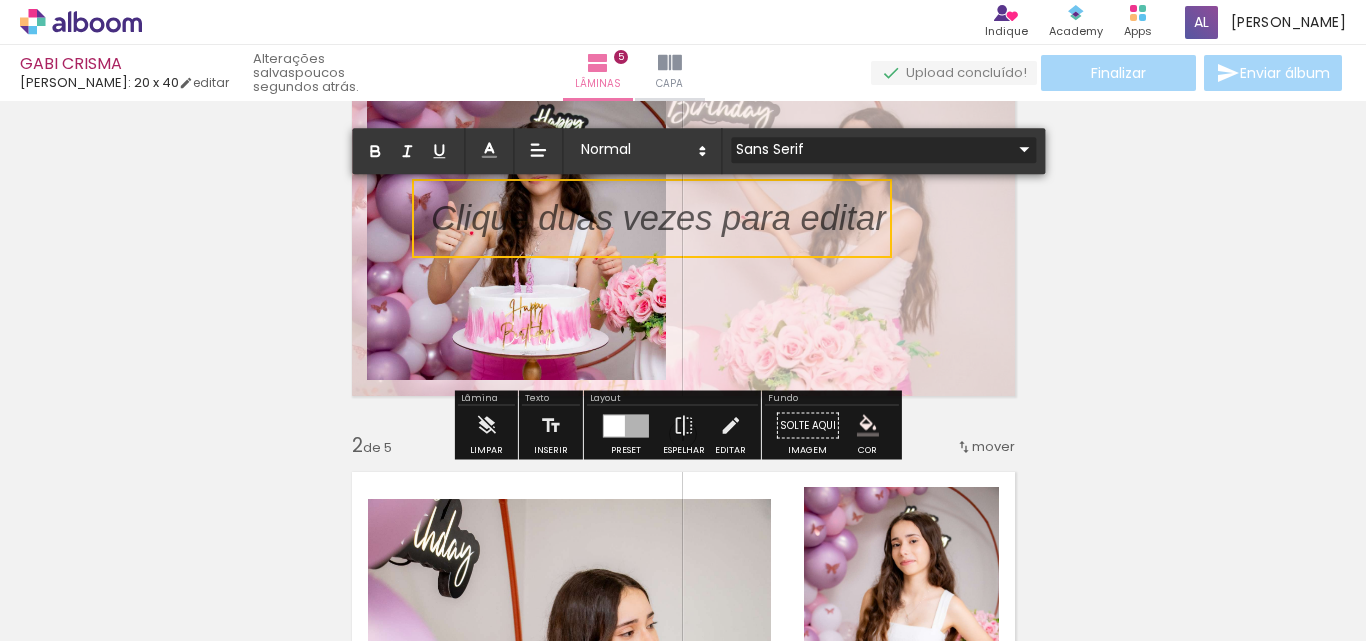 click 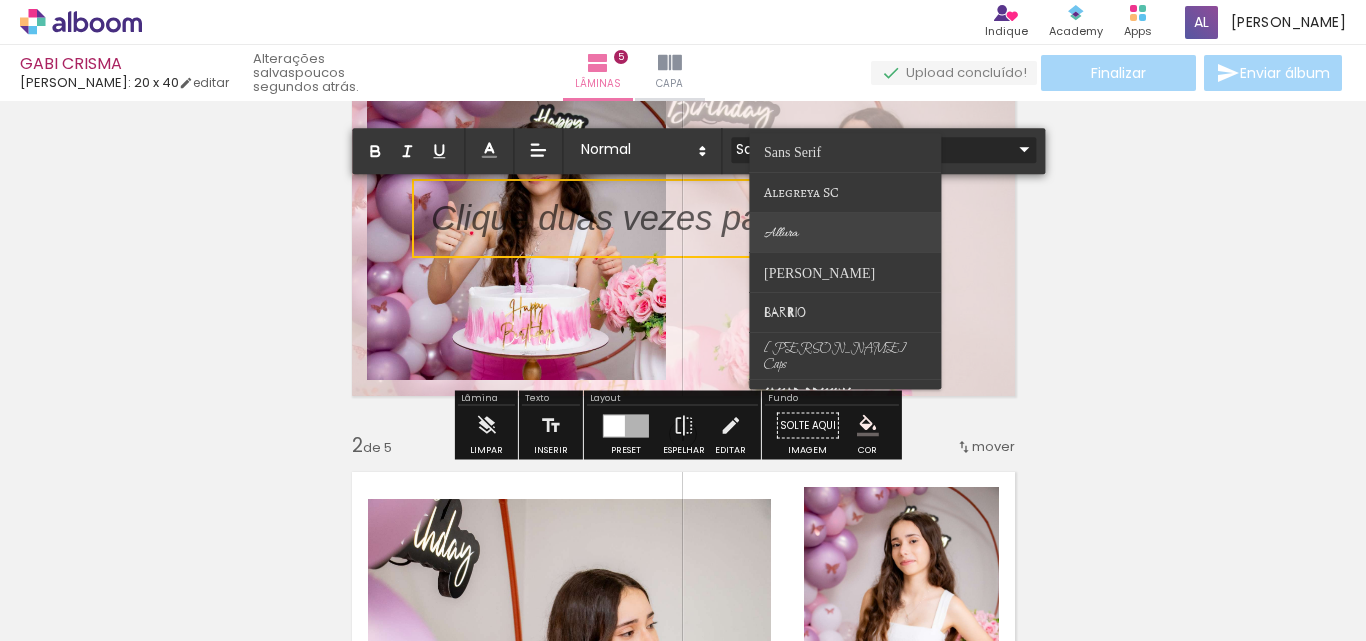 click on "Allura" at bounding box center [792, 152] 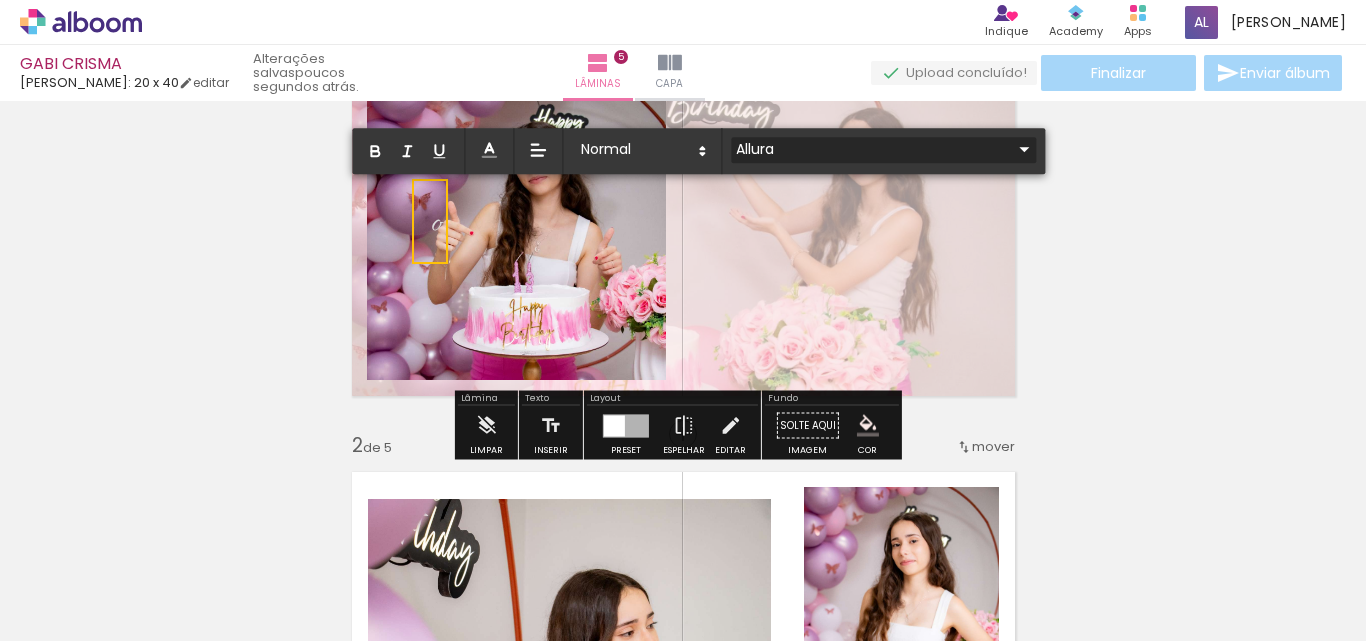 scroll, scrollTop: 0, scrollLeft: 0, axis: both 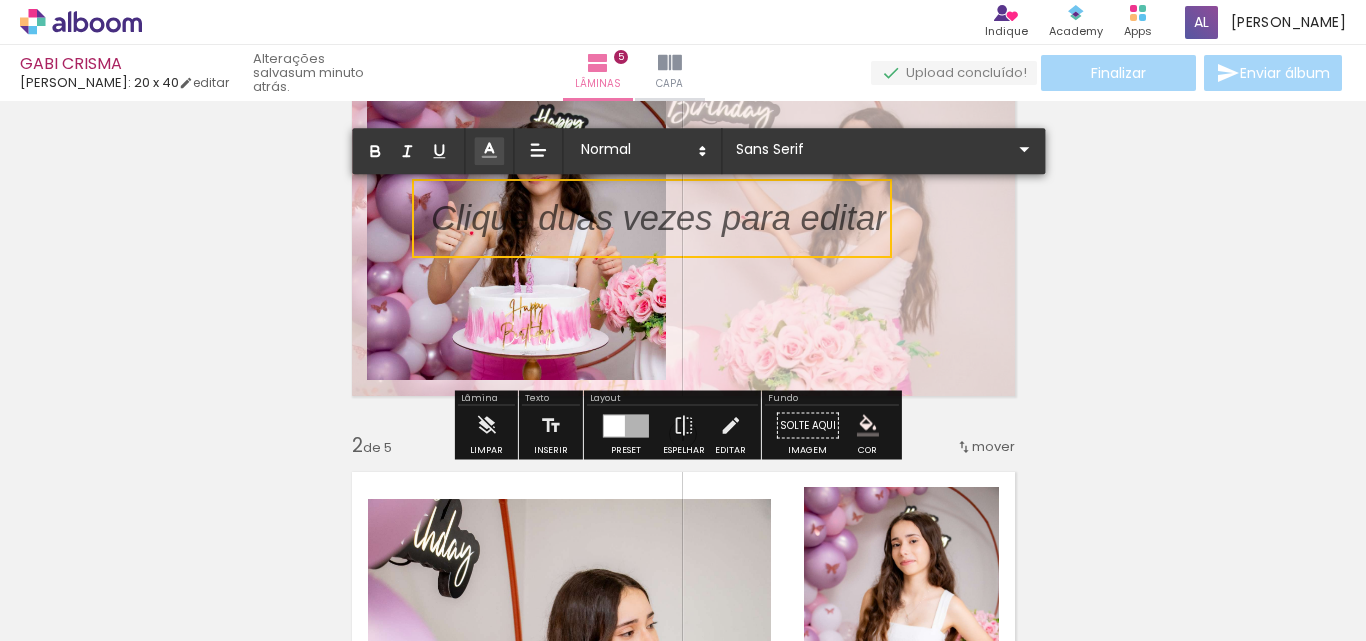 click 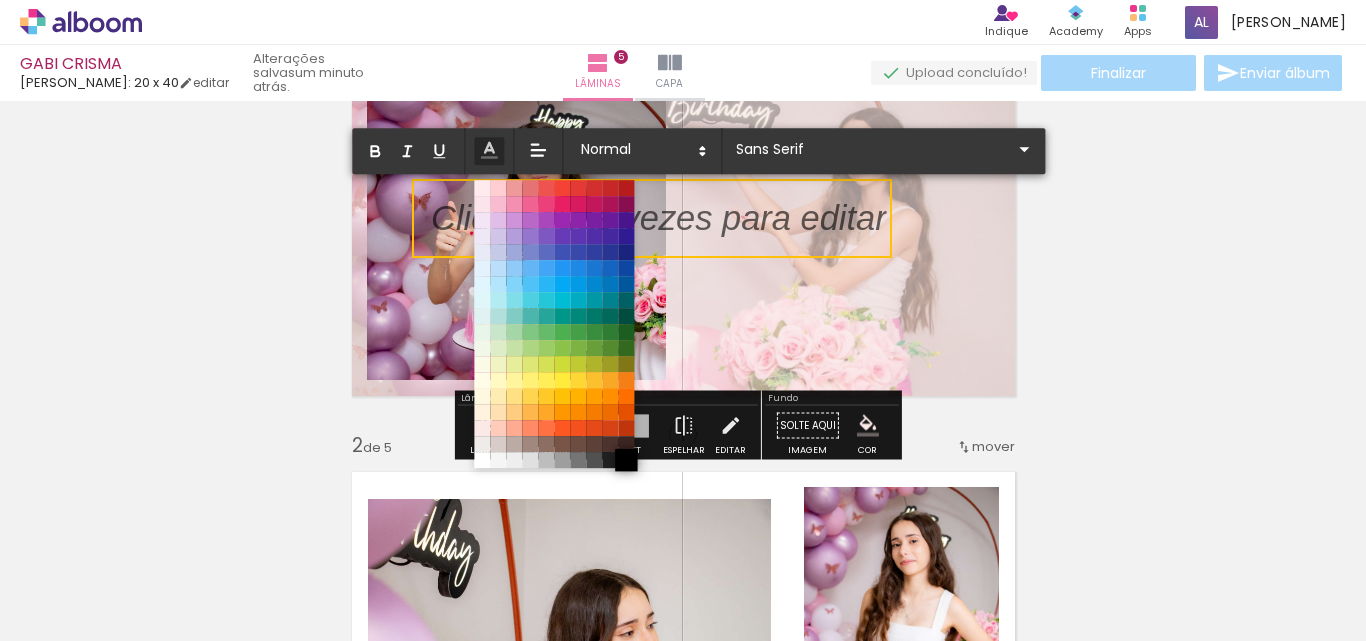 click at bounding box center [626, 460] 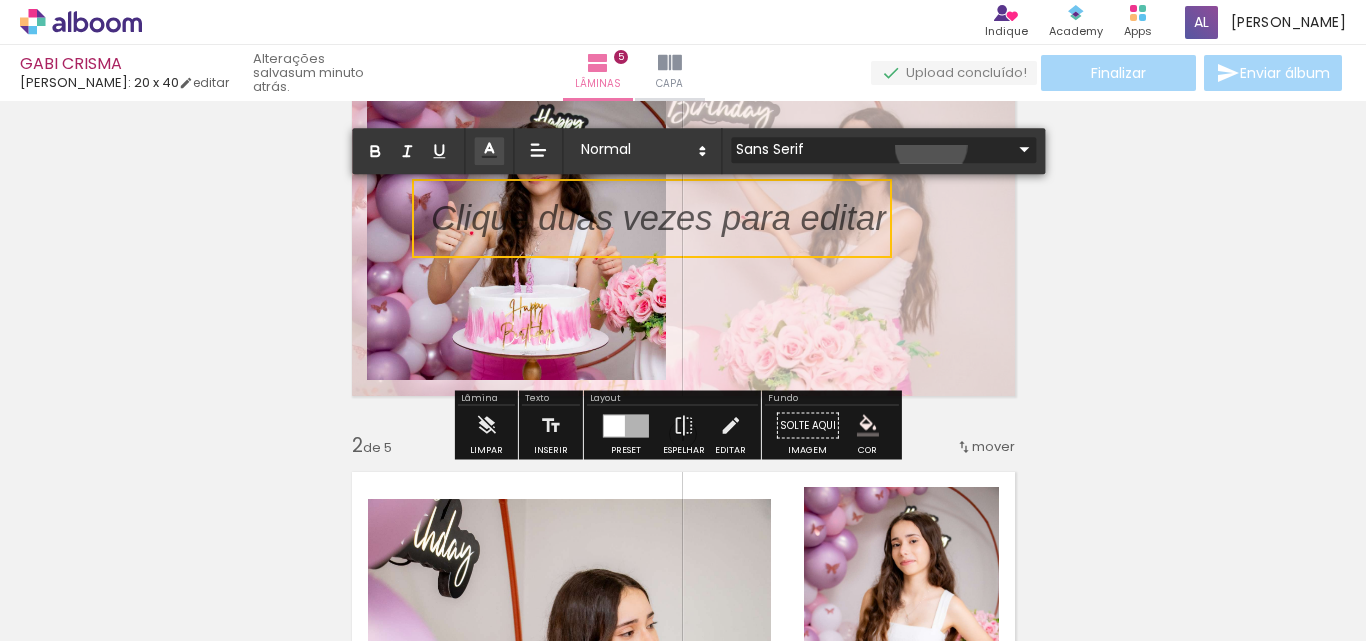 click 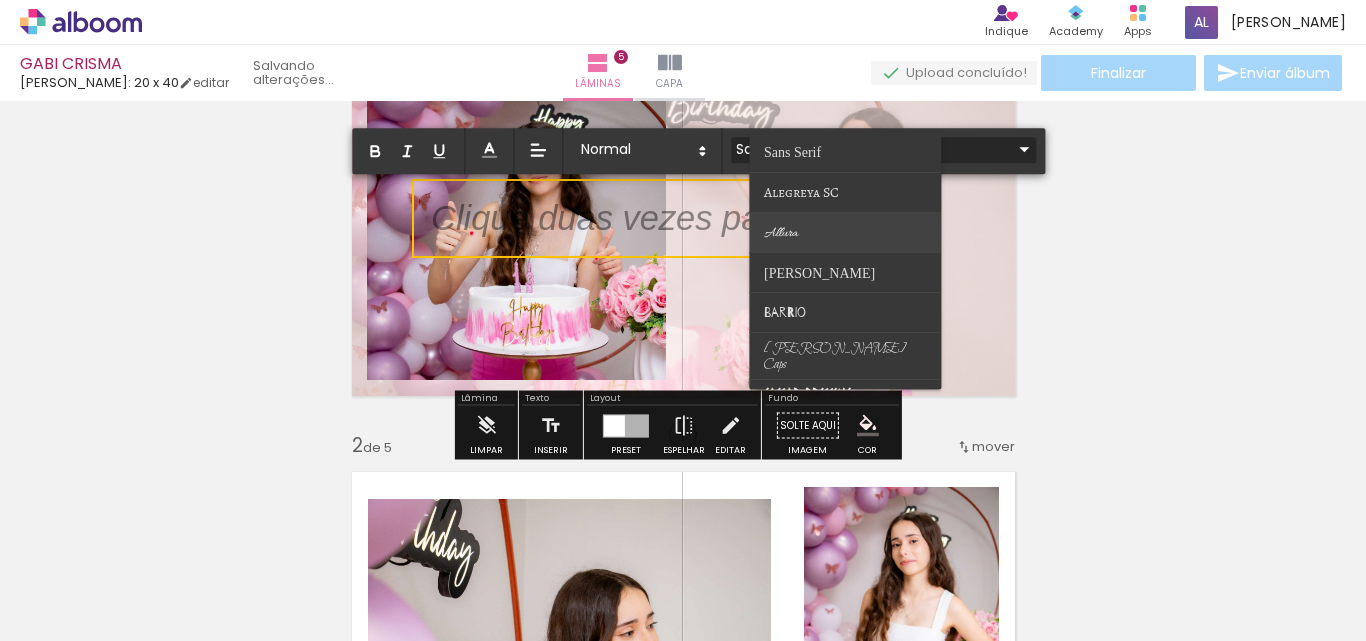 click on "Allura" at bounding box center [792, 152] 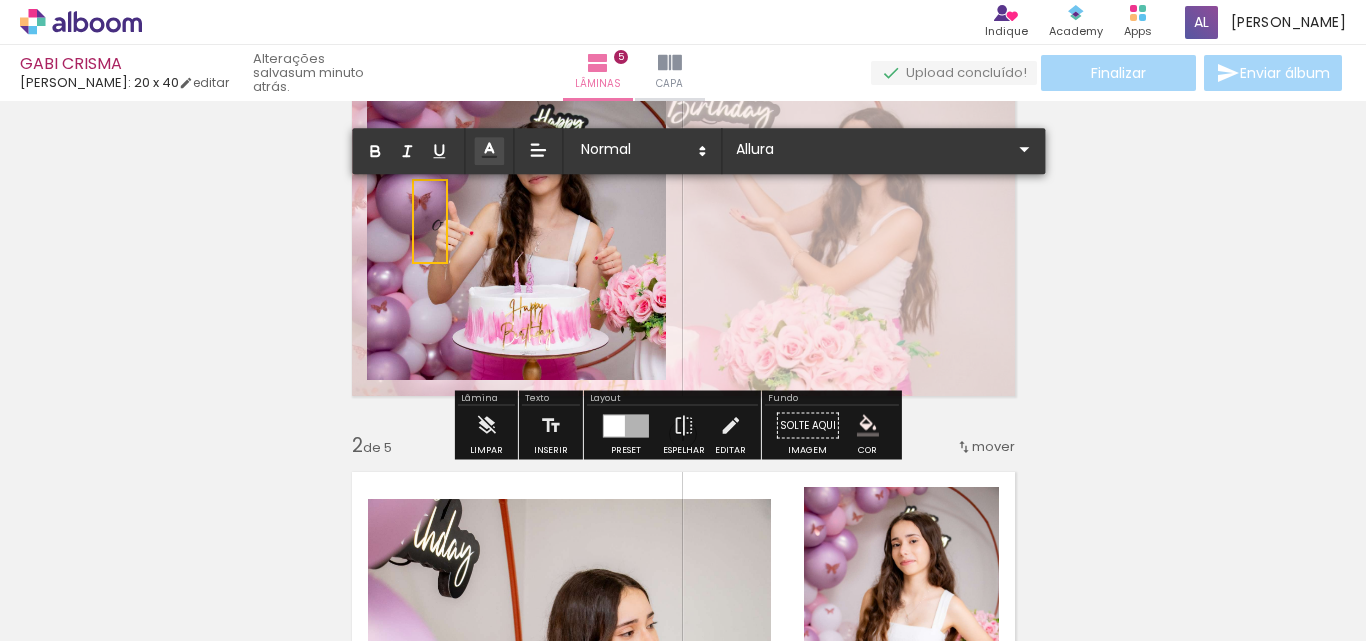 scroll, scrollTop: 0, scrollLeft: 0, axis: both 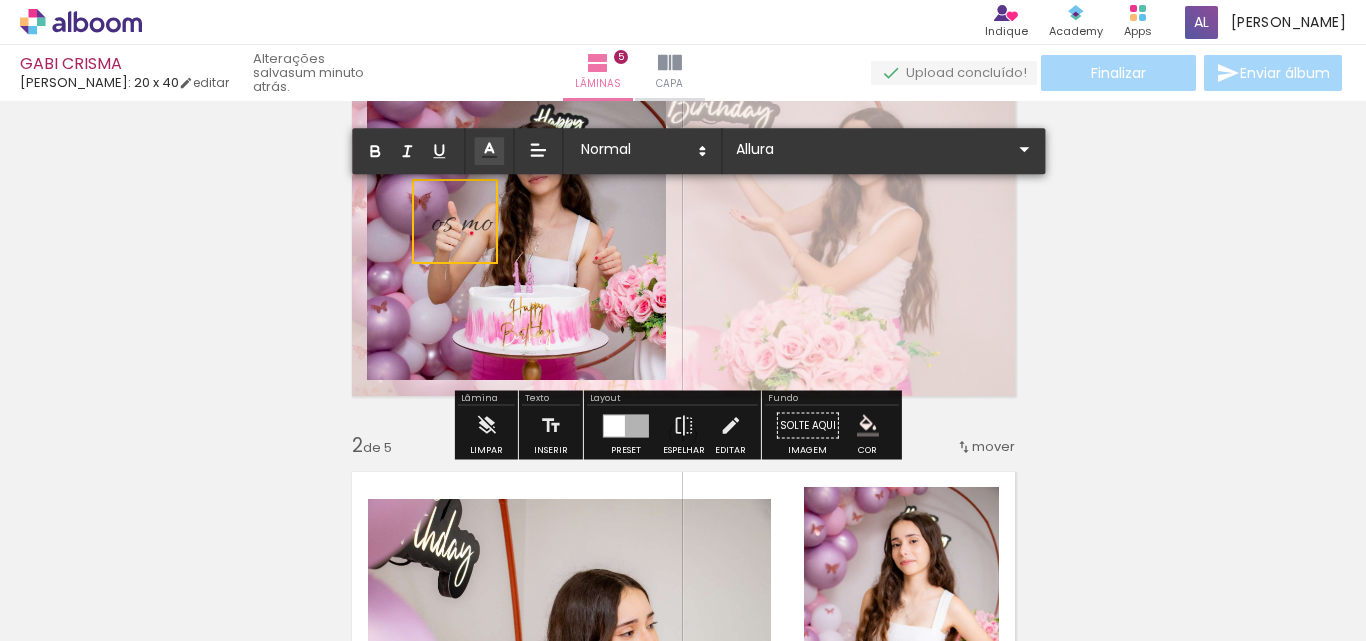 click on "os mo" at bounding box center [462, 224] 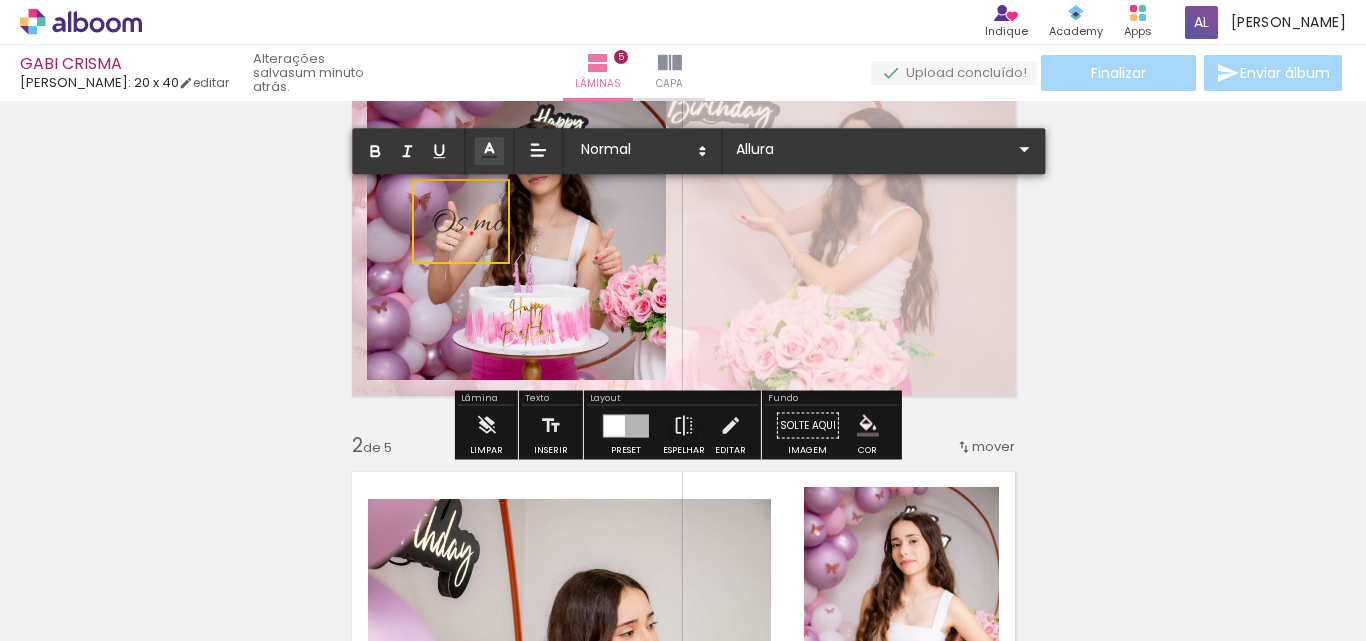 click on "Os mo" at bounding box center (468, 224) 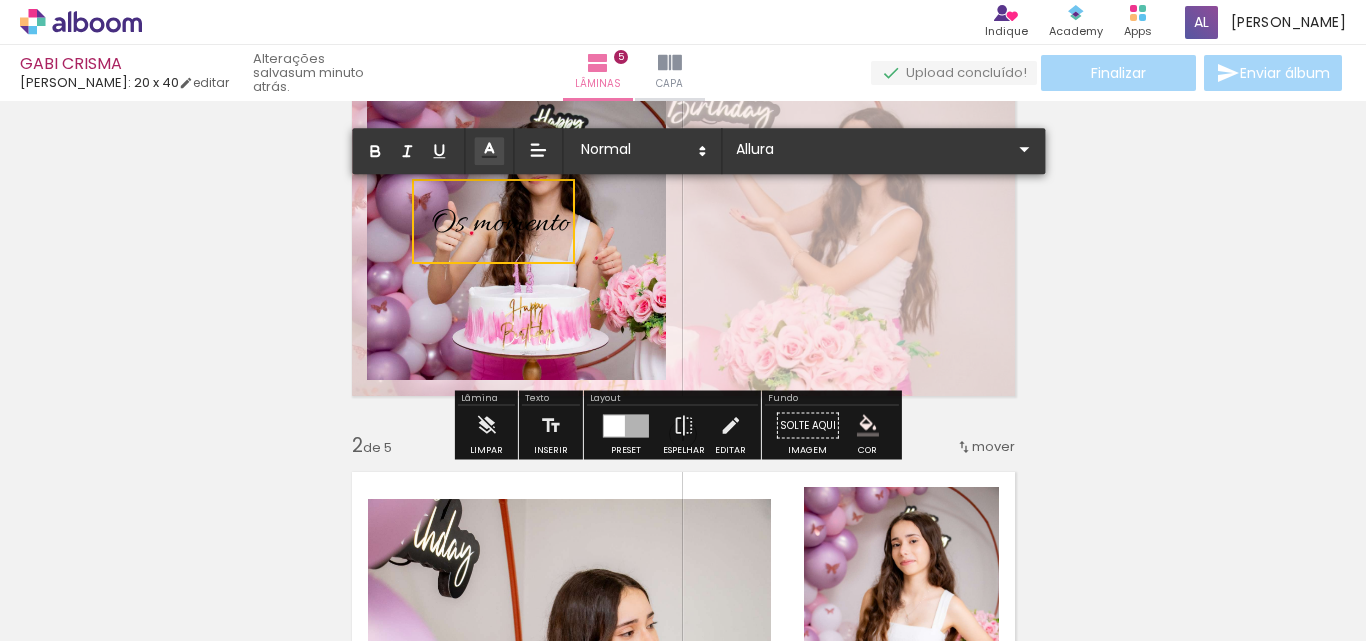 click on "Os momento" at bounding box center (500, 224) 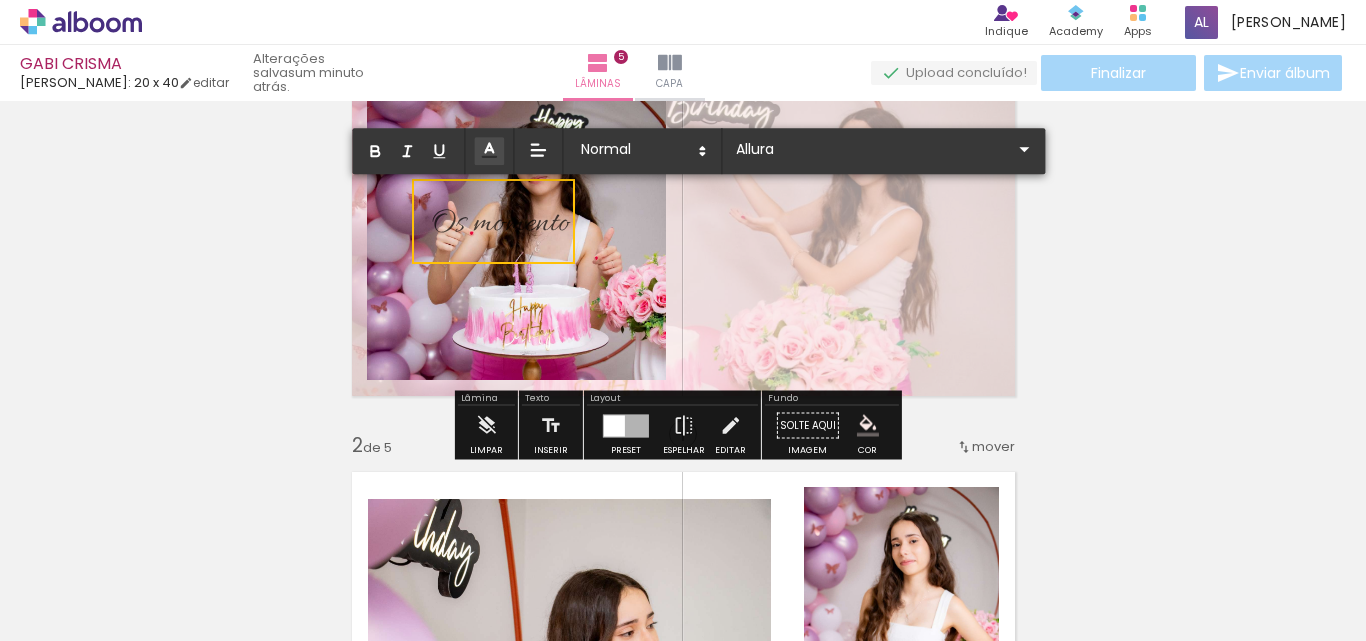 click on "Os momento" at bounding box center [500, 224] 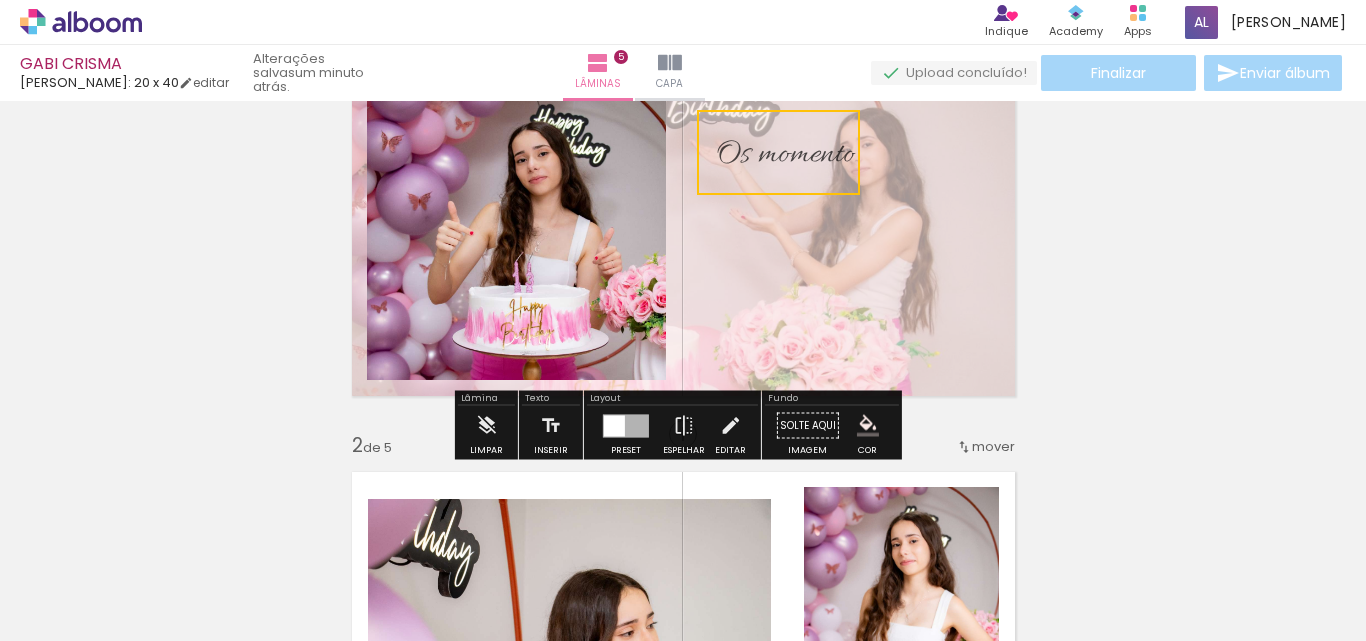drag, startPoint x: 420, startPoint y: 193, endPoint x: 705, endPoint y: 124, distance: 293.2337 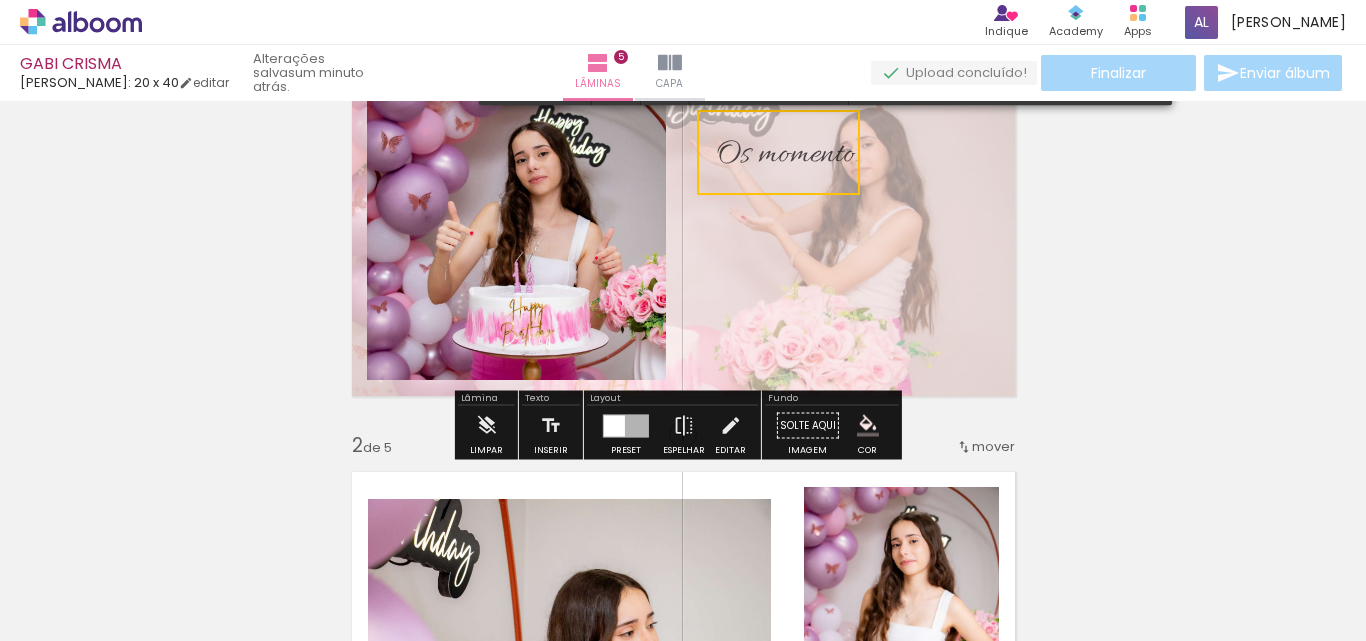 click on "Os momento" at bounding box center (785, 155) 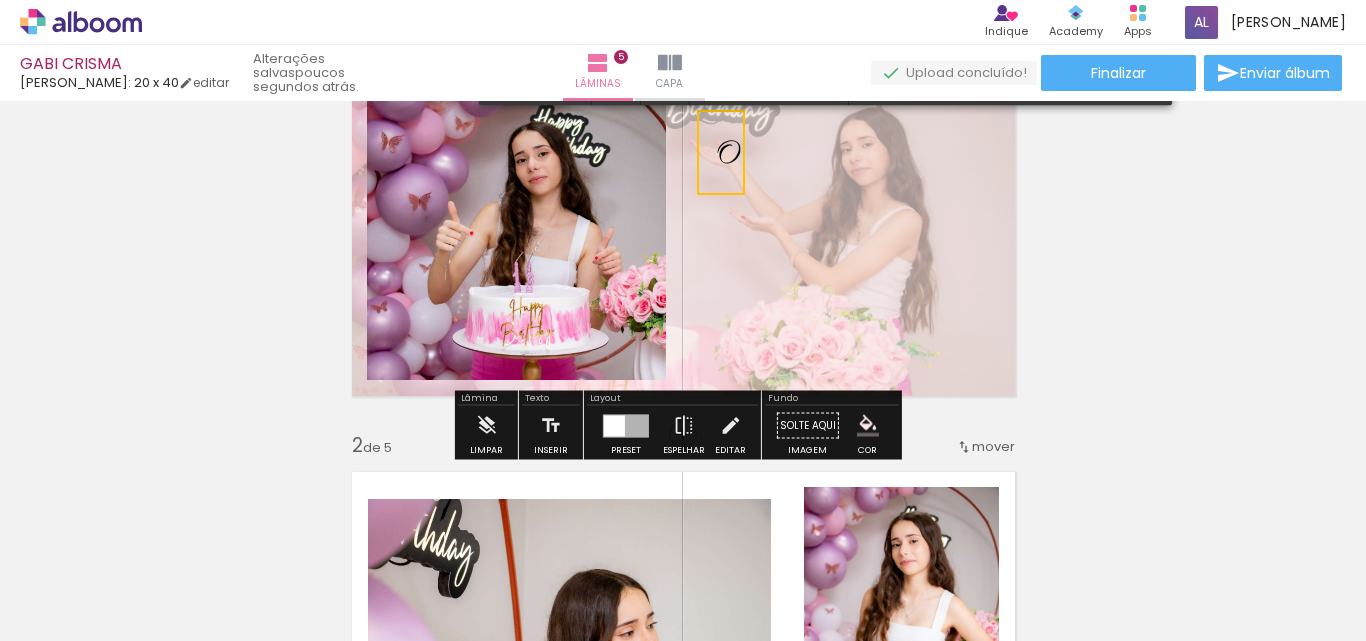 type on "Sans Serif" 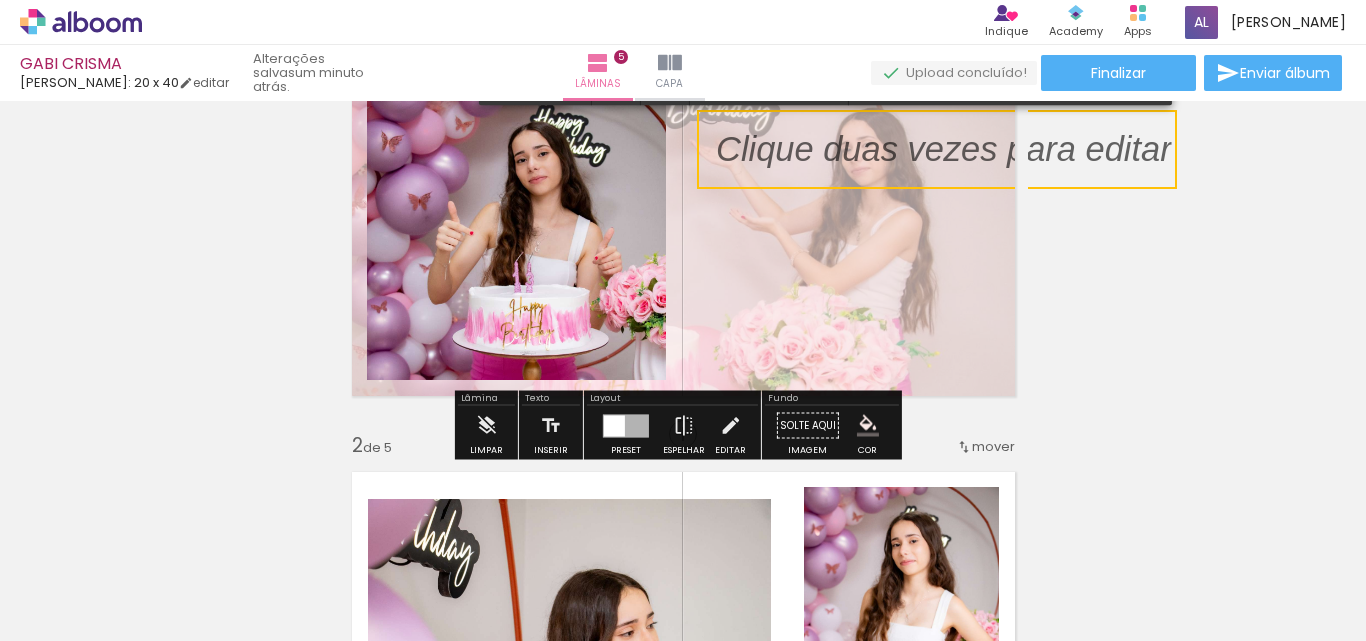 click at bounding box center (944, 161) 